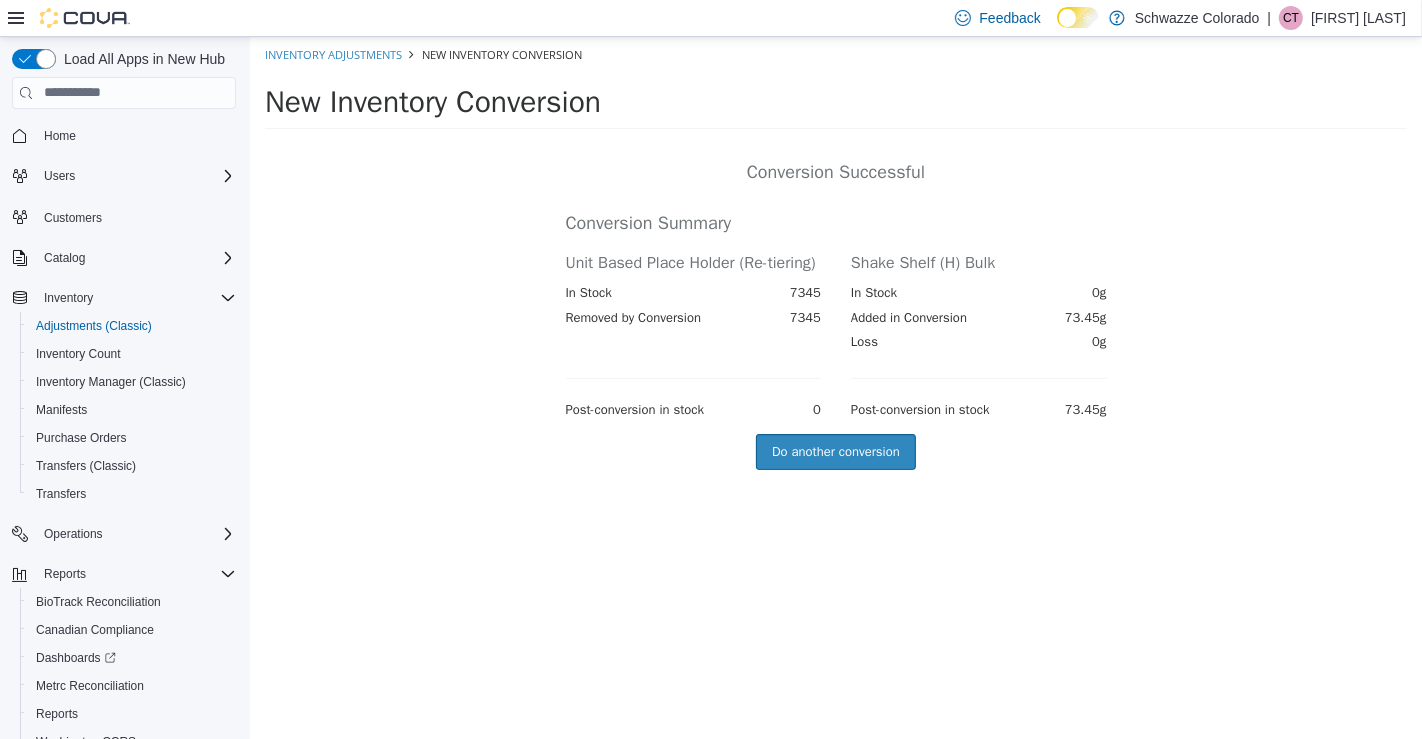 scroll, scrollTop: 0, scrollLeft: 0, axis: both 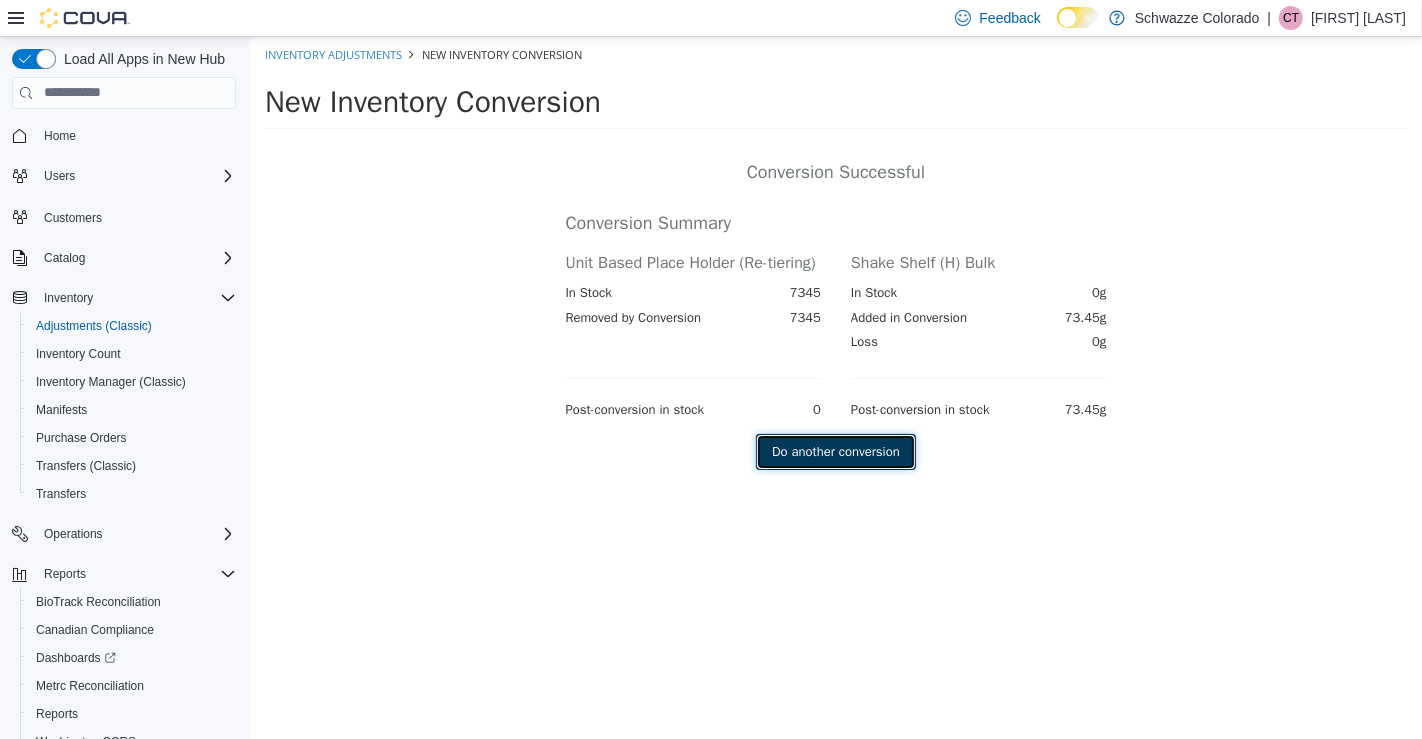 click on "Do another conversion" at bounding box center (835, 451) 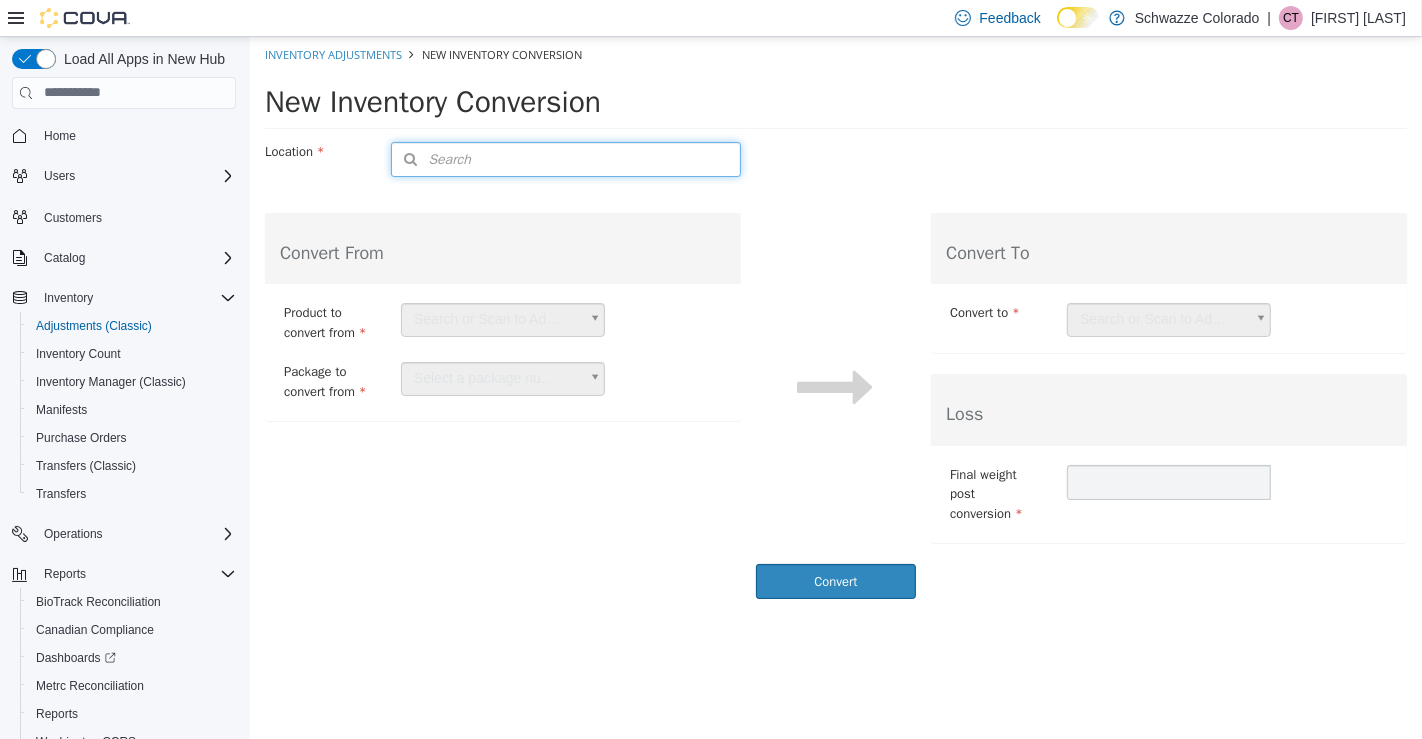 click on "Search" at bounding box center (564, 158) 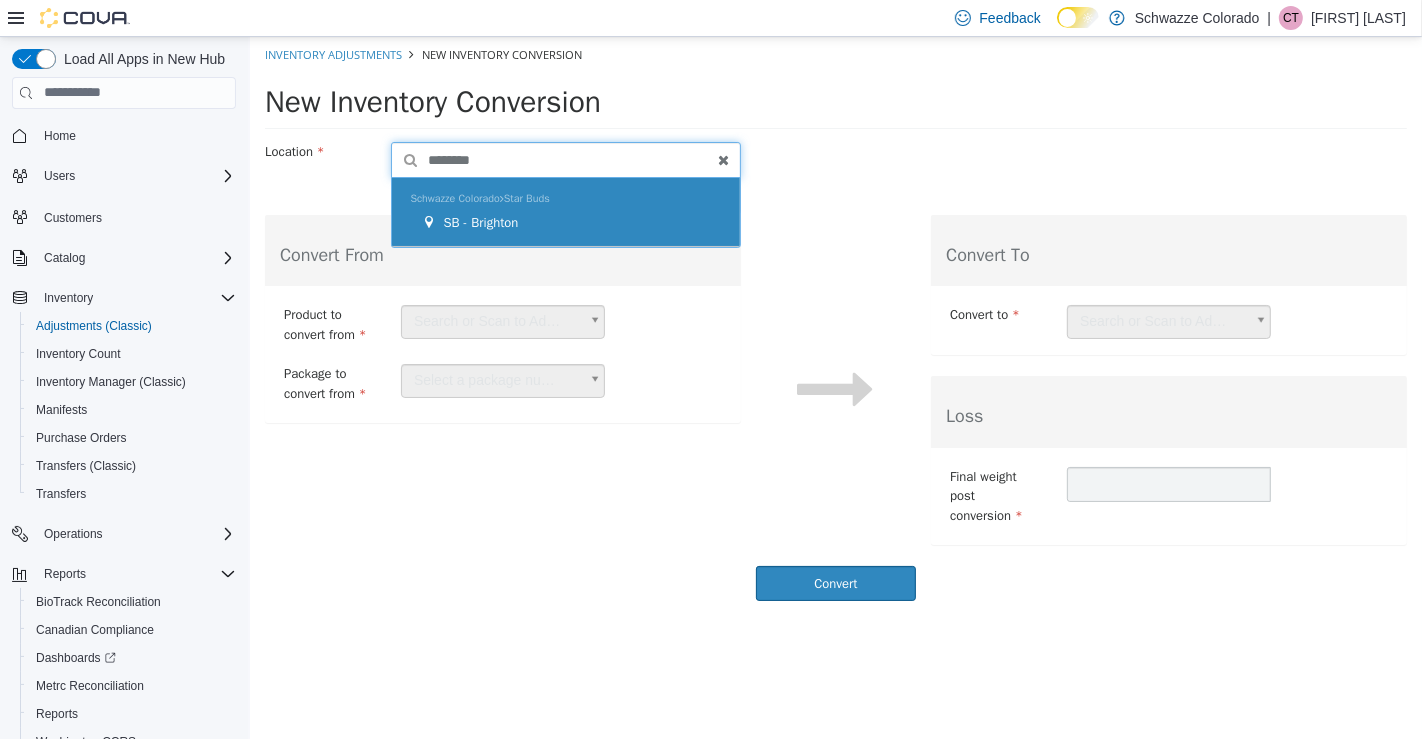 type on "********" 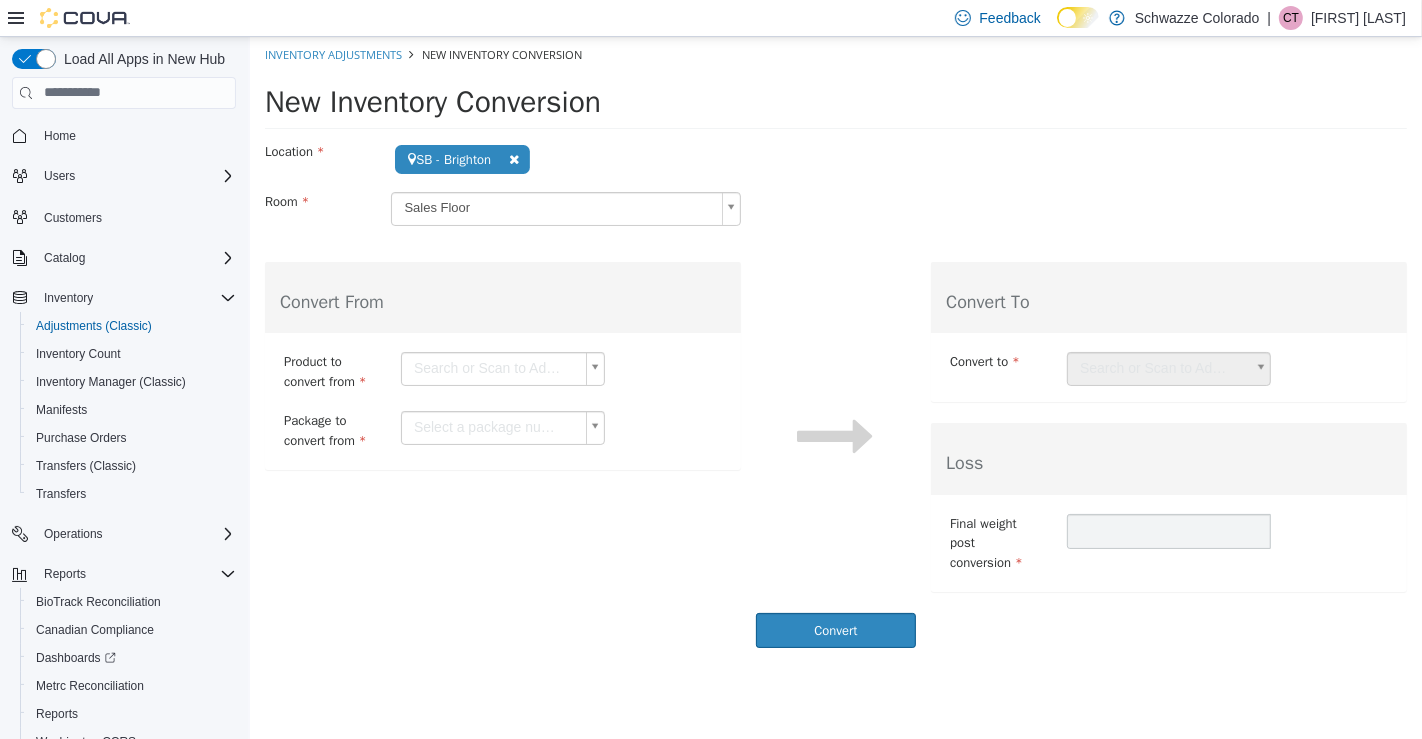 click on "**********" at bounding box center (835, 347) 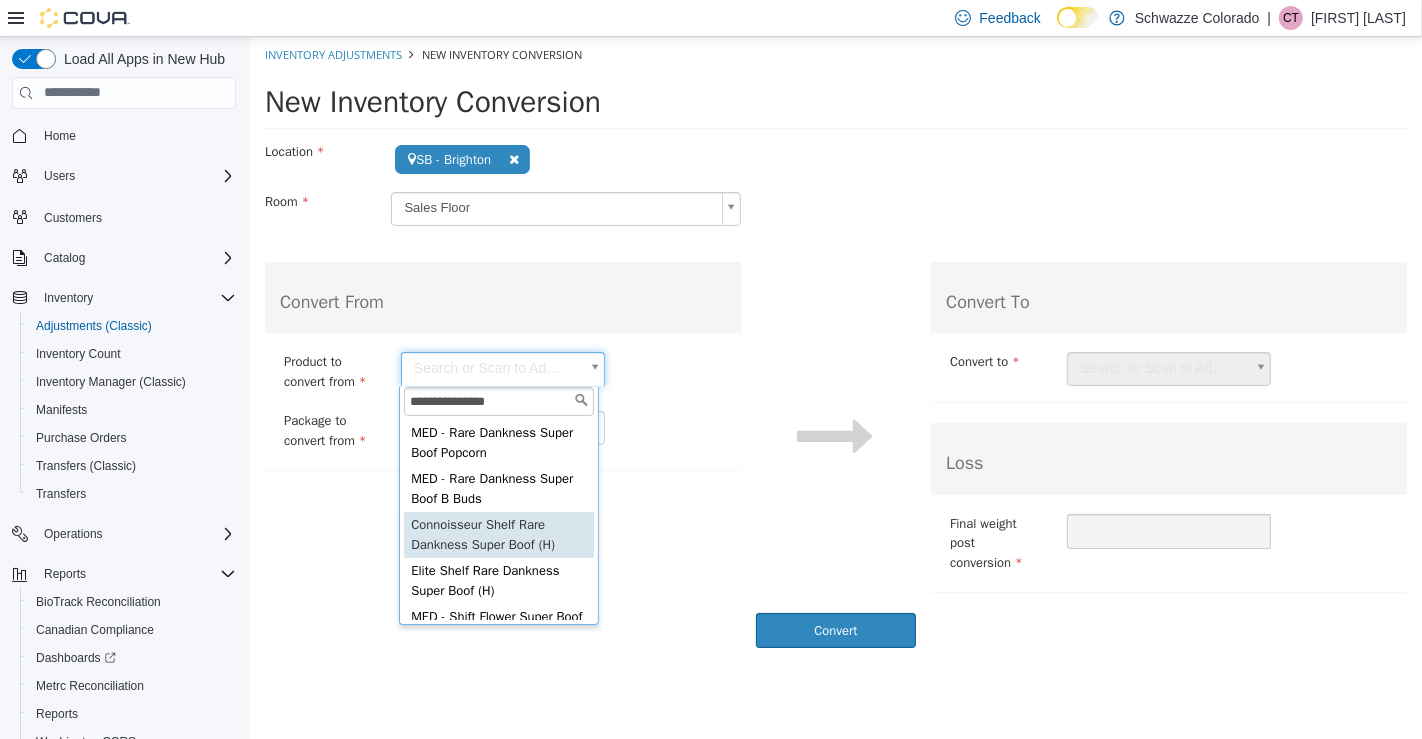 type on "**********" 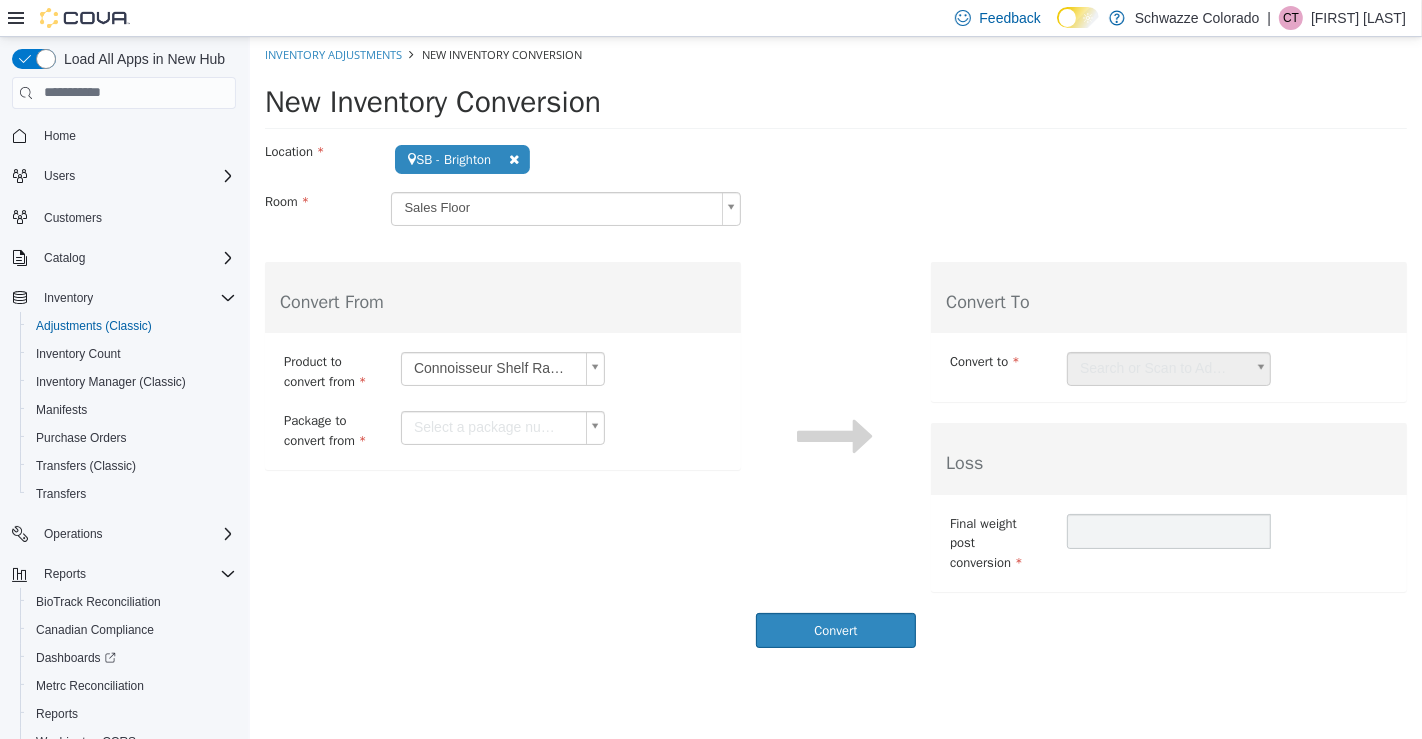 click on "**********" at bounding box center (835, 347) 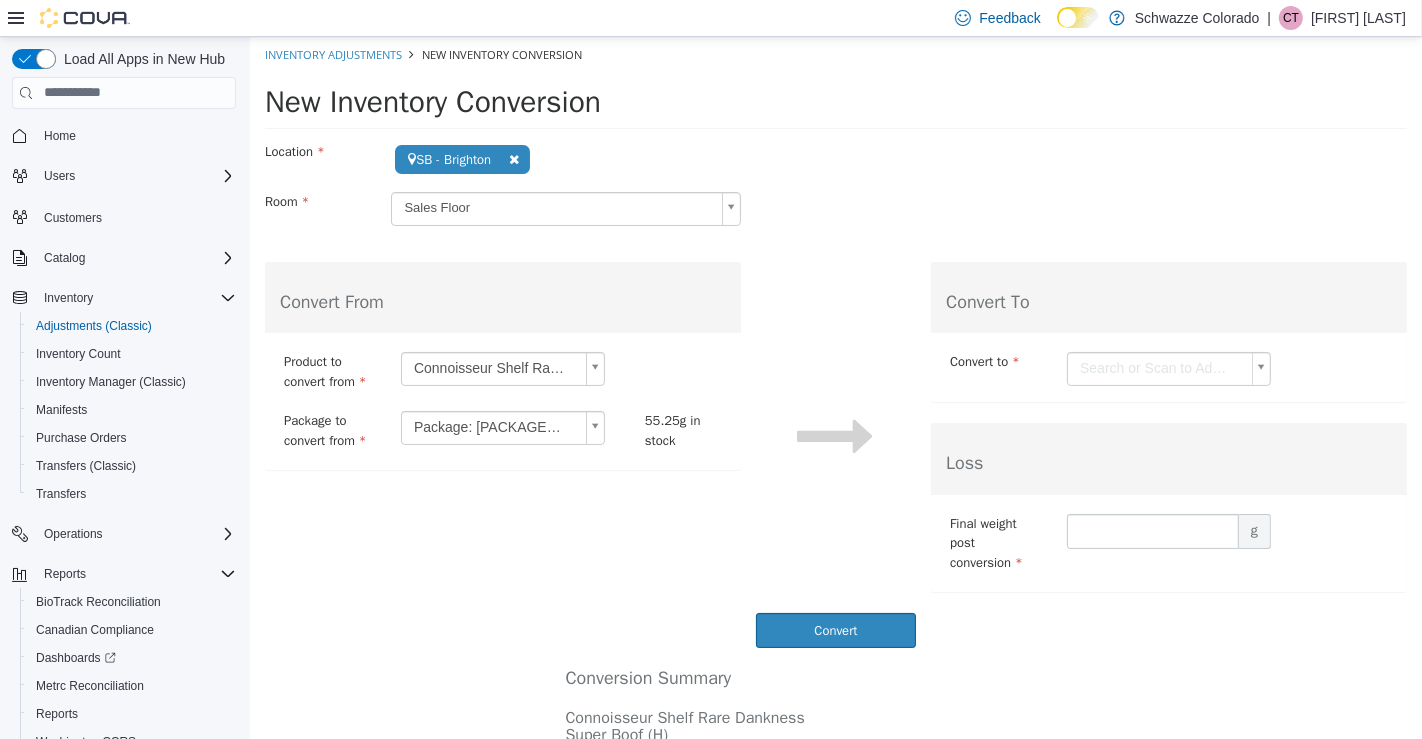 click on "**********" at bounding box center [835, 471] 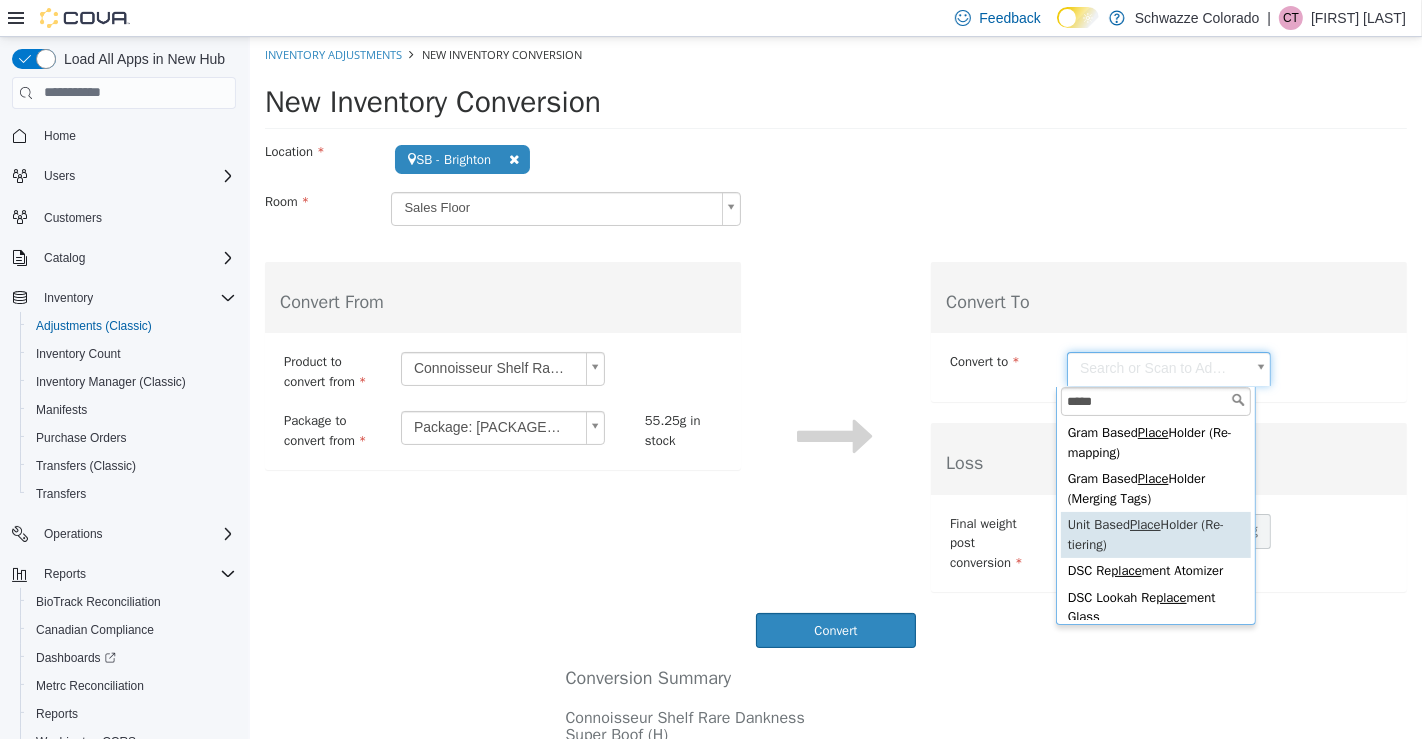type on "*****" 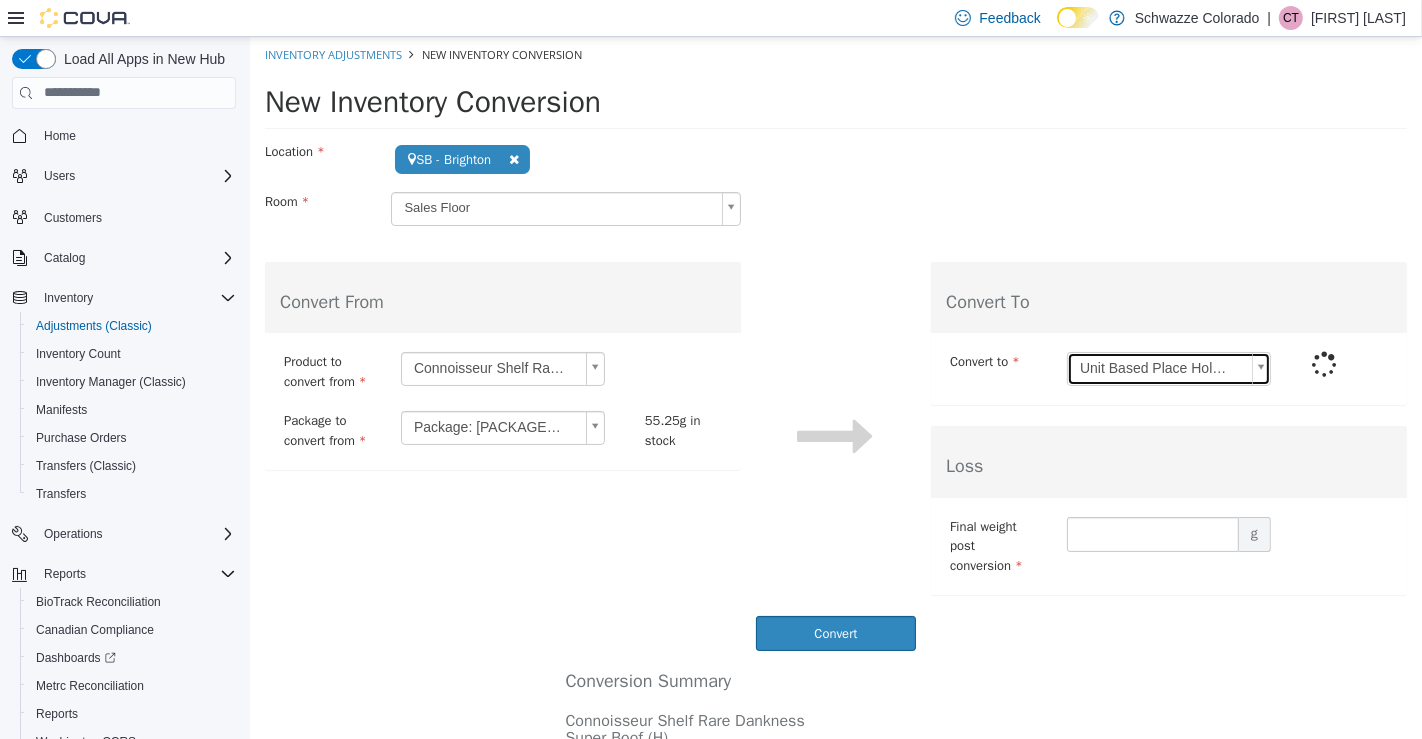 type on "****" 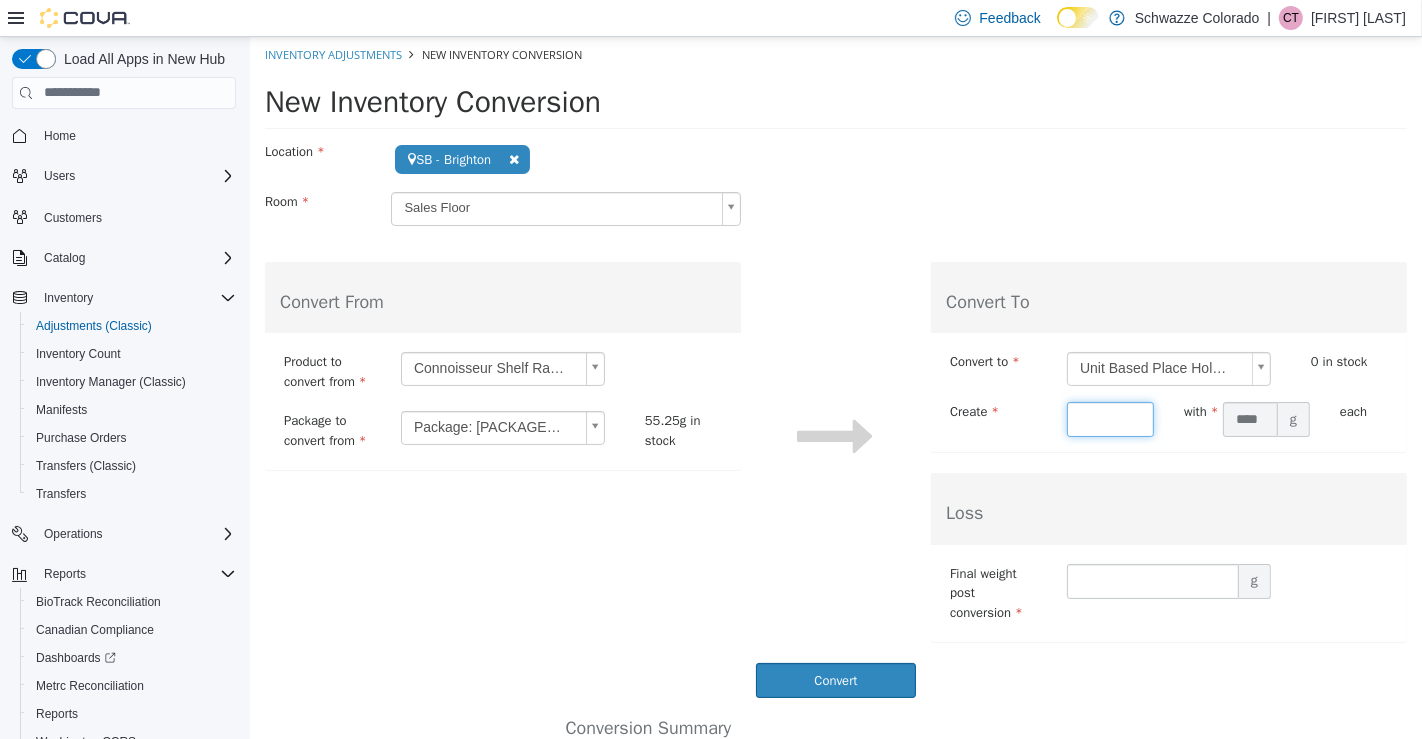 click at bounding box center (1109, 418) 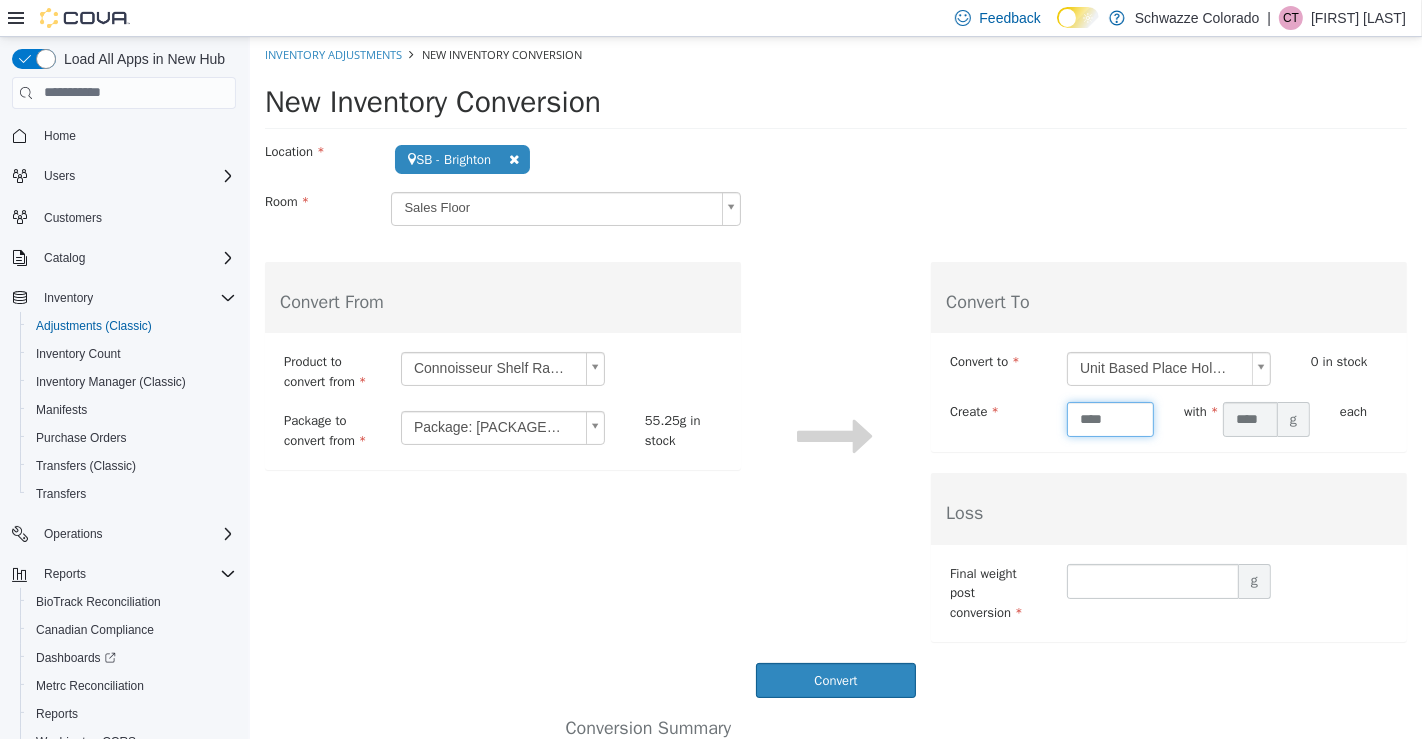 type on "****" 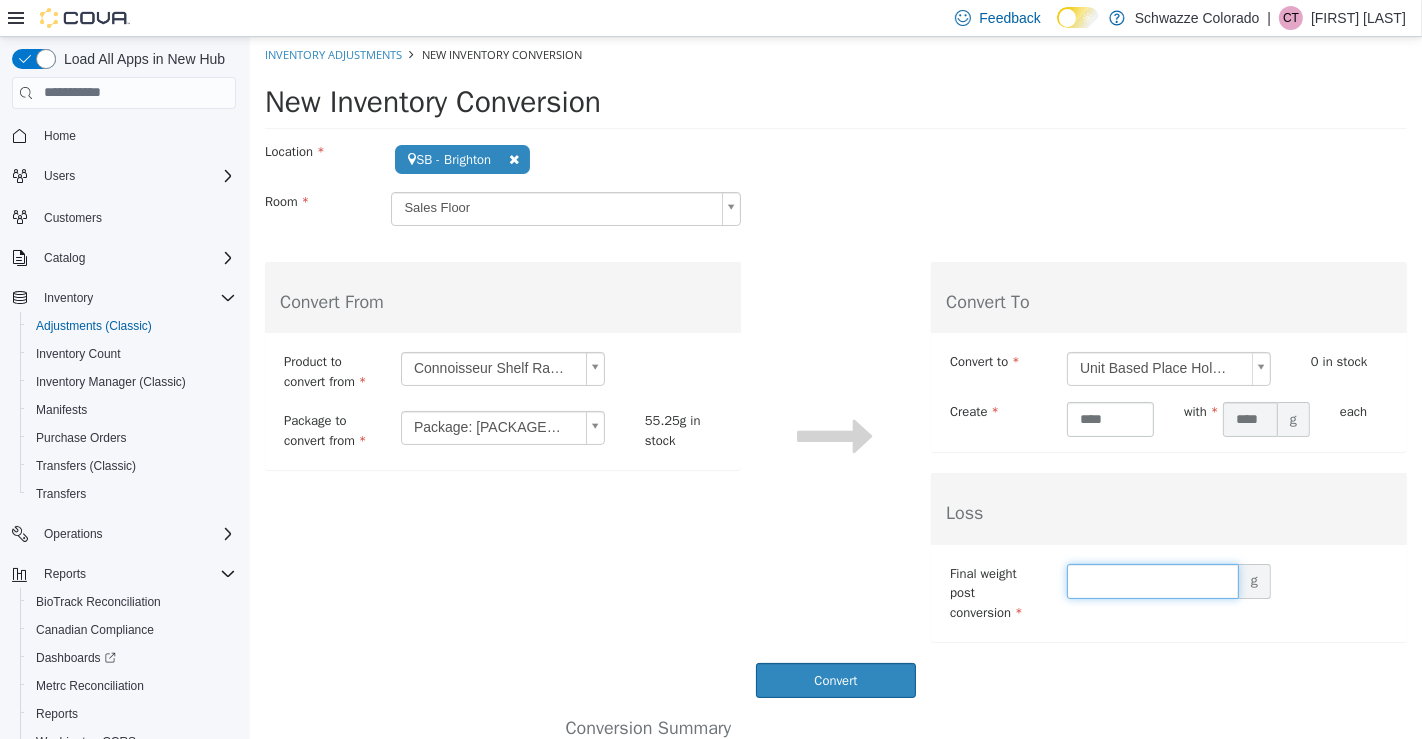 click at bounding box center [1152, 580] 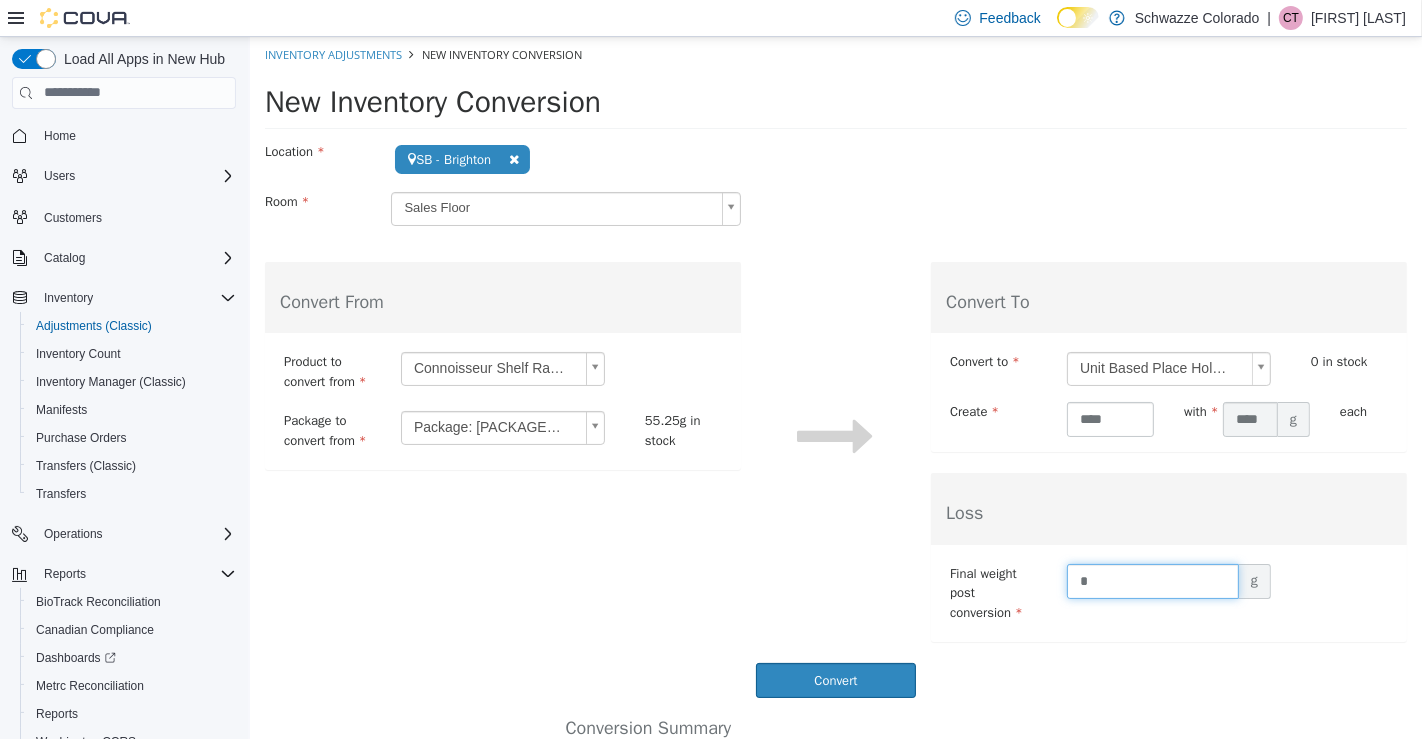 type on "*" 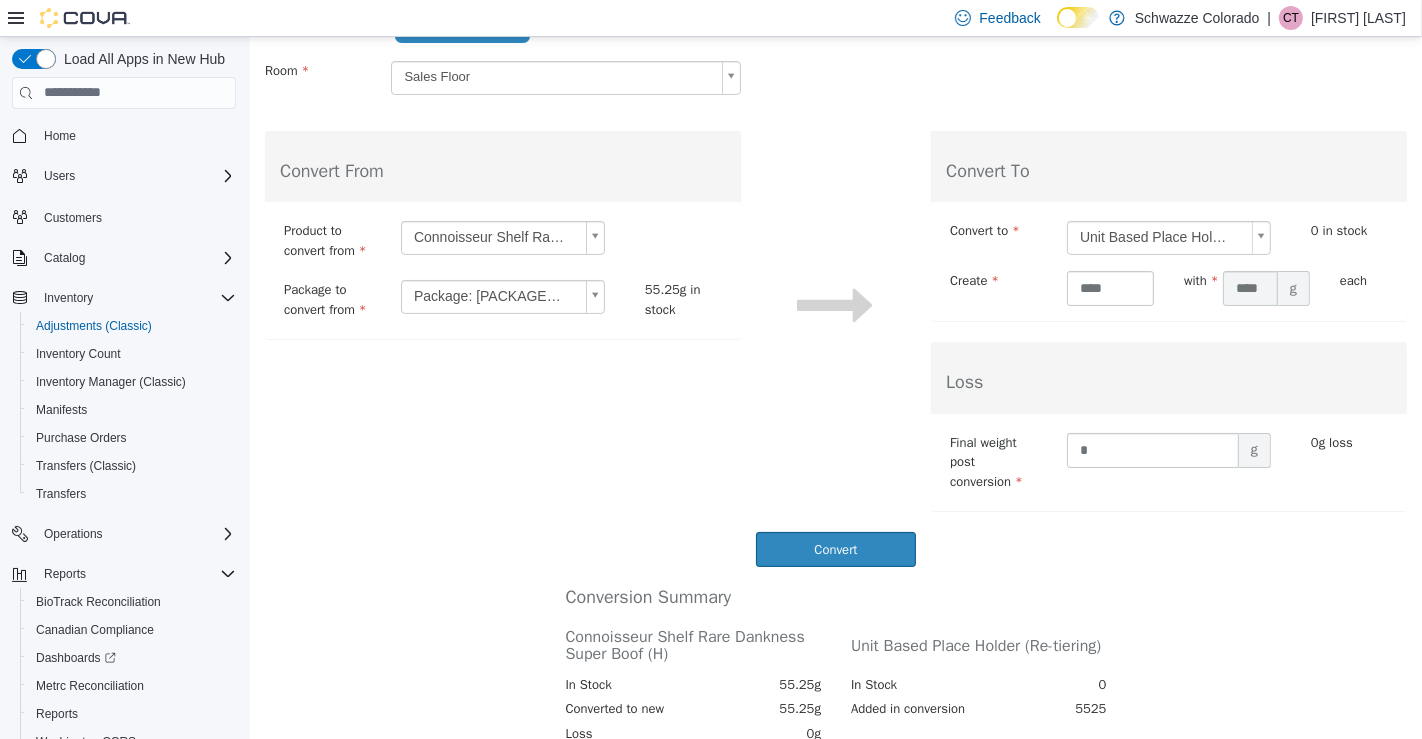 scroll, scrollTop: 132, scrollLeft: 0, axis: vertical 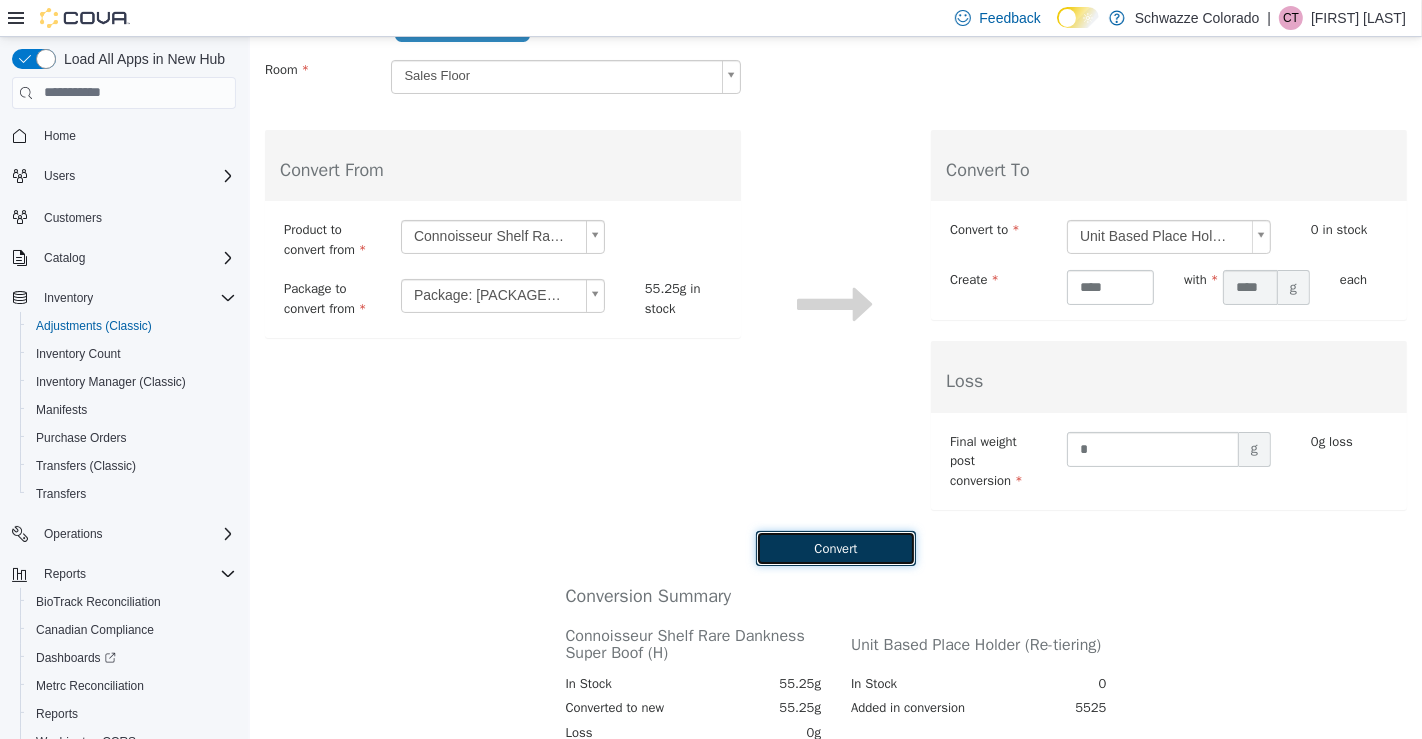 click on "Convert" at bounding box center [835, 547] 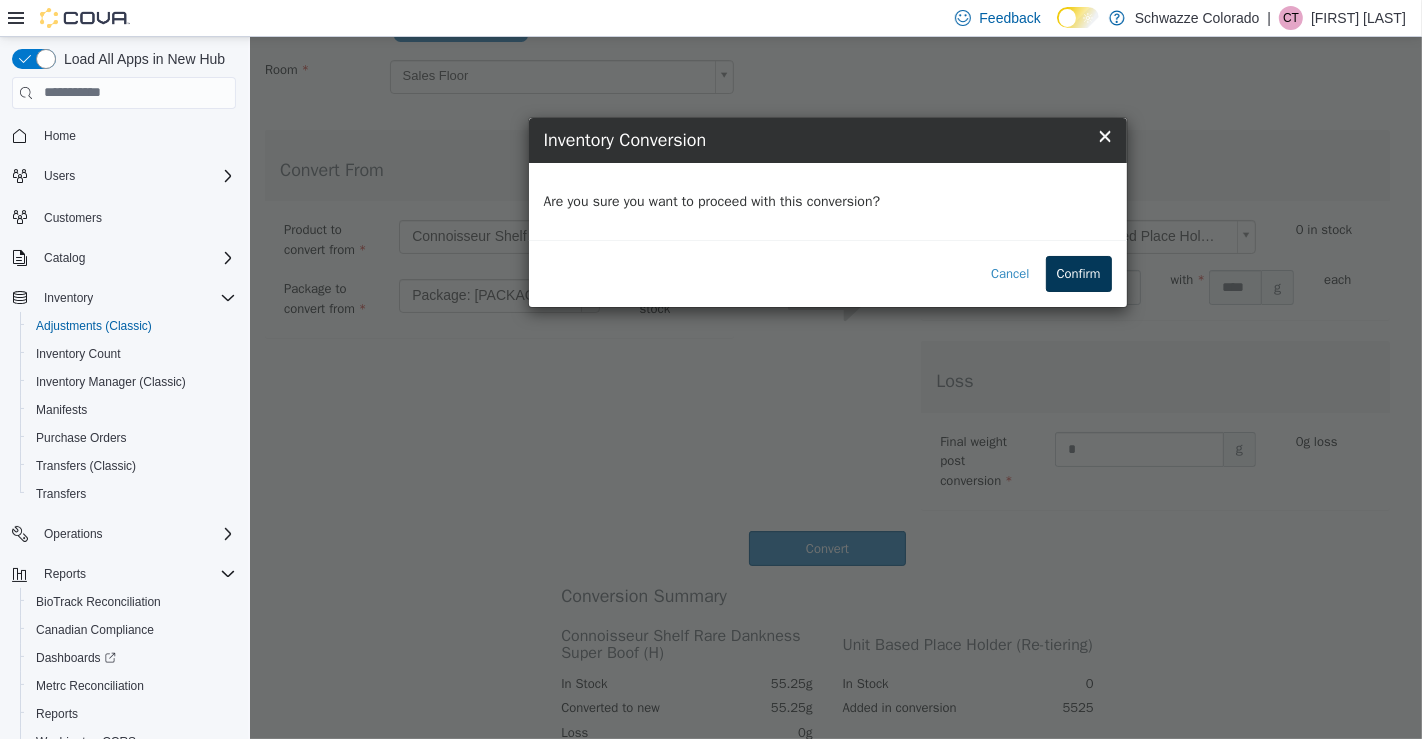 click on "Confirm" at bounding box center (1078, 273) 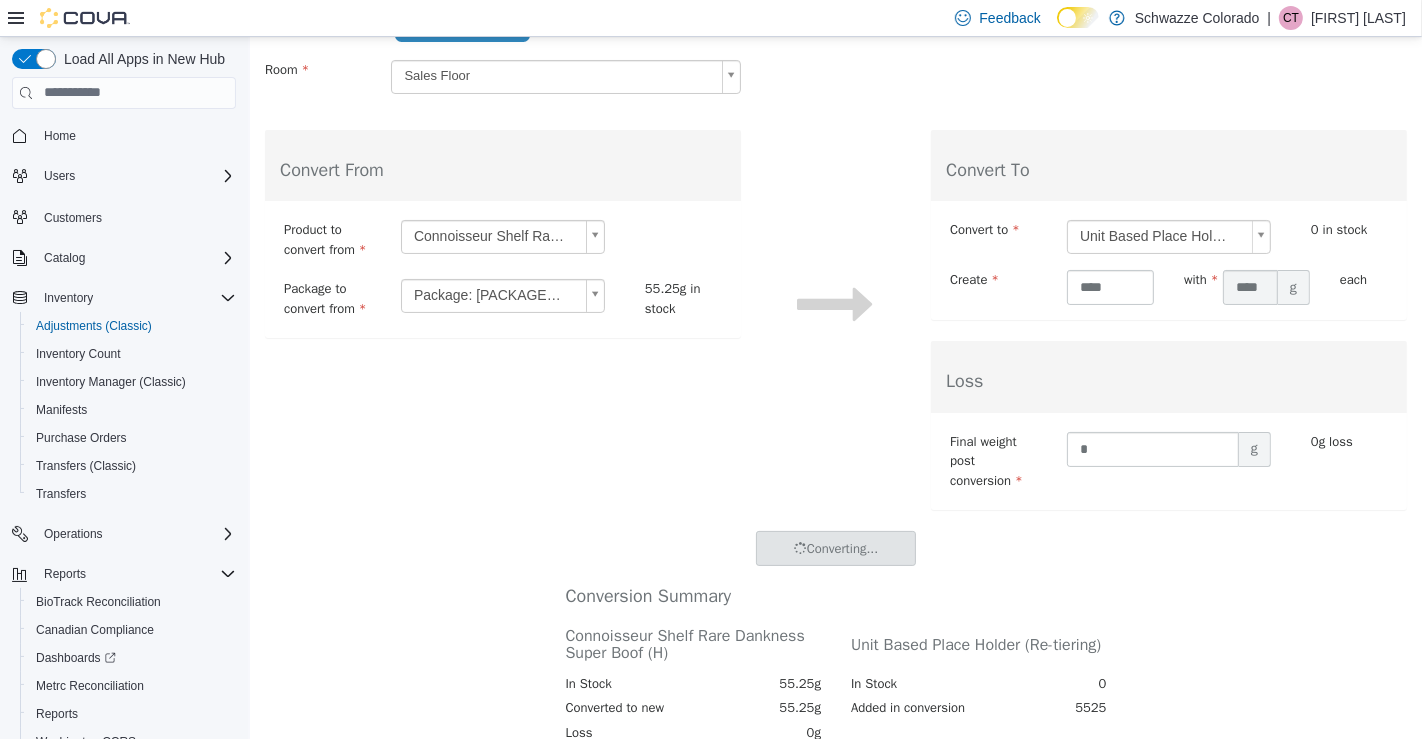 scroll, scrollTop: 0, scrollLeft: 0, axis: both 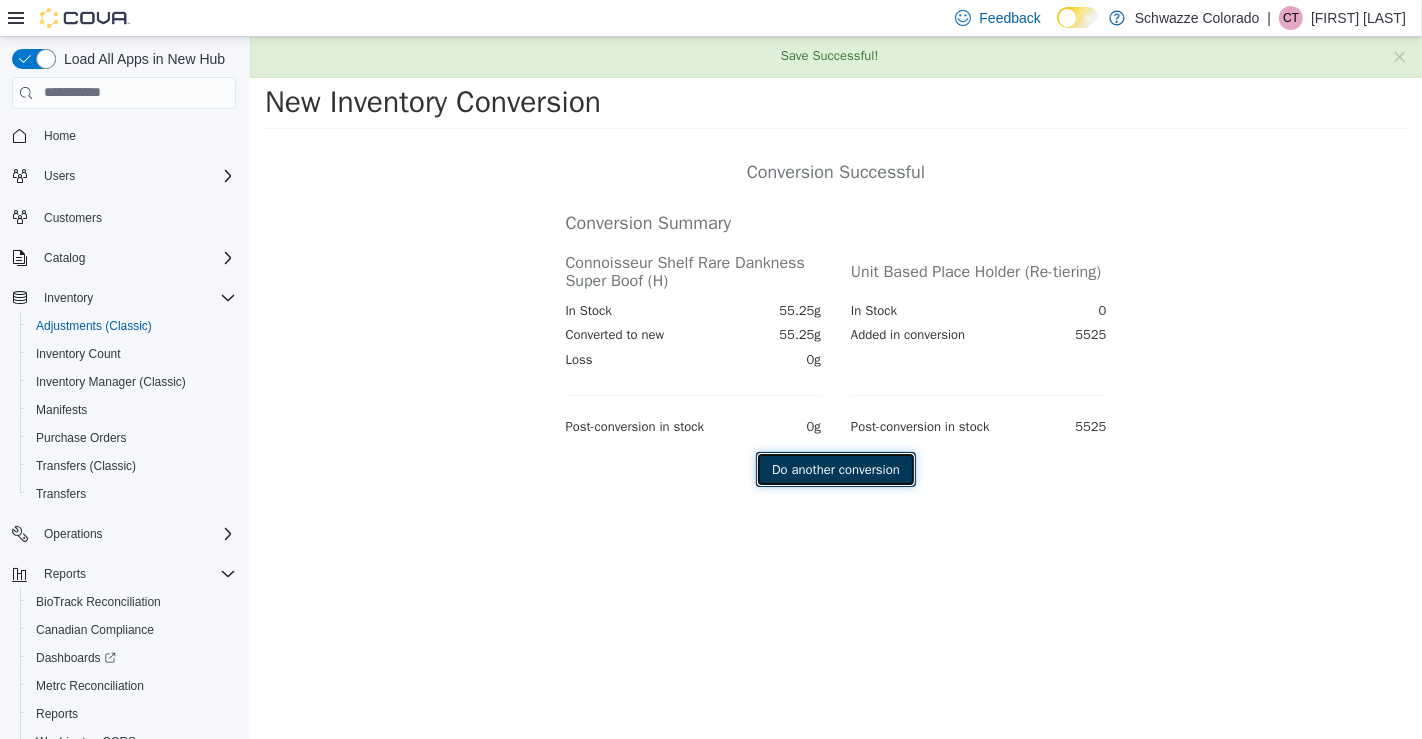 click on "Do another conversion" at bounding box center (835, 469) 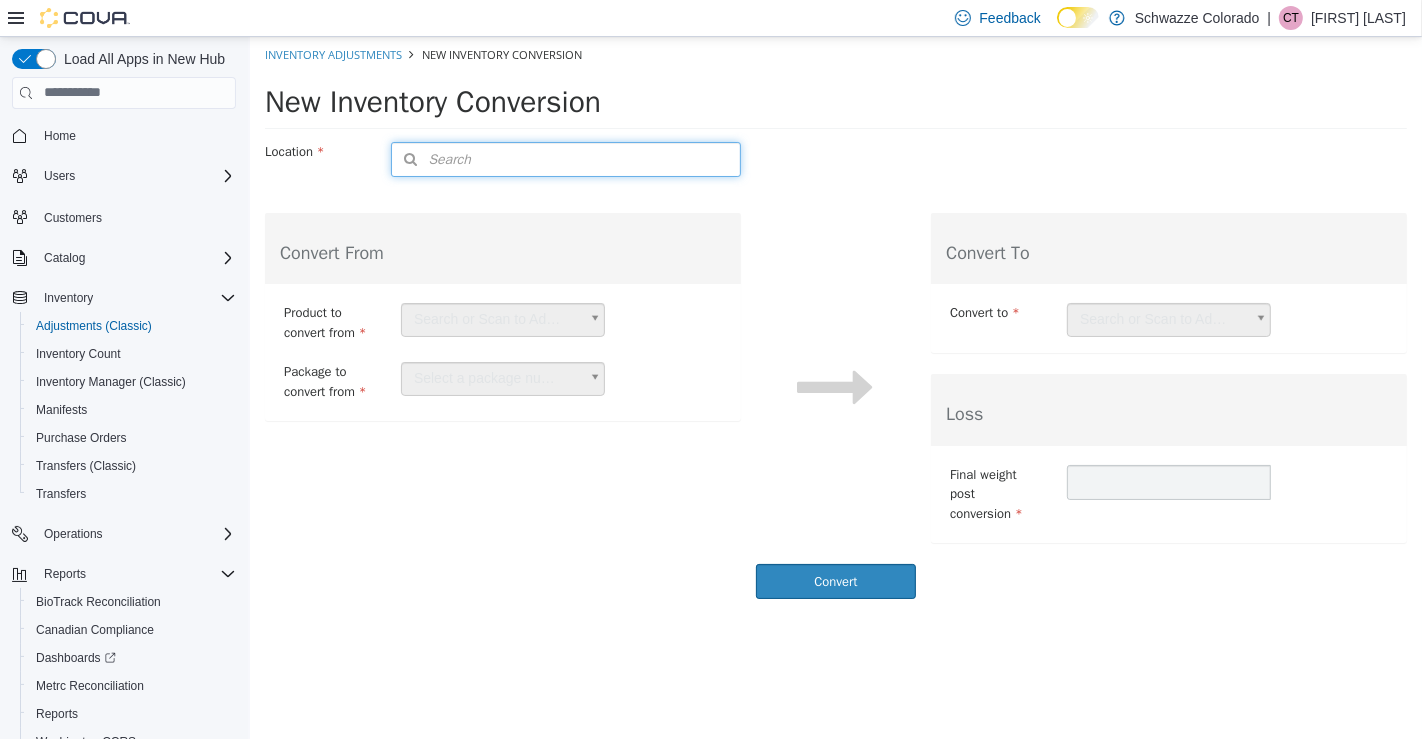 click on "Search" at bounding box center [564, 158] 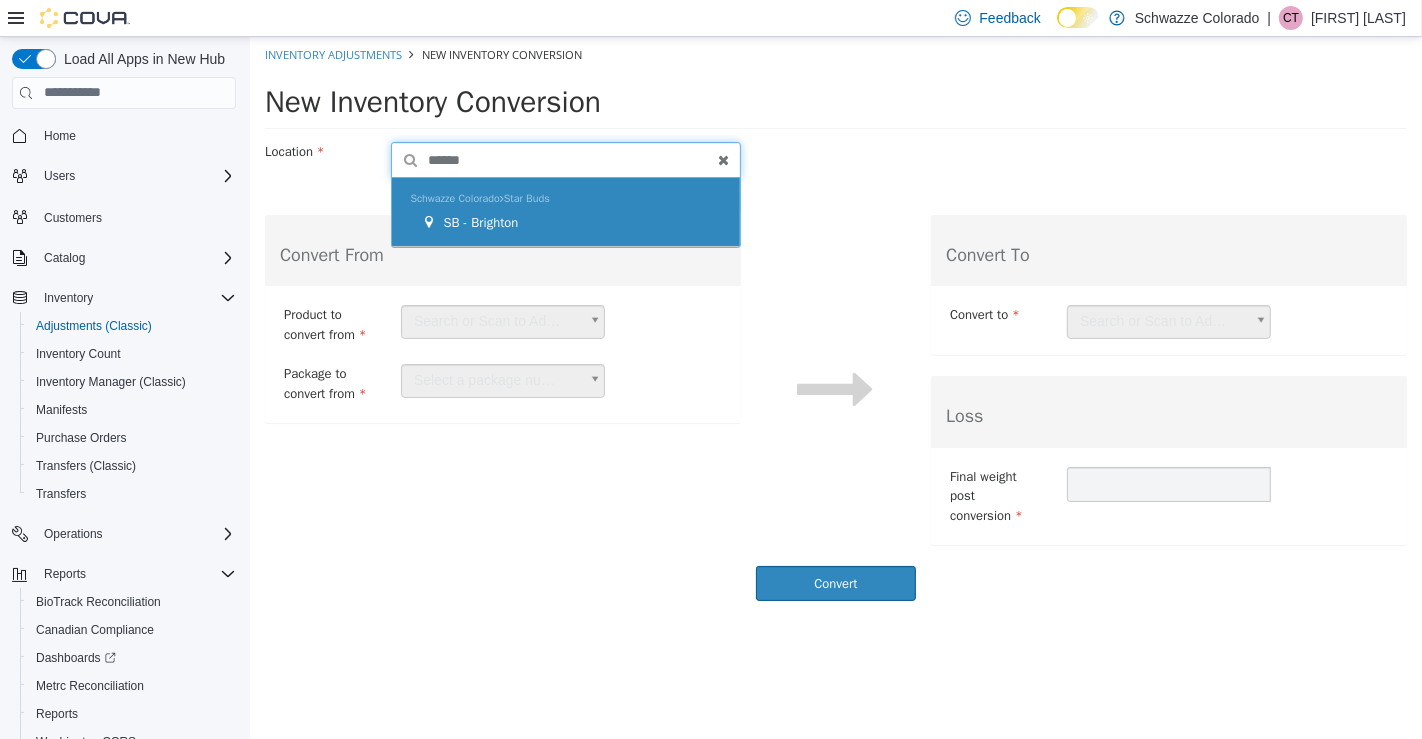 type on "******" 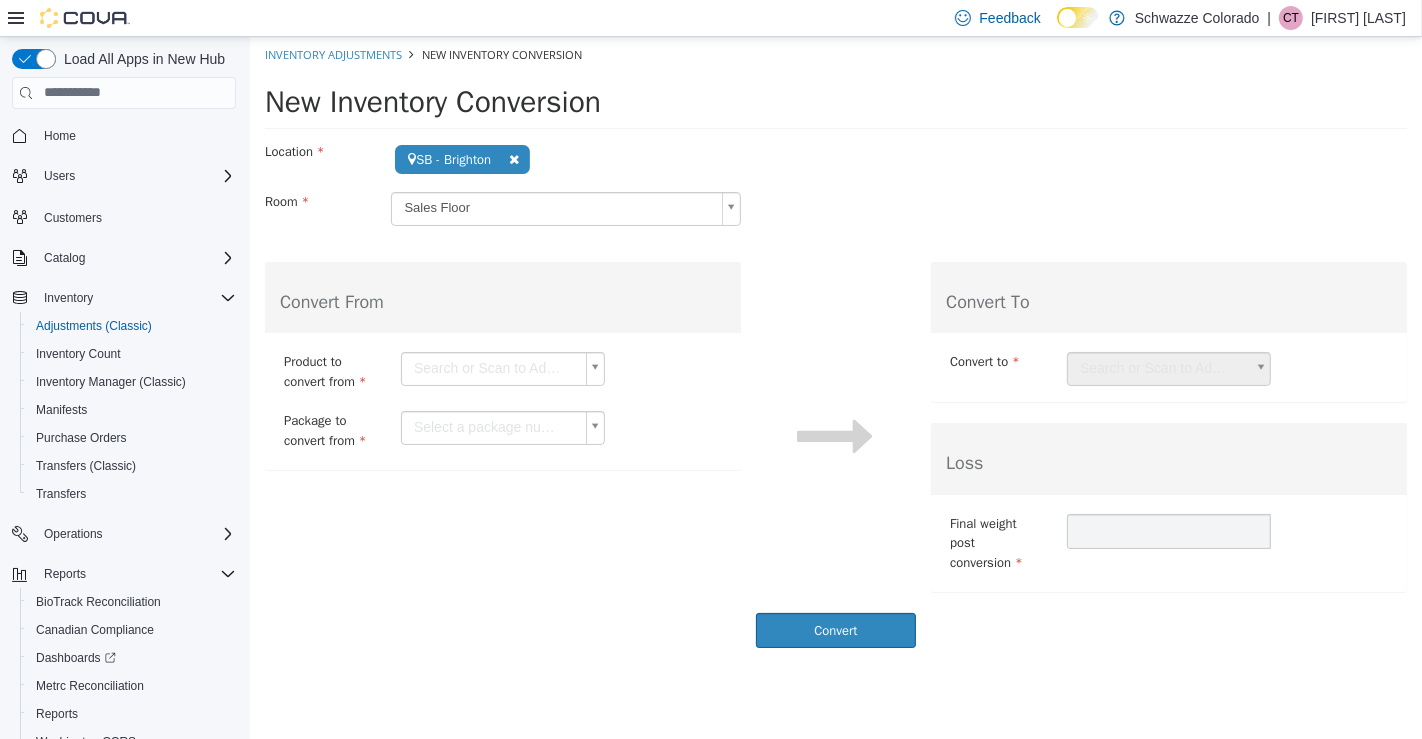 click on "**********" at bounding box center [835, 347] 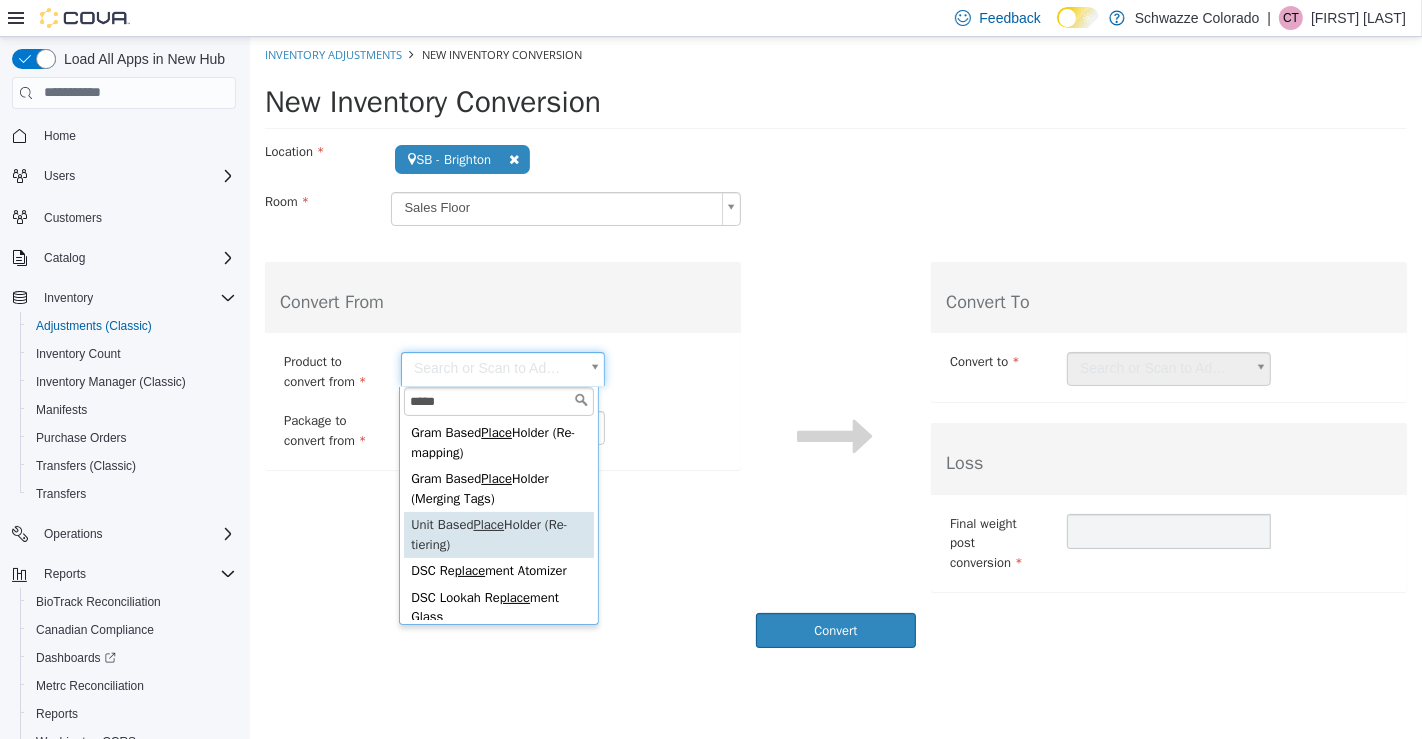 type on "*****" 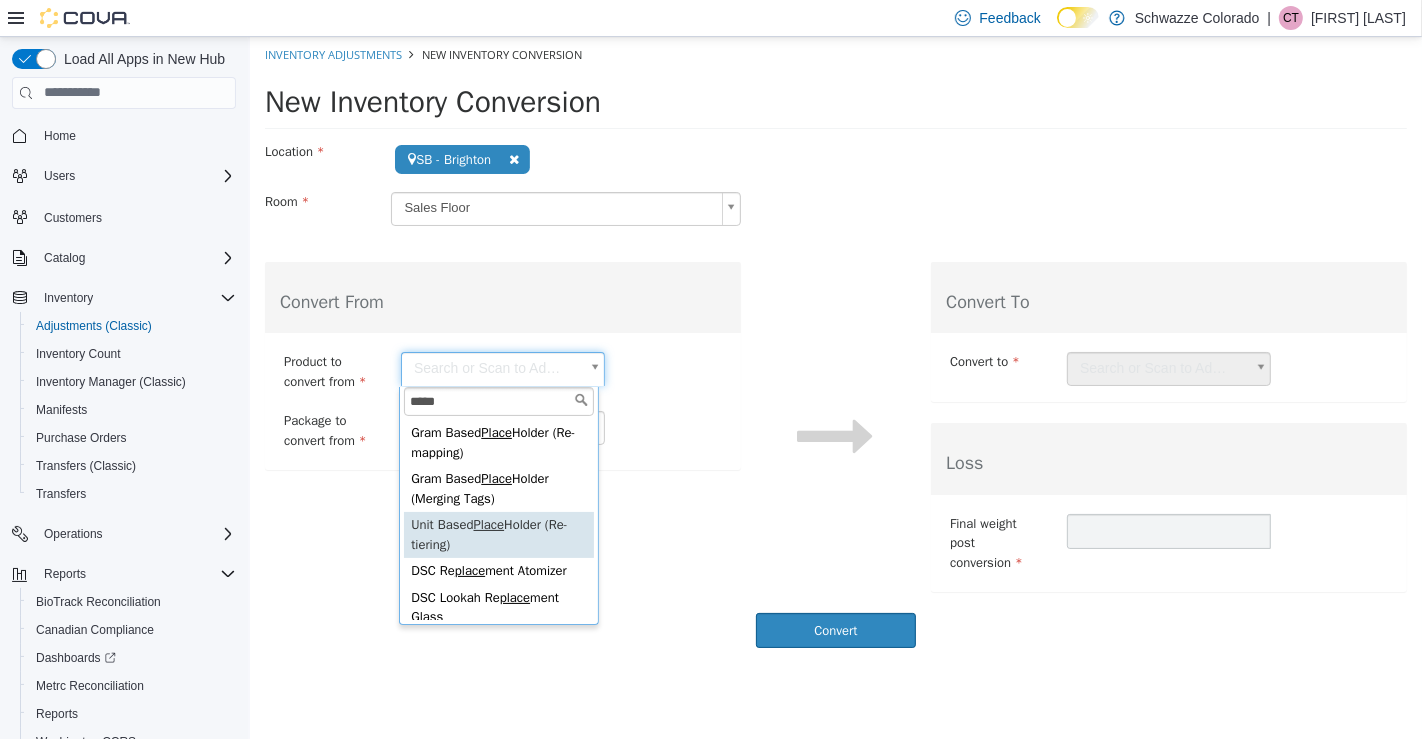 type on "**********" 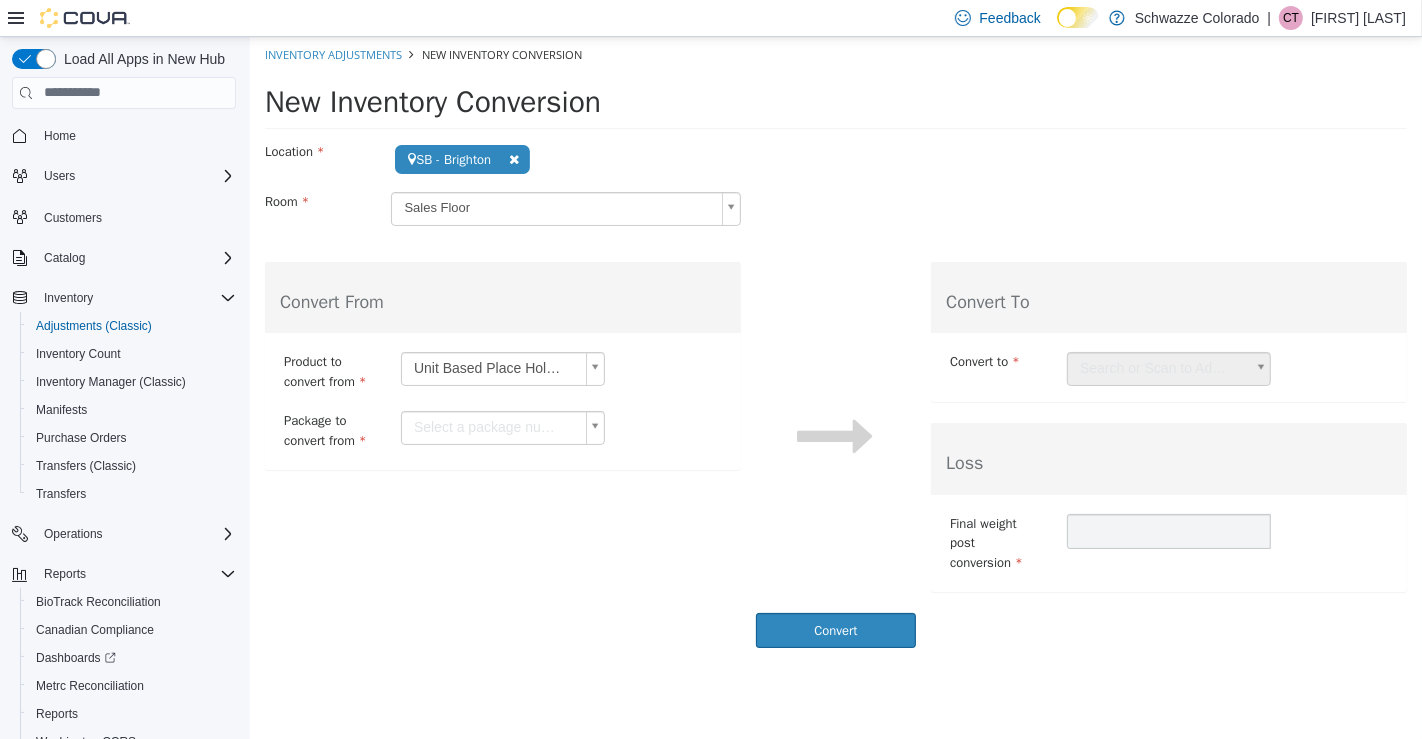 click on "**********" at bounding box center (835, 347) 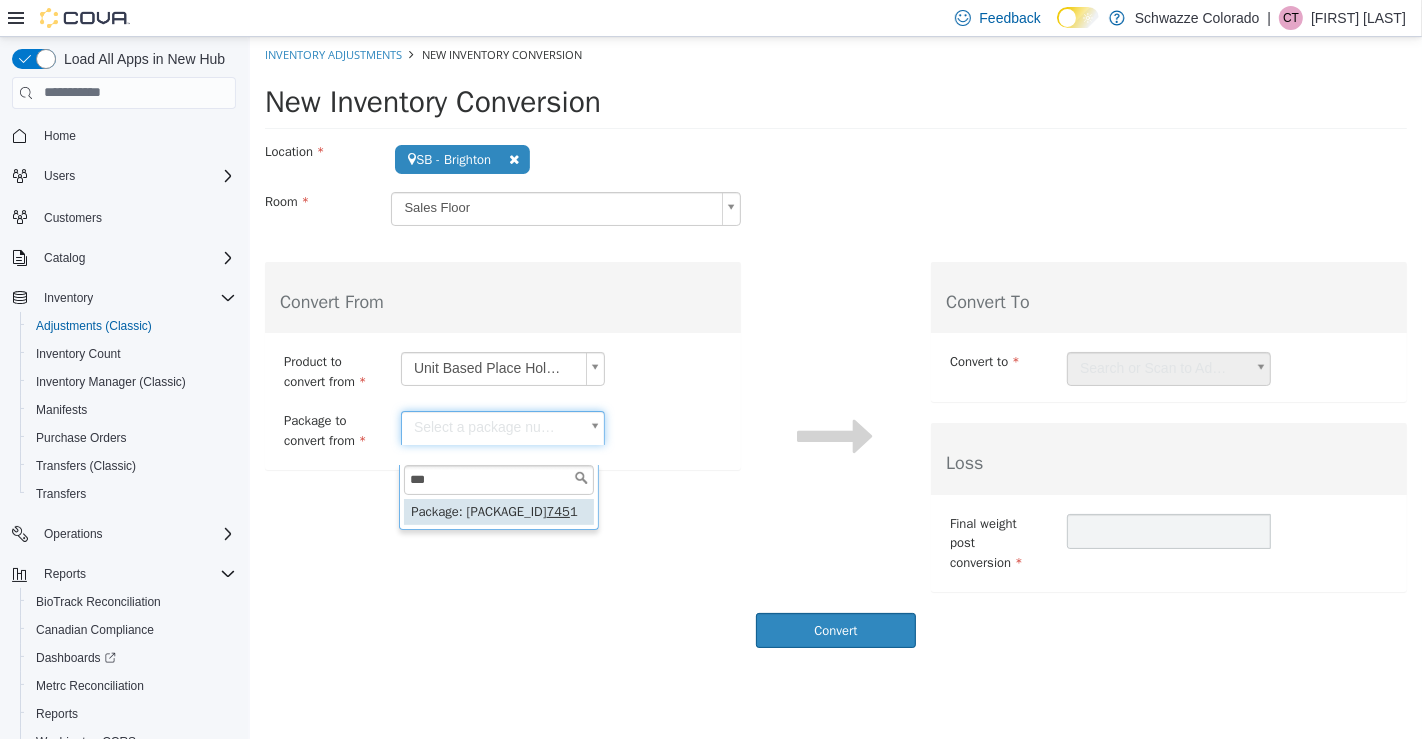 type on "***" 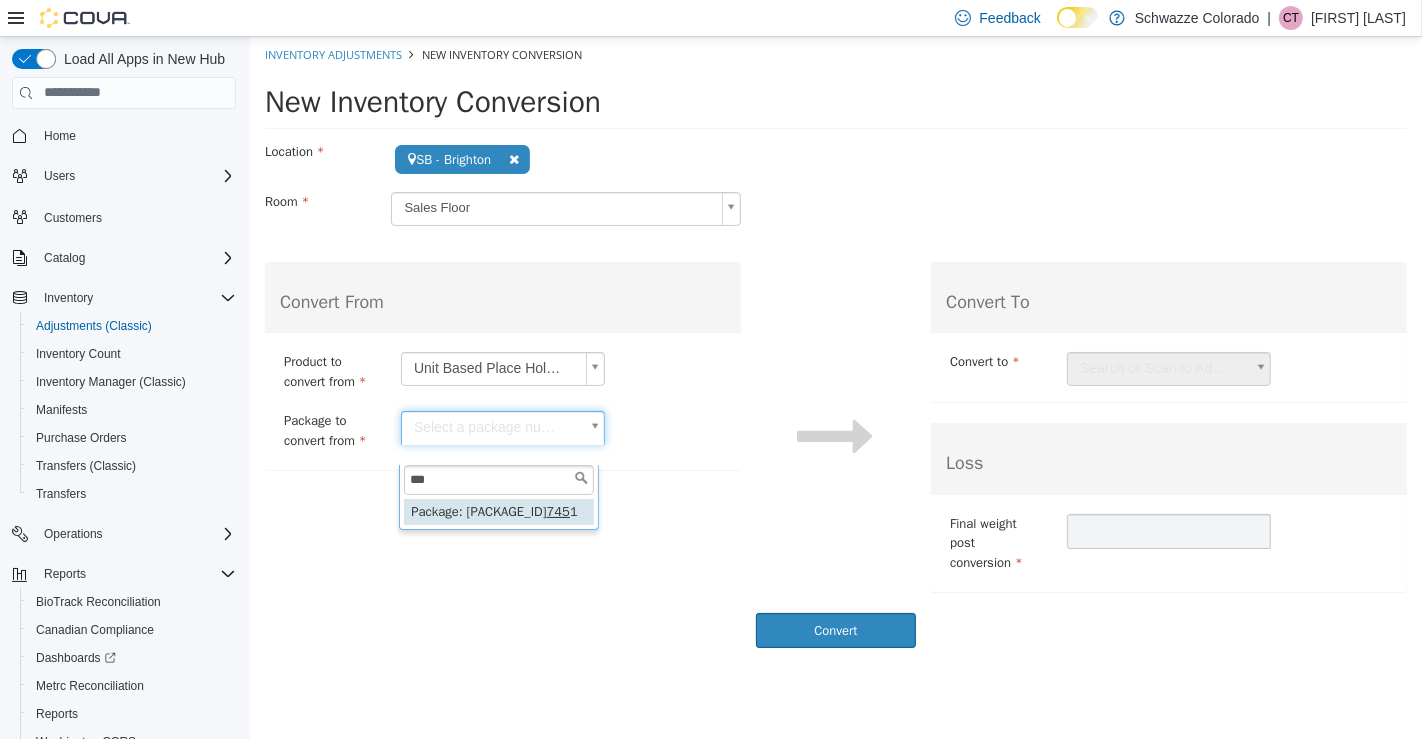 type on "****" 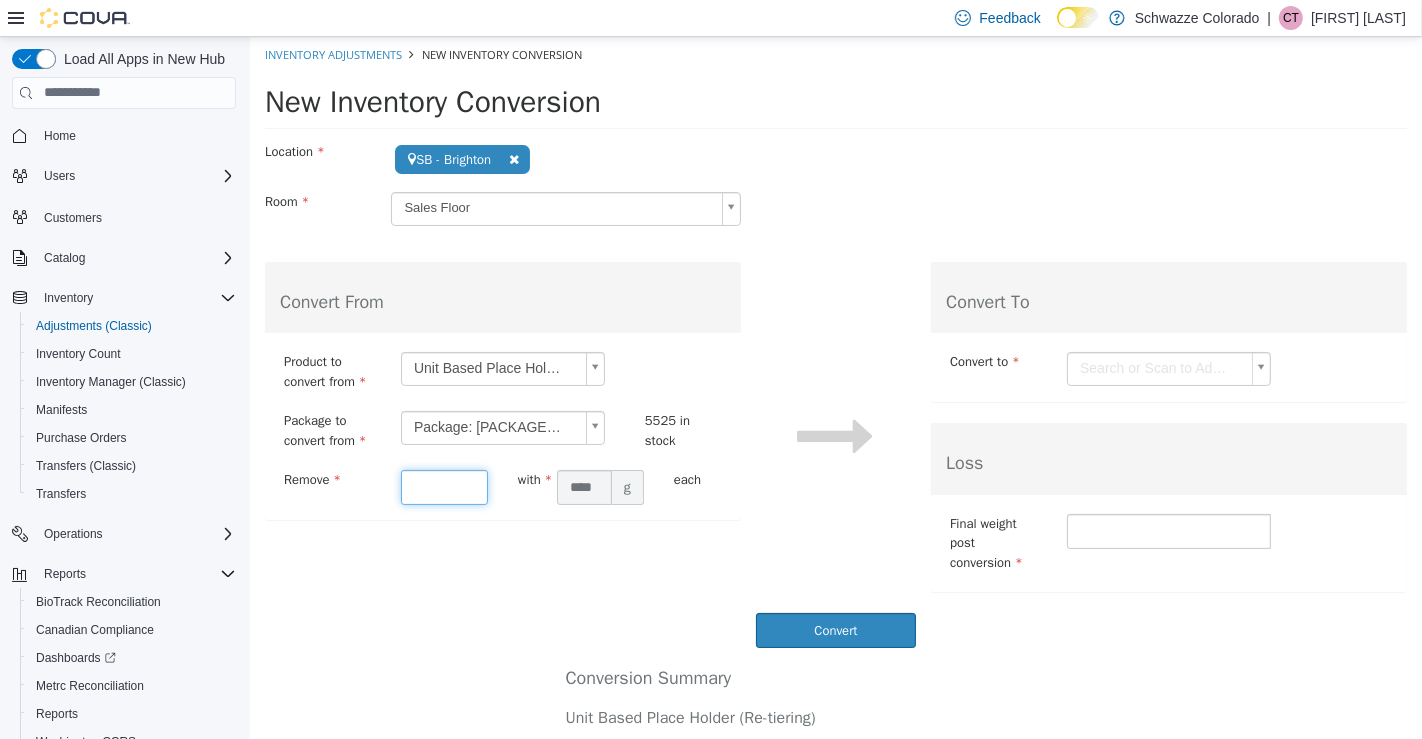 click at bounding box center (443, 486) 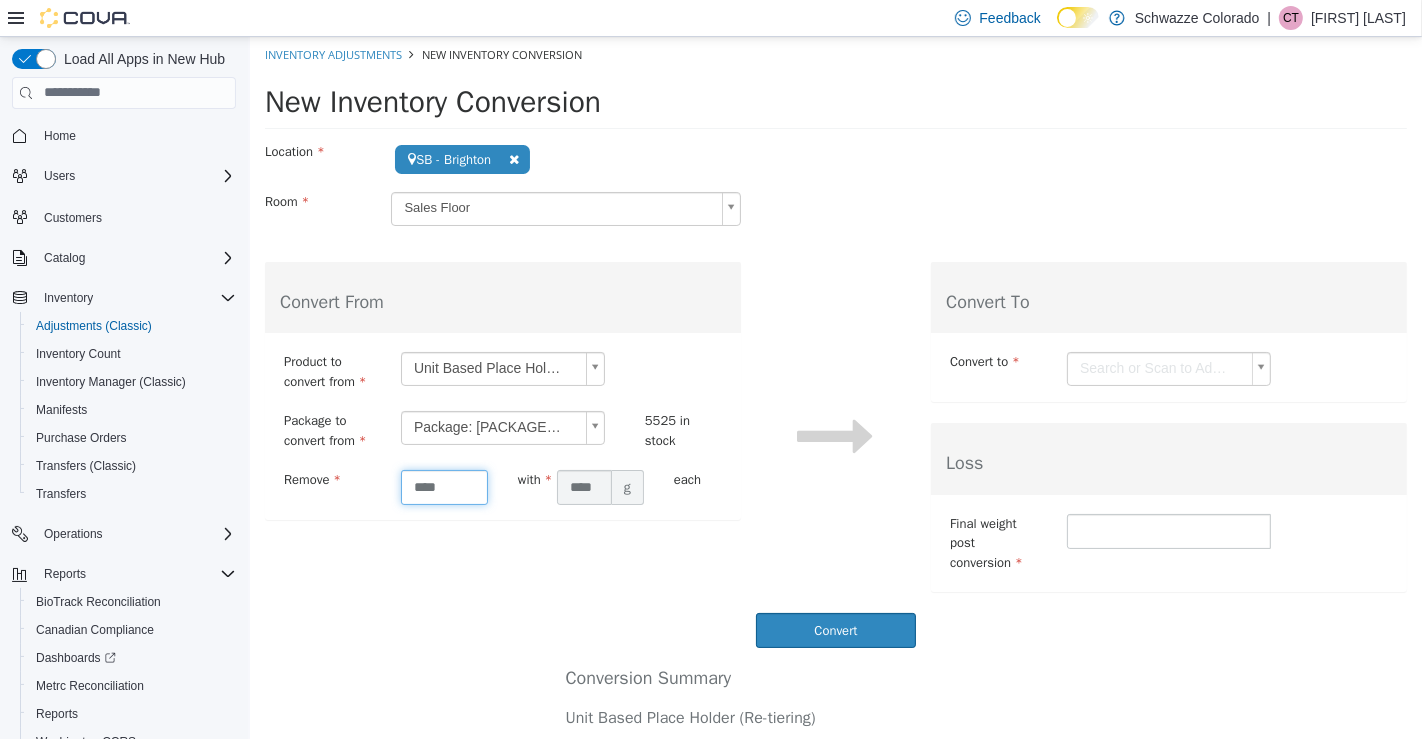 type on "****" 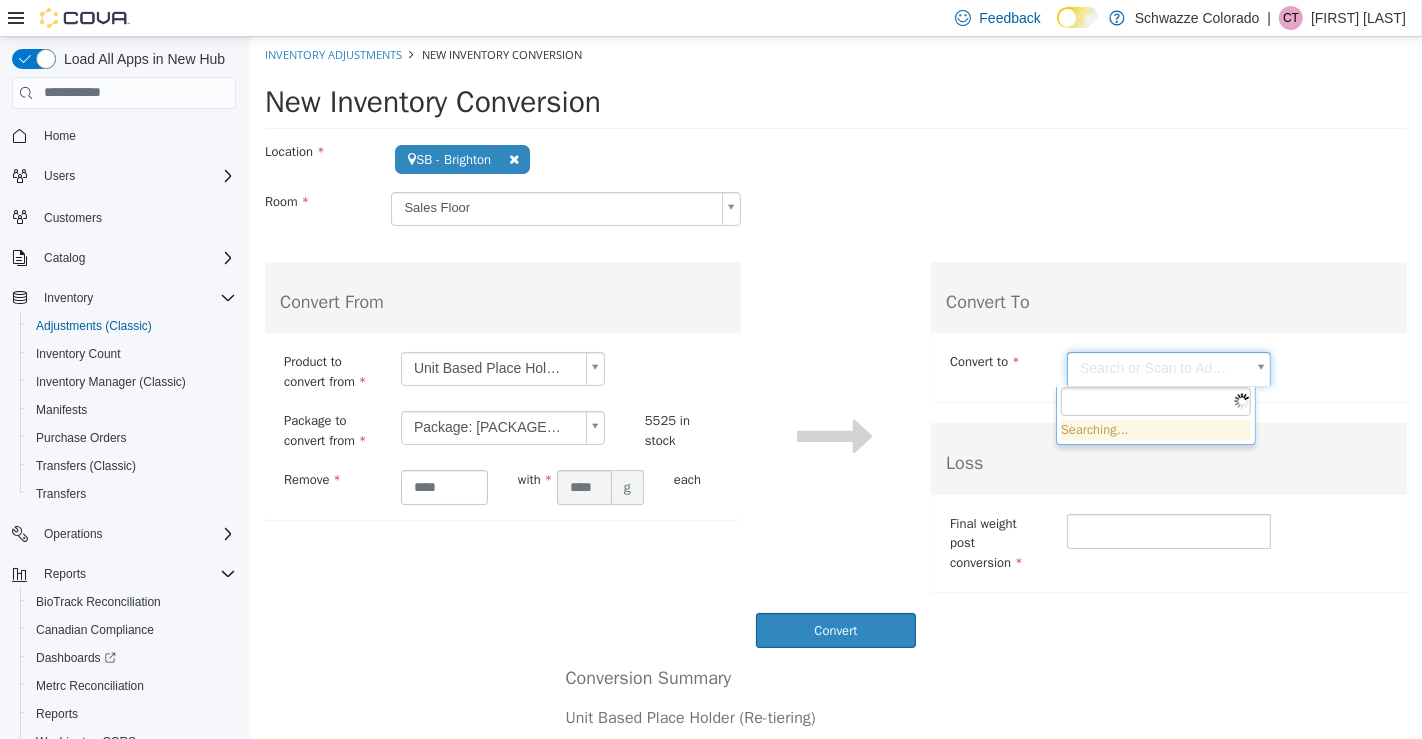 click on "**********" at bounding box center [835, 462] 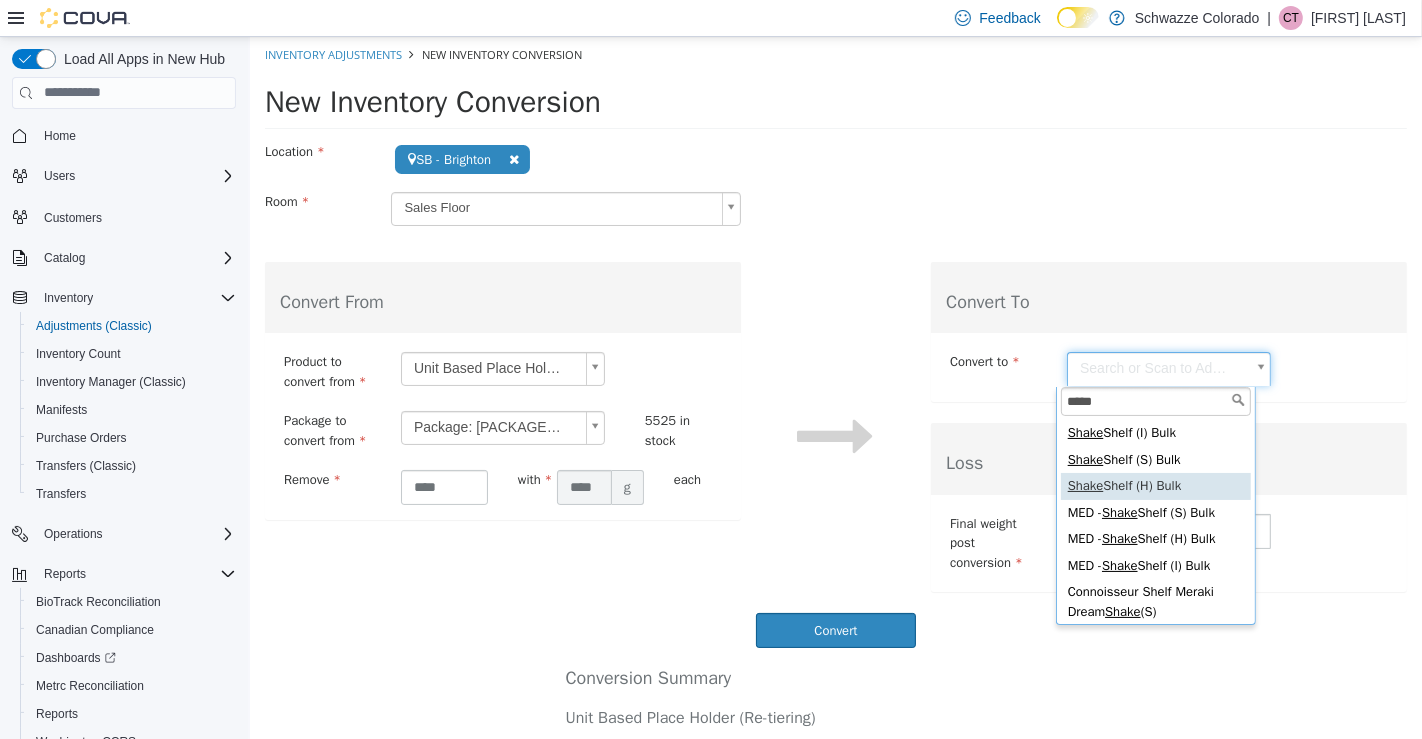 type on "*****" 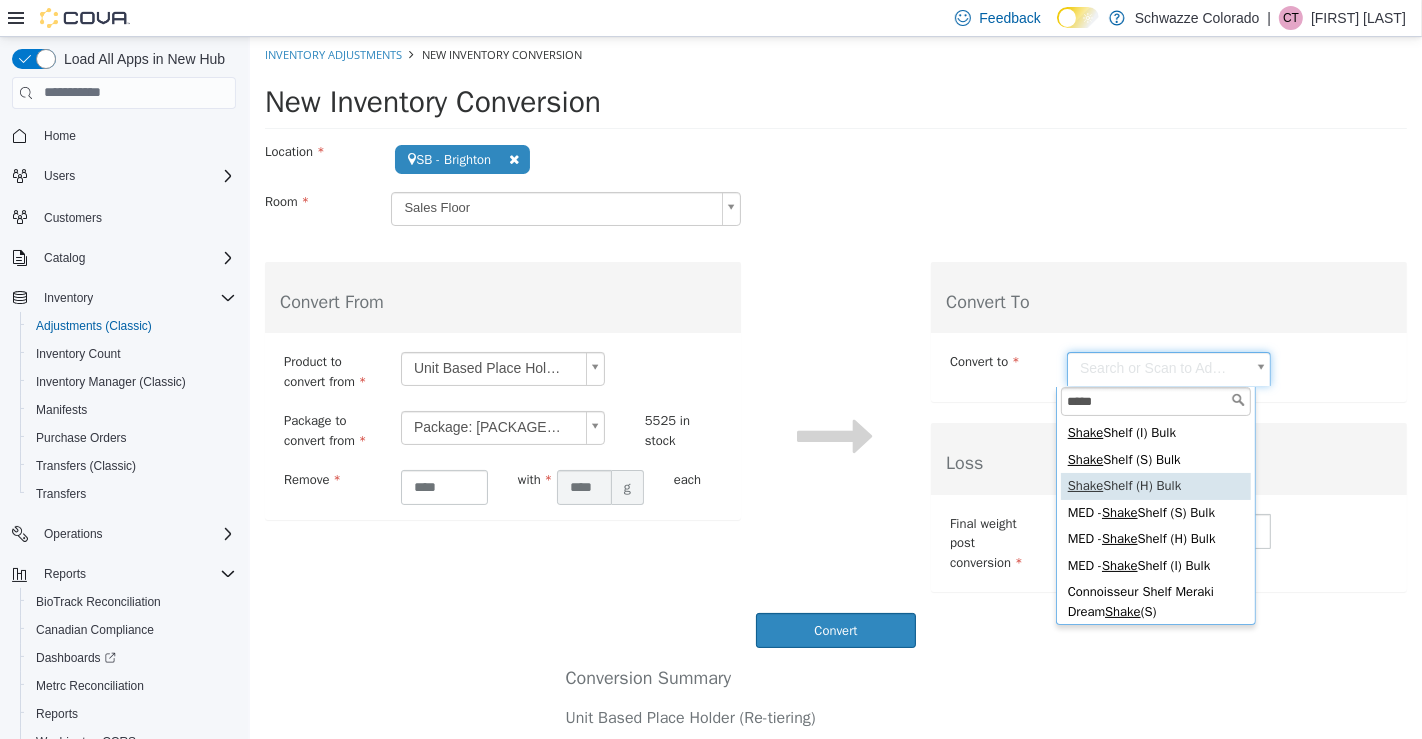 type on "**********" 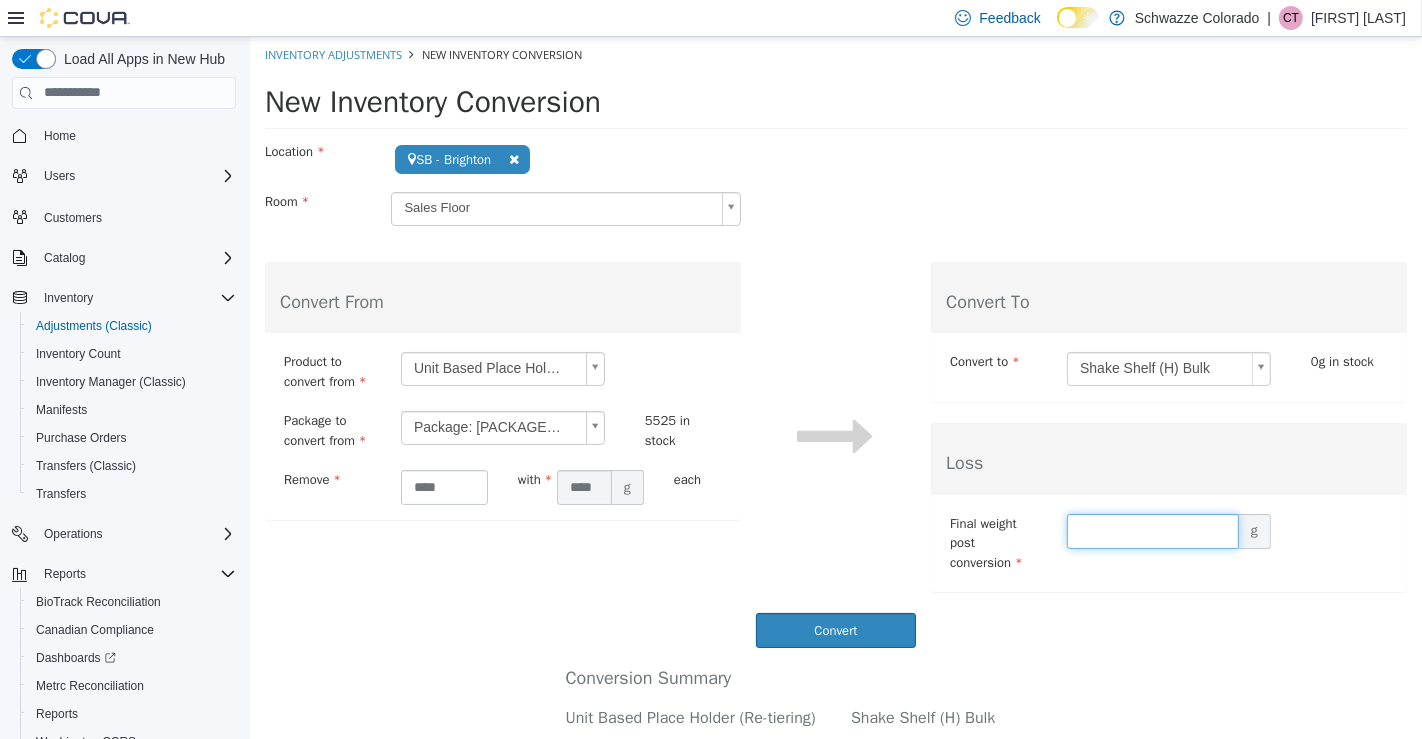 click at bounding box center (1152, 530) 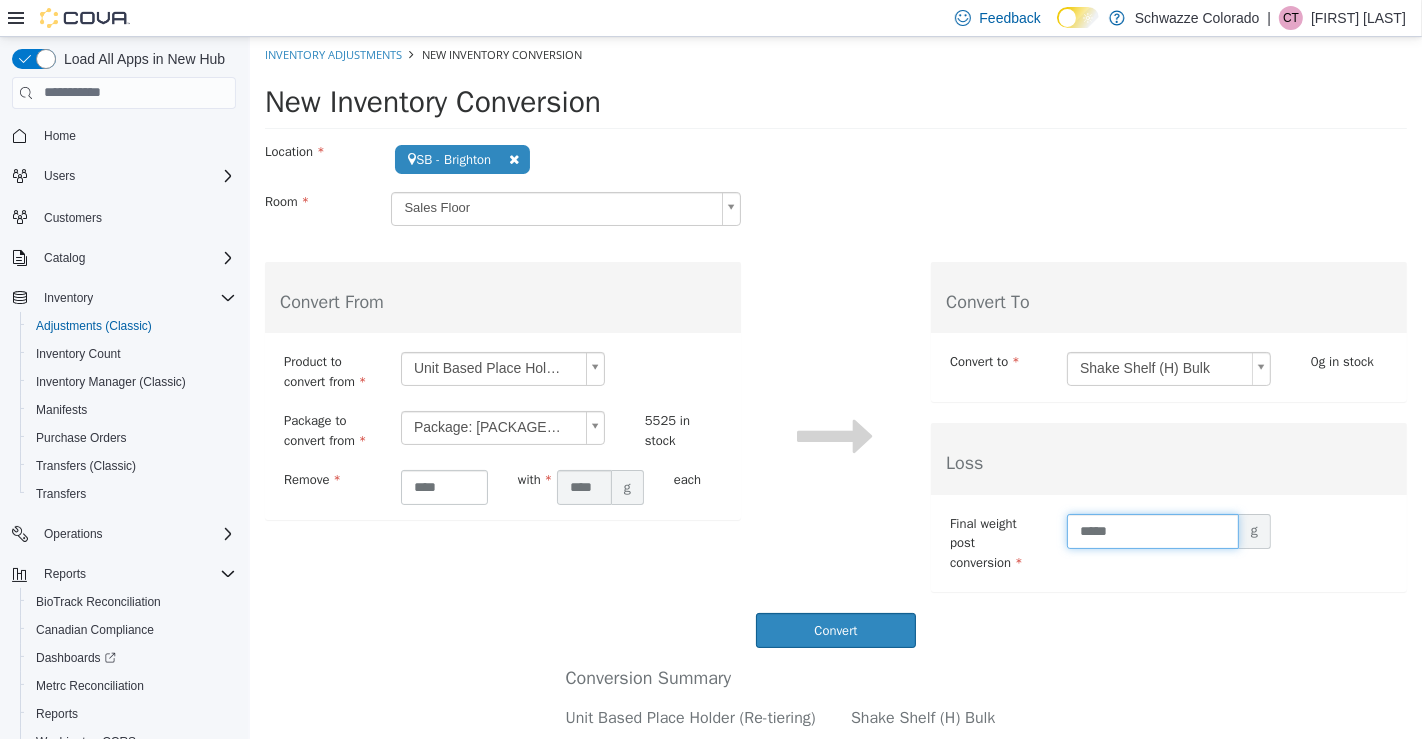 type on "*****" 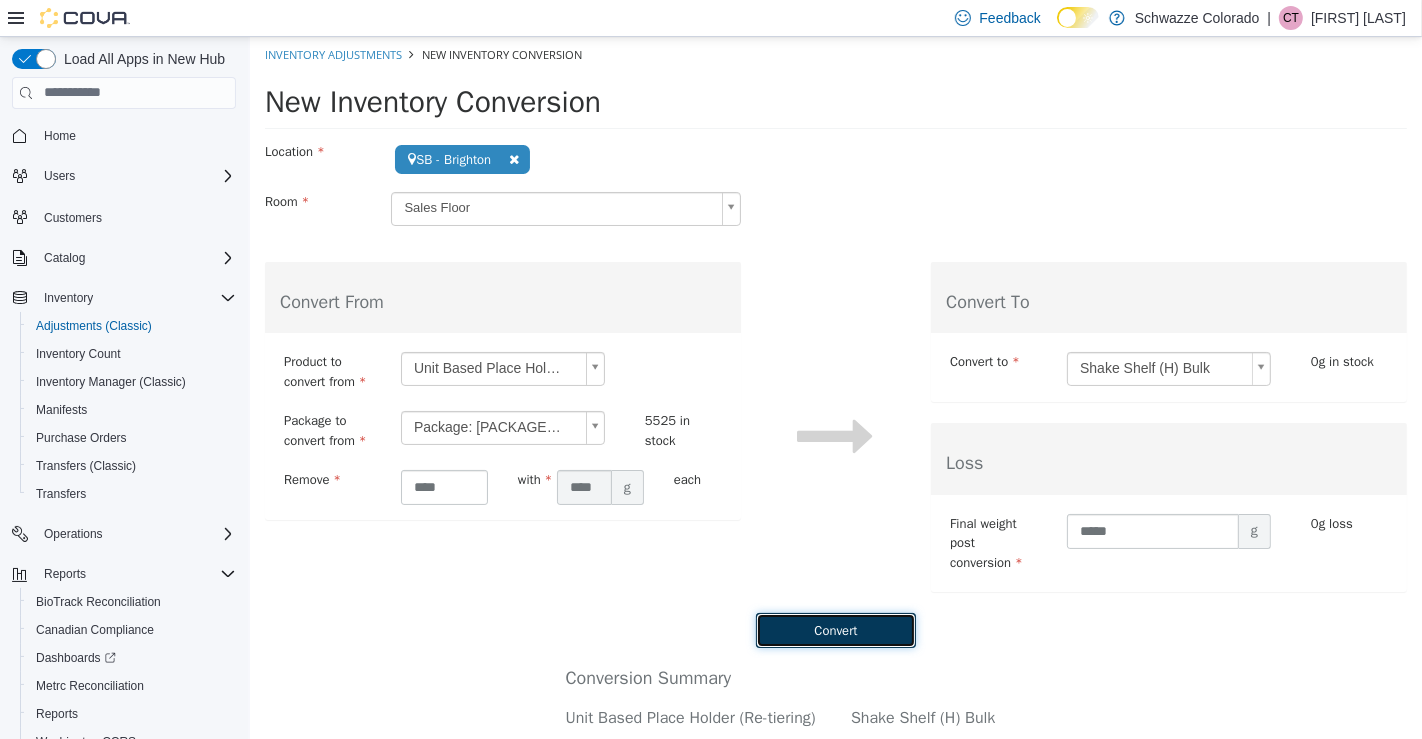 click on "Convert" at bounding box center (835, 629) 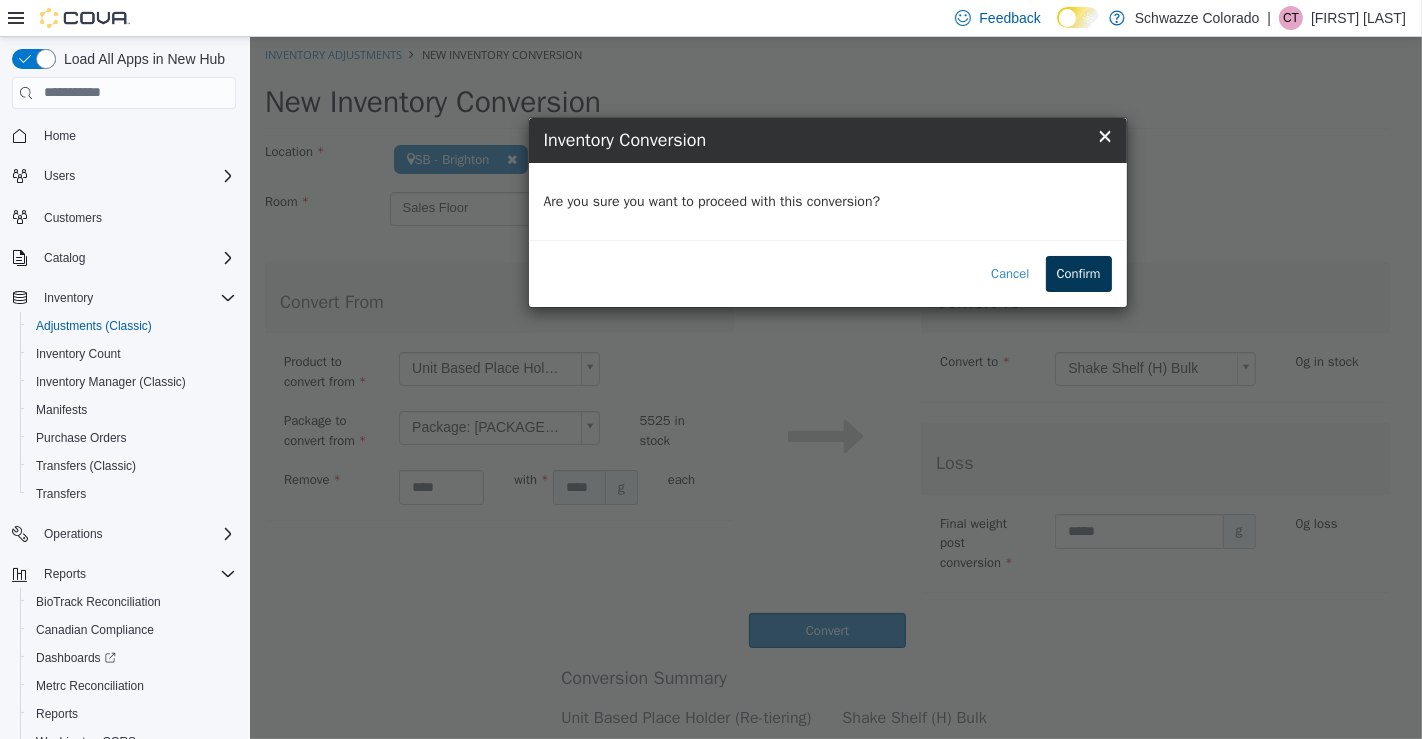 click on "Confirm" at bounding box center [1078, 273] 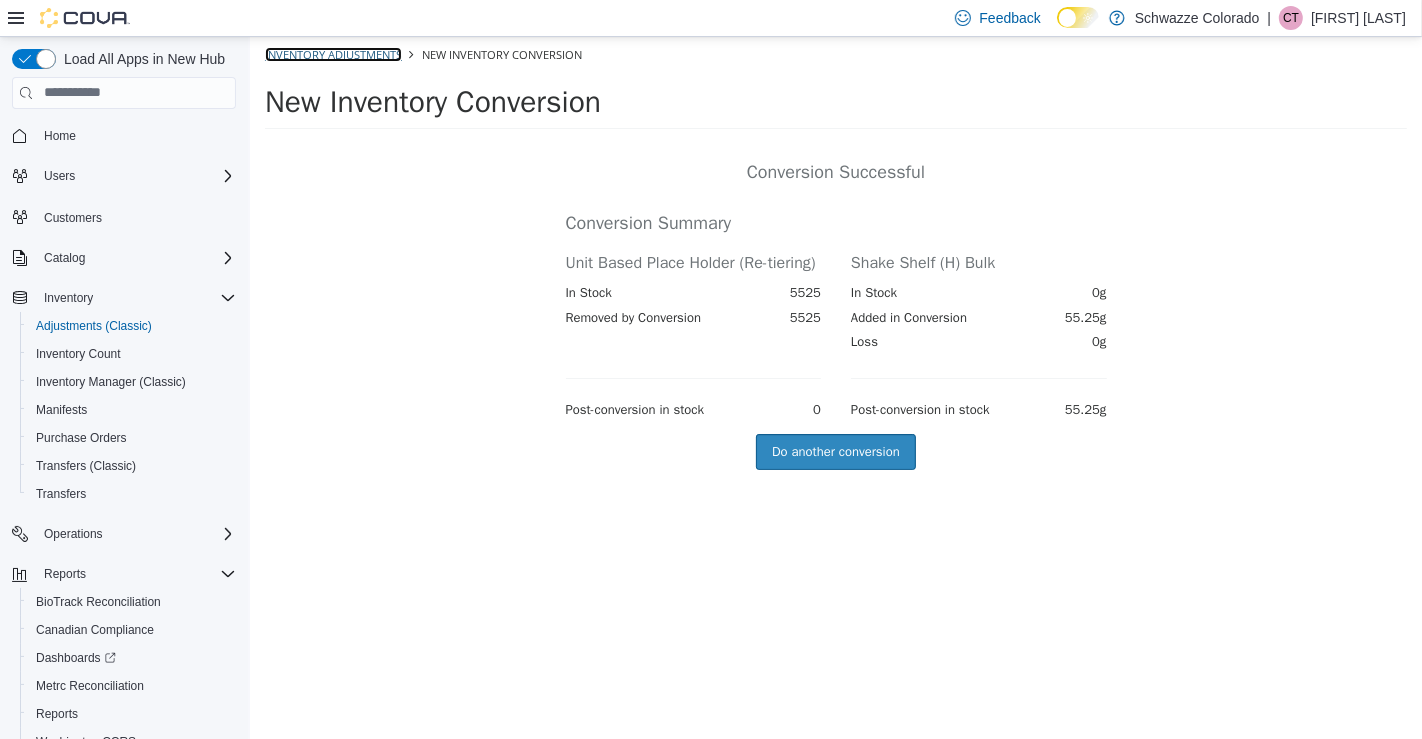 click on "Inventory Adjustments" at bounding box center (332, 53) 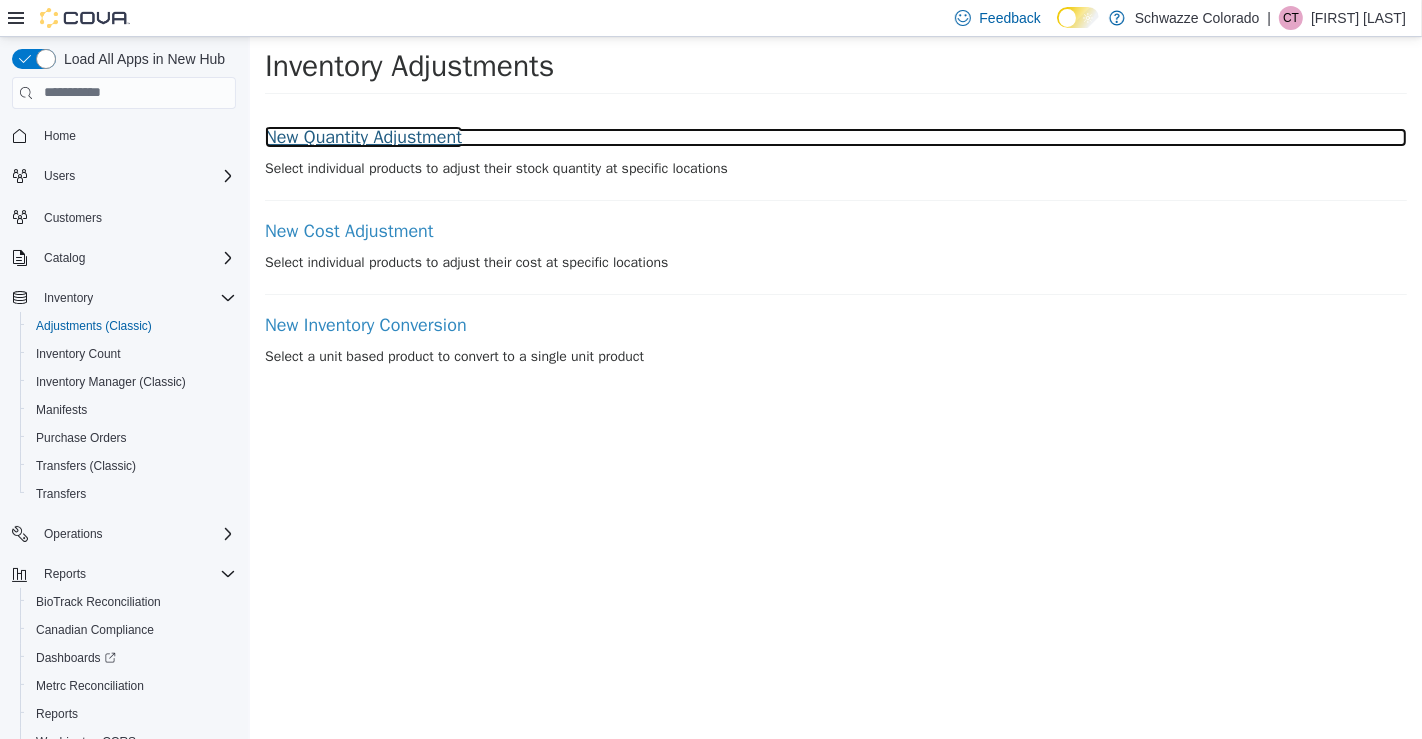 click on "New Quantity Adjustment" at bounding box center [835, 137] 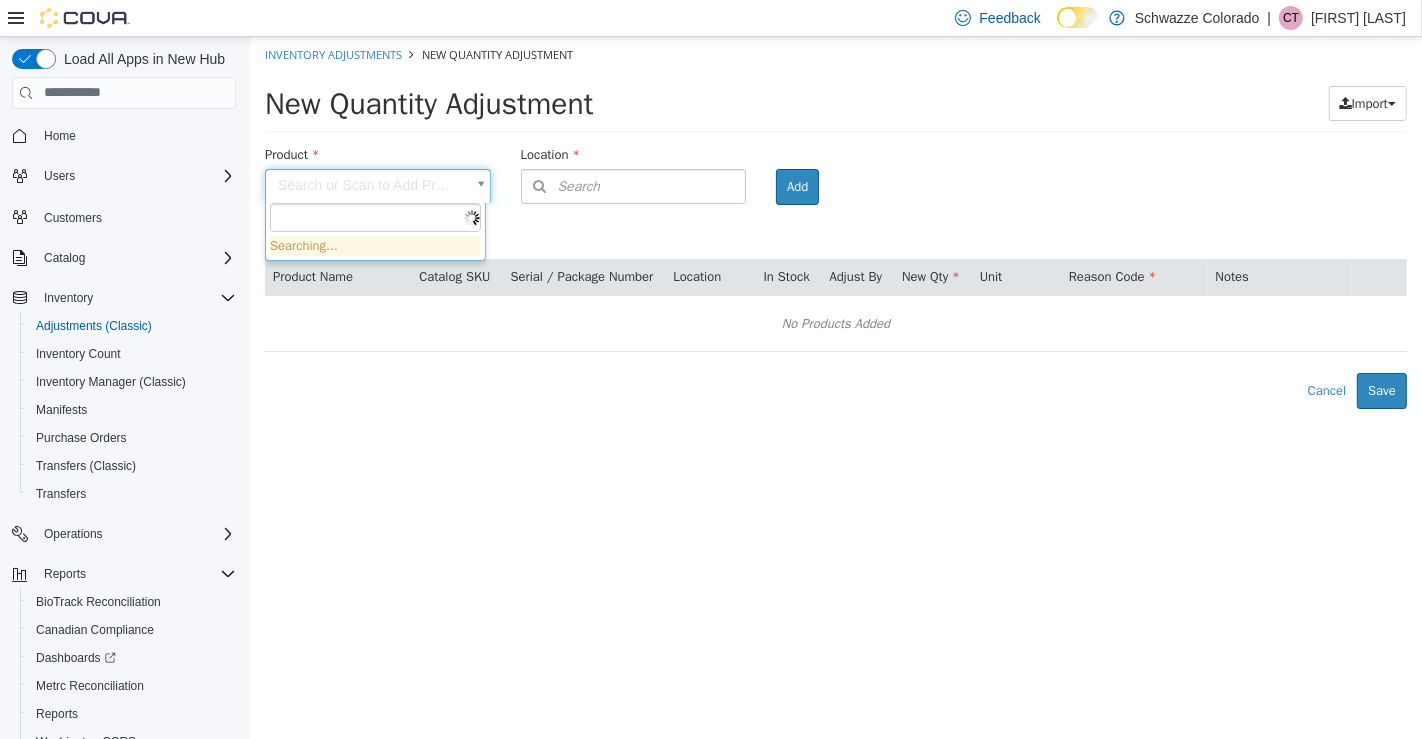 click on "×
Save Successful!
Inventory Adjustments
New Quantity Adjustment
New Quantity Adjustment
Import  Inventory Export (.CSV) Package List (.TXT)
Product     Search or Scan to Add Product     Location Search Type 3 or more characters or browse       Schwazze Colorado     (33)         Emerald Fields     (4)         EF - Glendale             EF - Havana             EF - South Boulder             EF - Wash Park             Standing Akimbo     (1)         Standing Akimbo     (1)         SA - Denver             Star Buds     (26)         SB - Arapahoe             SB - Aurora             SB - Belmar             SB - Boulder             SB - Brighton             SB - Colorado Springs             SB - Commerce City             SB - DU (Dispensary)             SB - Federal Heights             SB - Fort Collins             SB - Garden City             SB - Glendale" at bounding box center (835, 222) 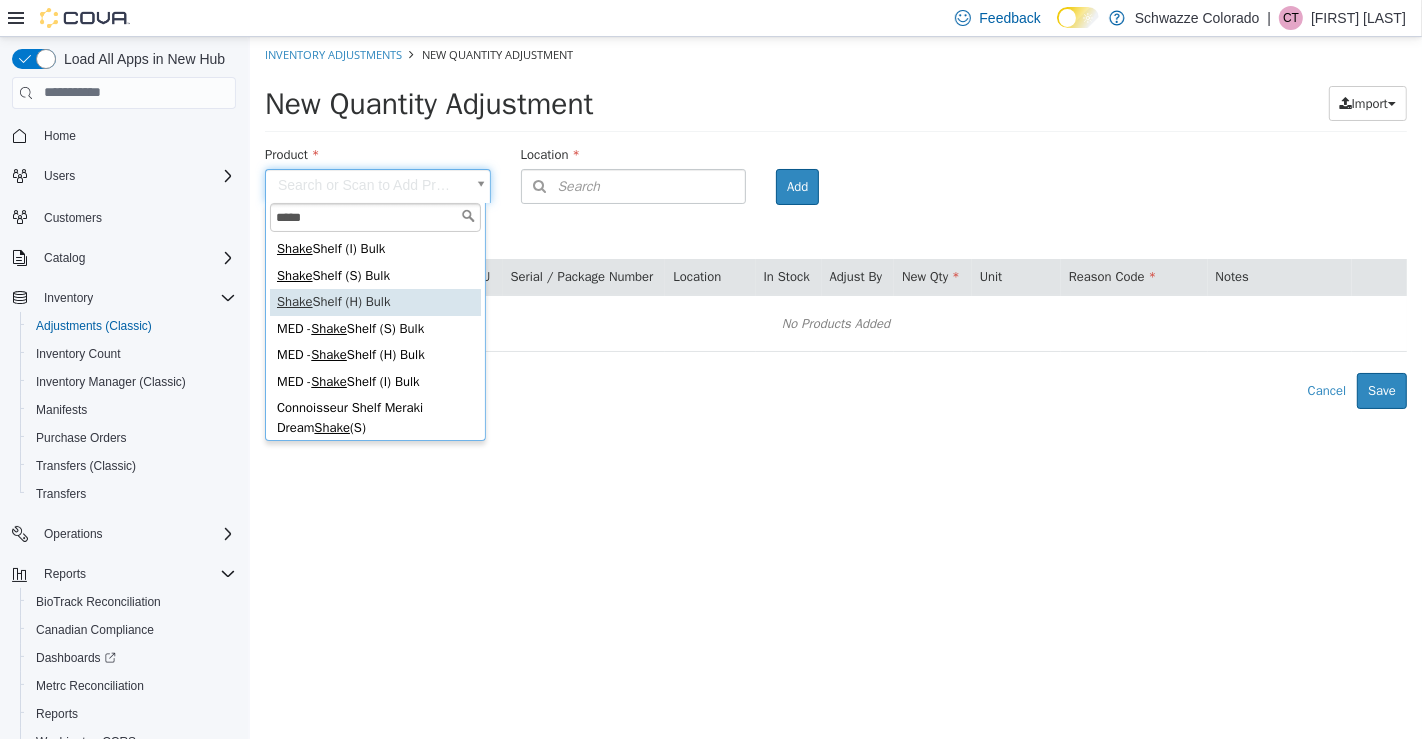 type on "*****" 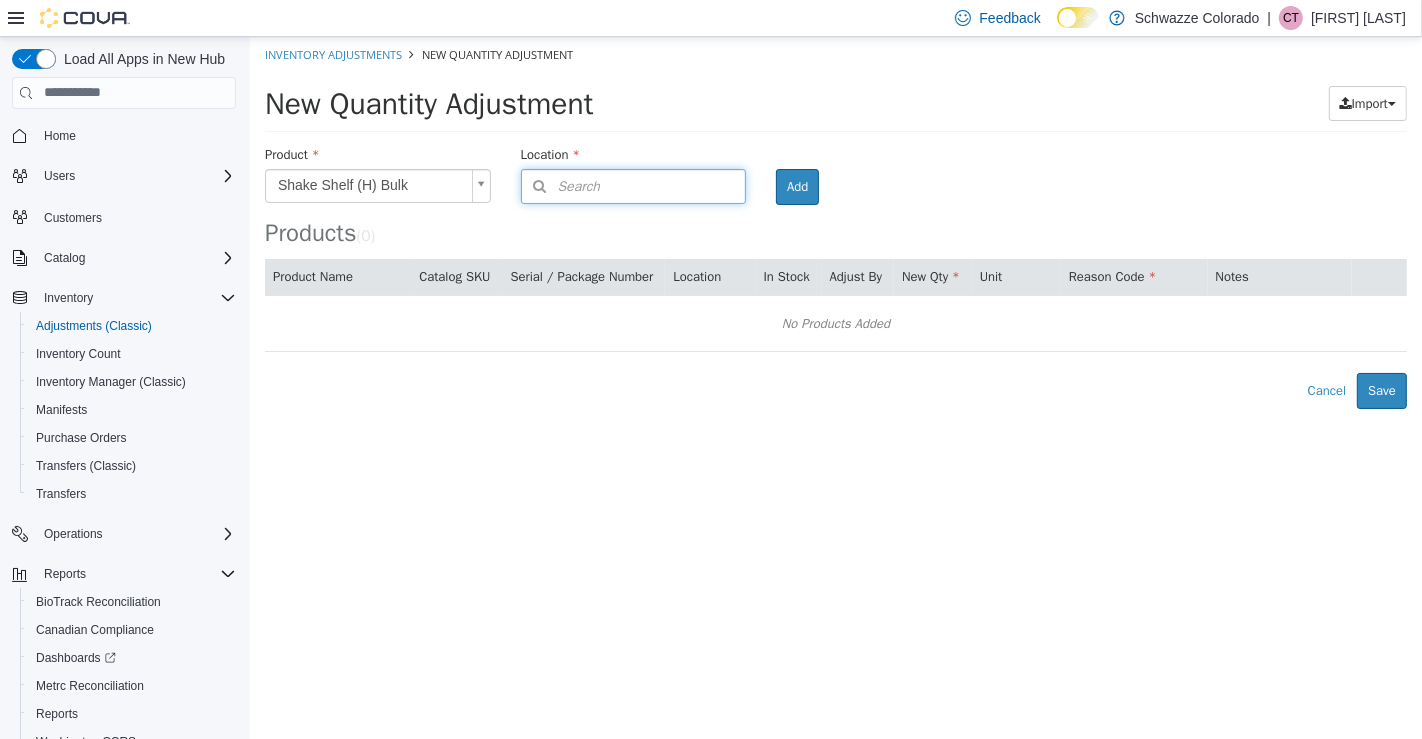 click on "Search" at bounding box center (633, 185) 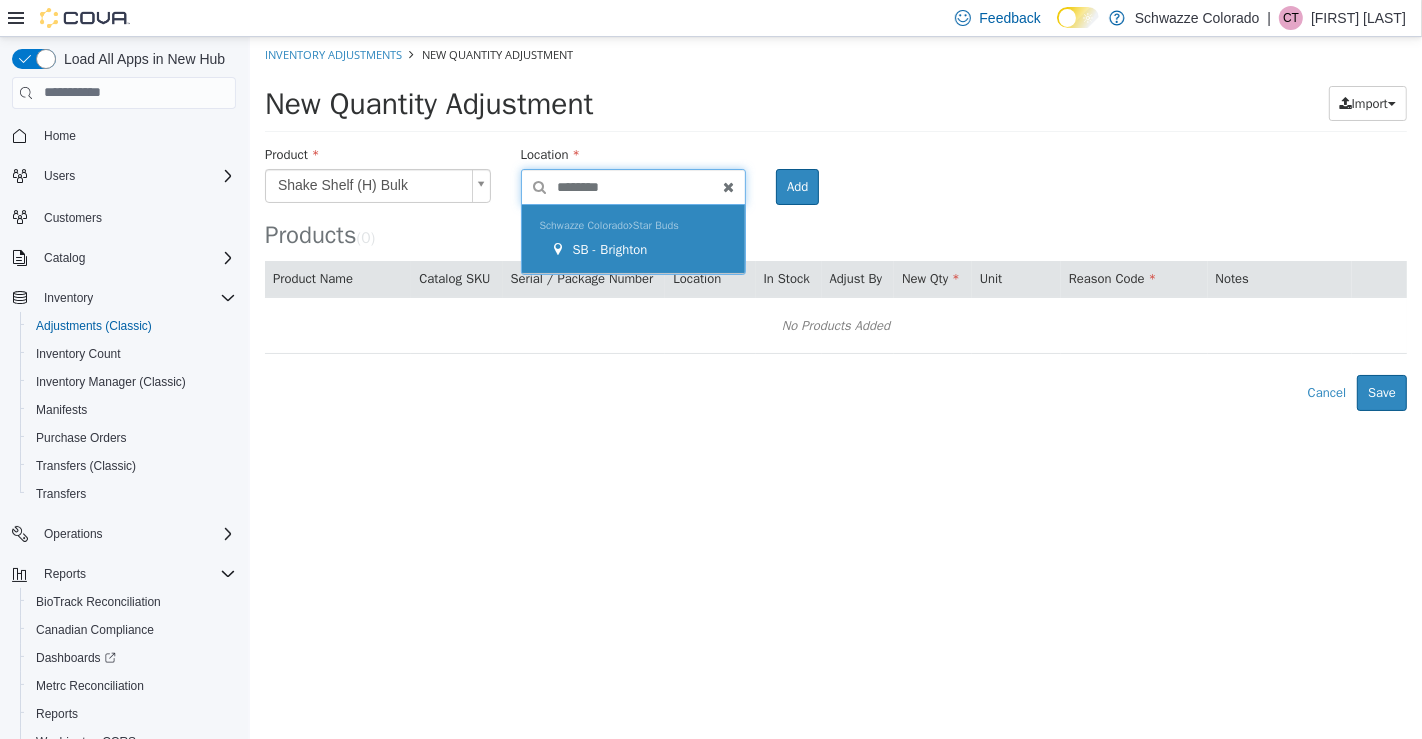 type on "********" 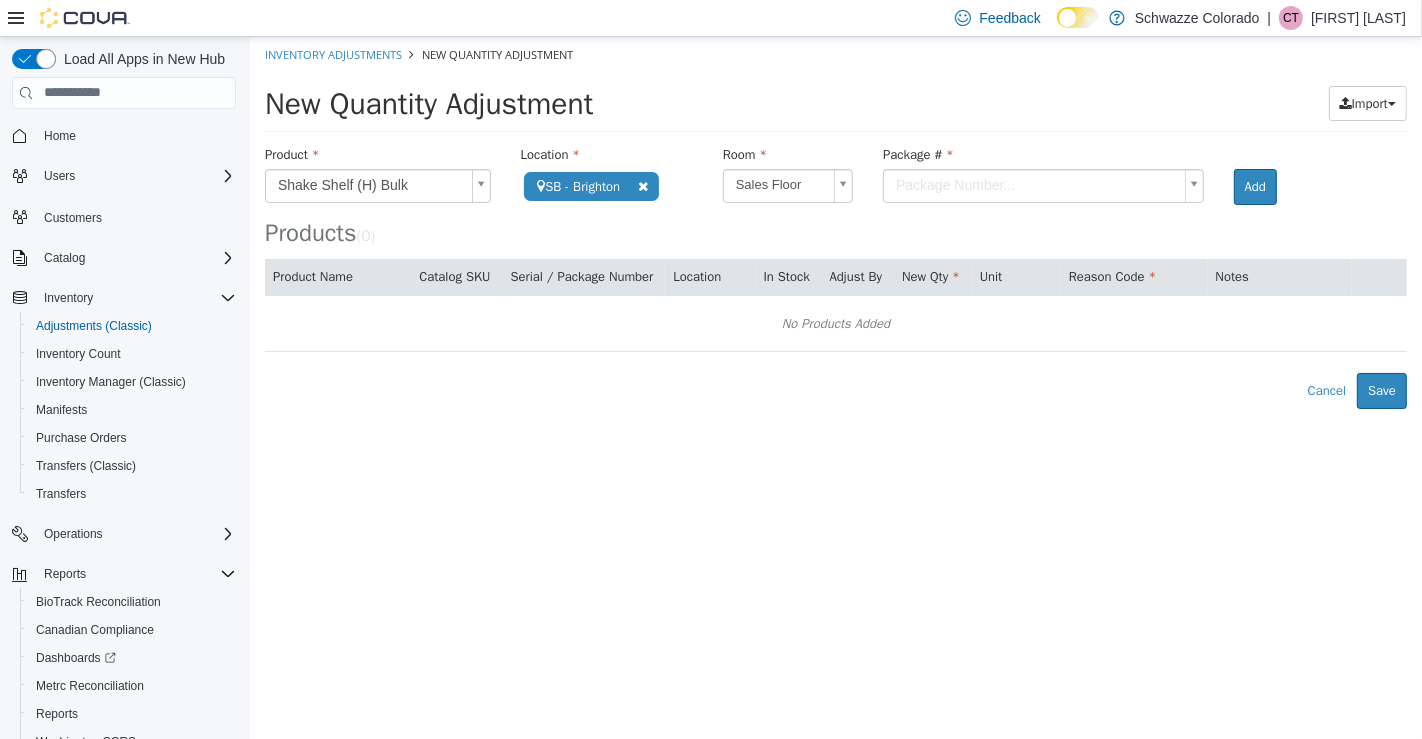 click on "**********" at bounding box center [835, 222] 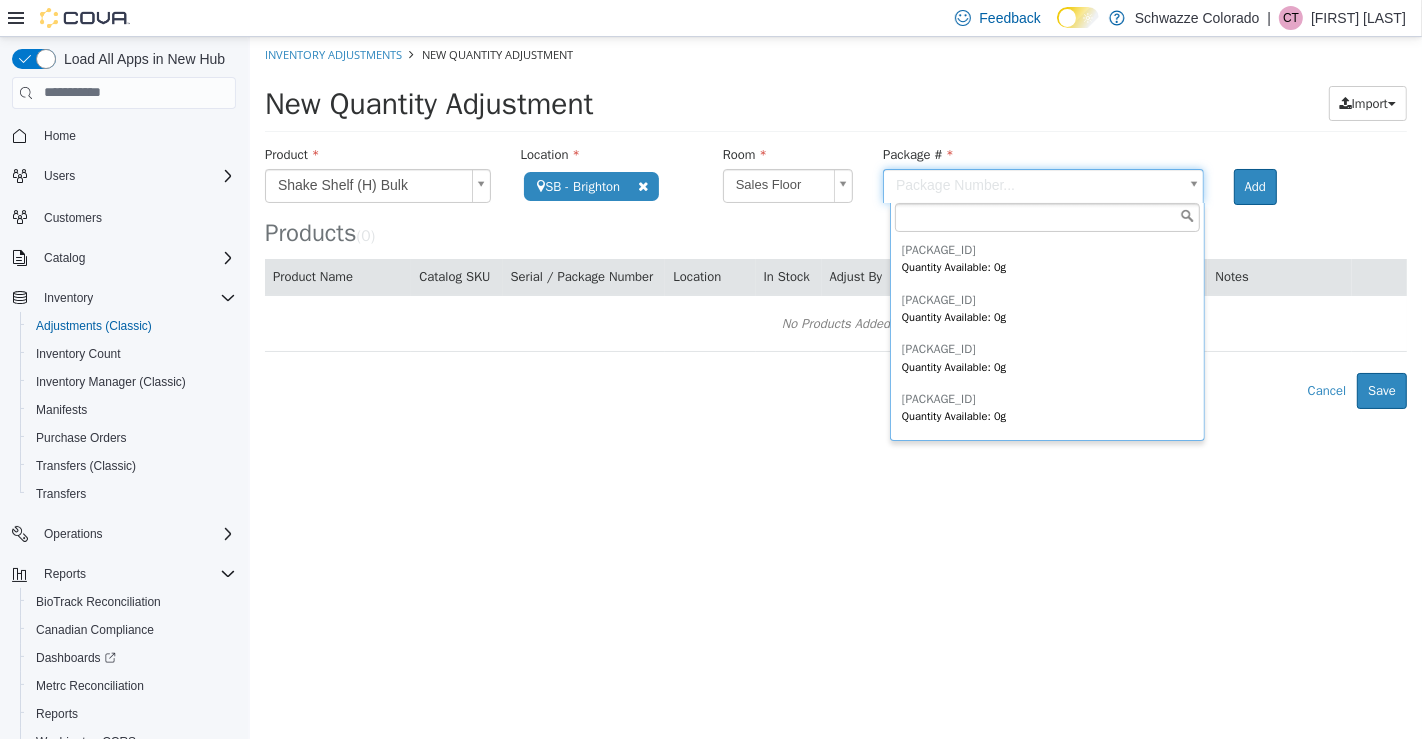 scroll, scrollTop: 2234, scrollLeft: 0, axis: vertical 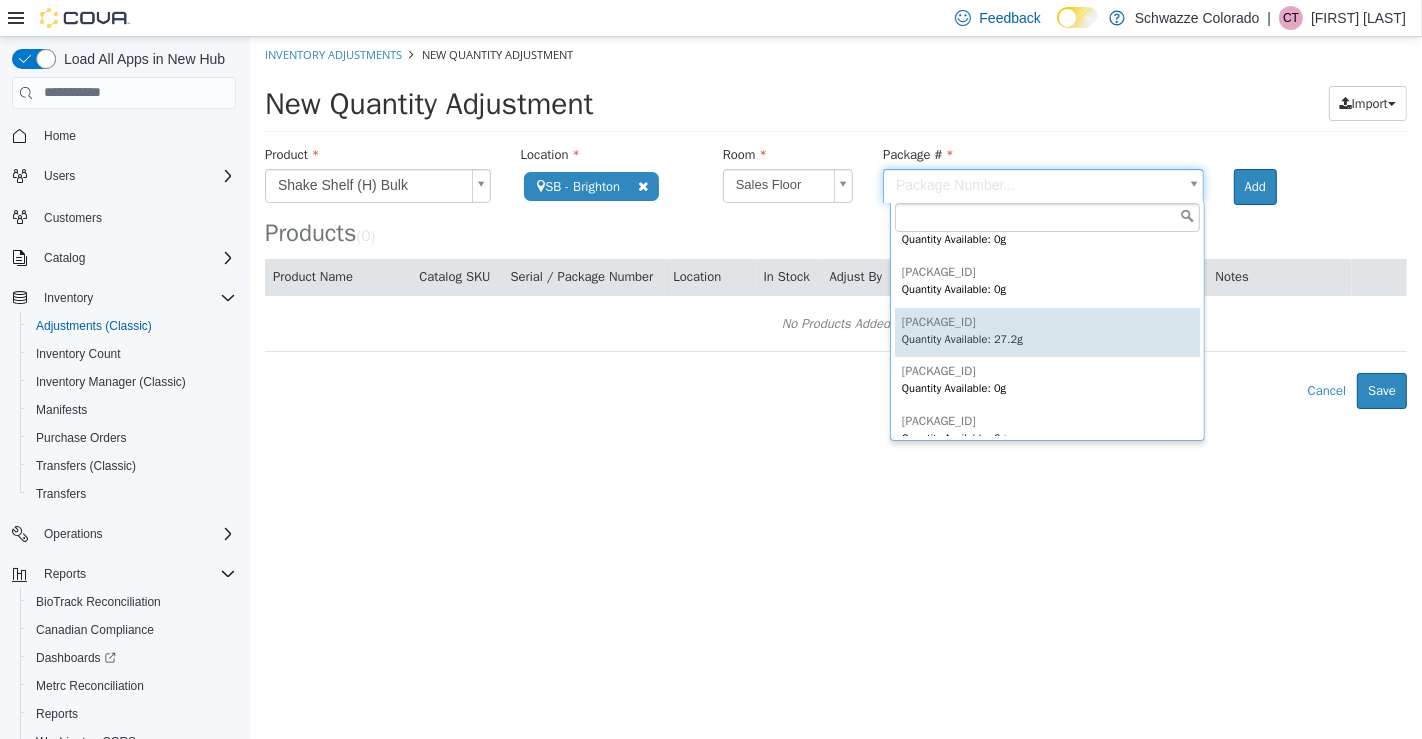 type on "**********" 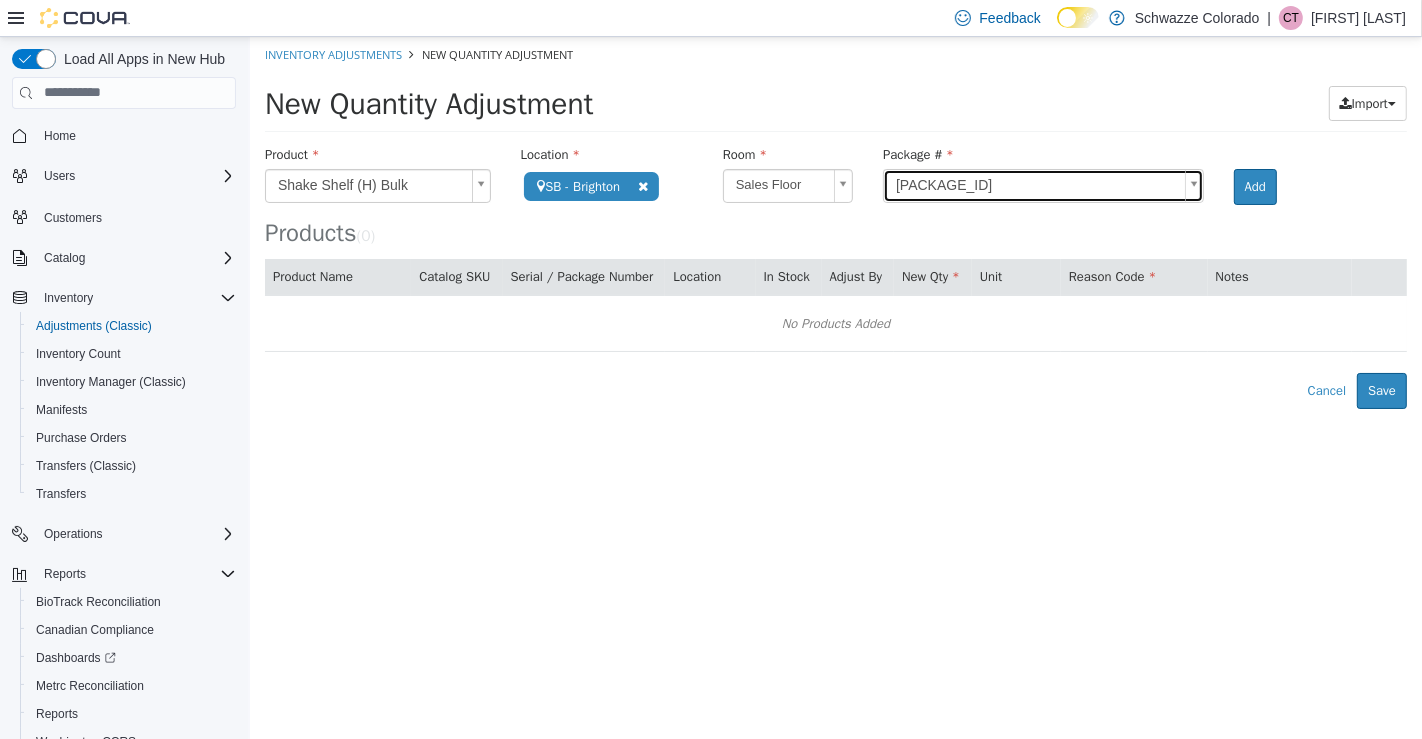 scroll, scrollTop: 0, scrollLeft: 0, axis: both 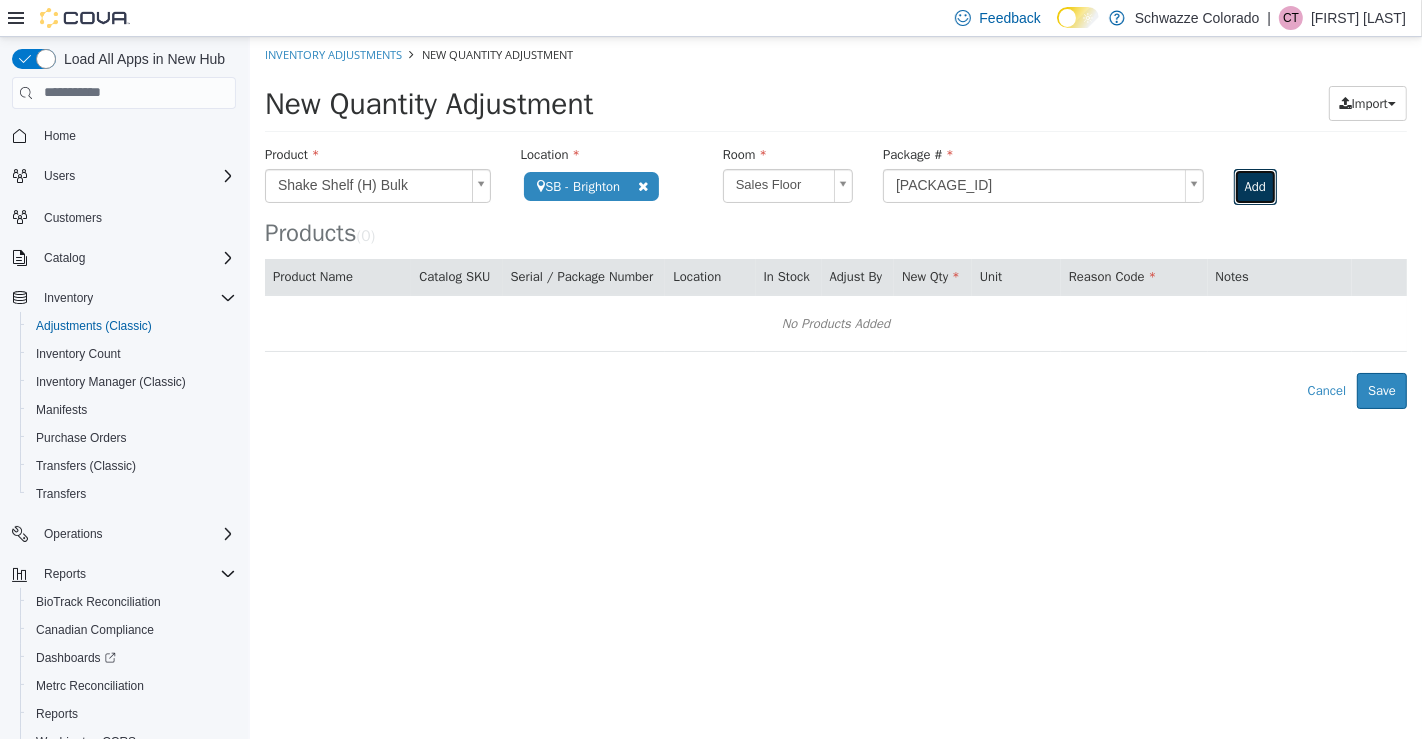 click on "Add" at bounding box center (1254, 186) 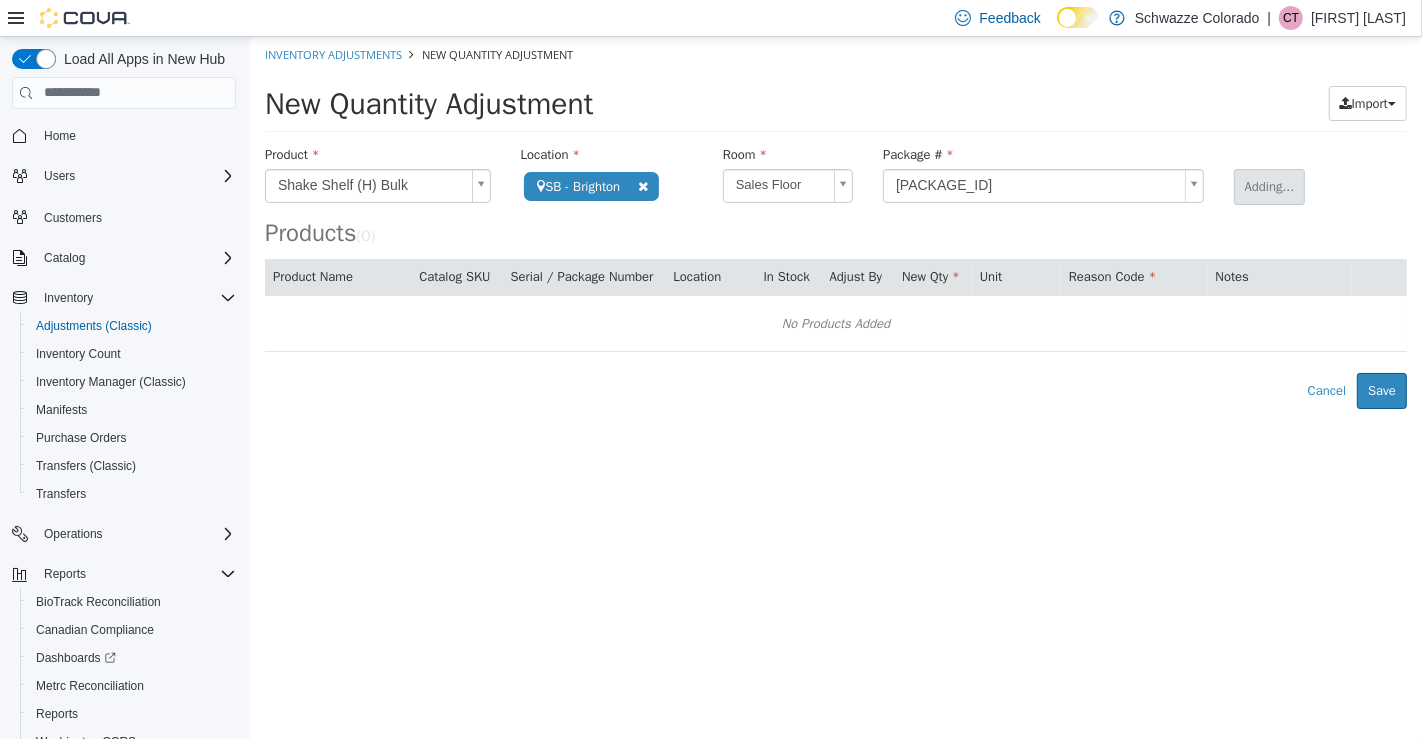 type 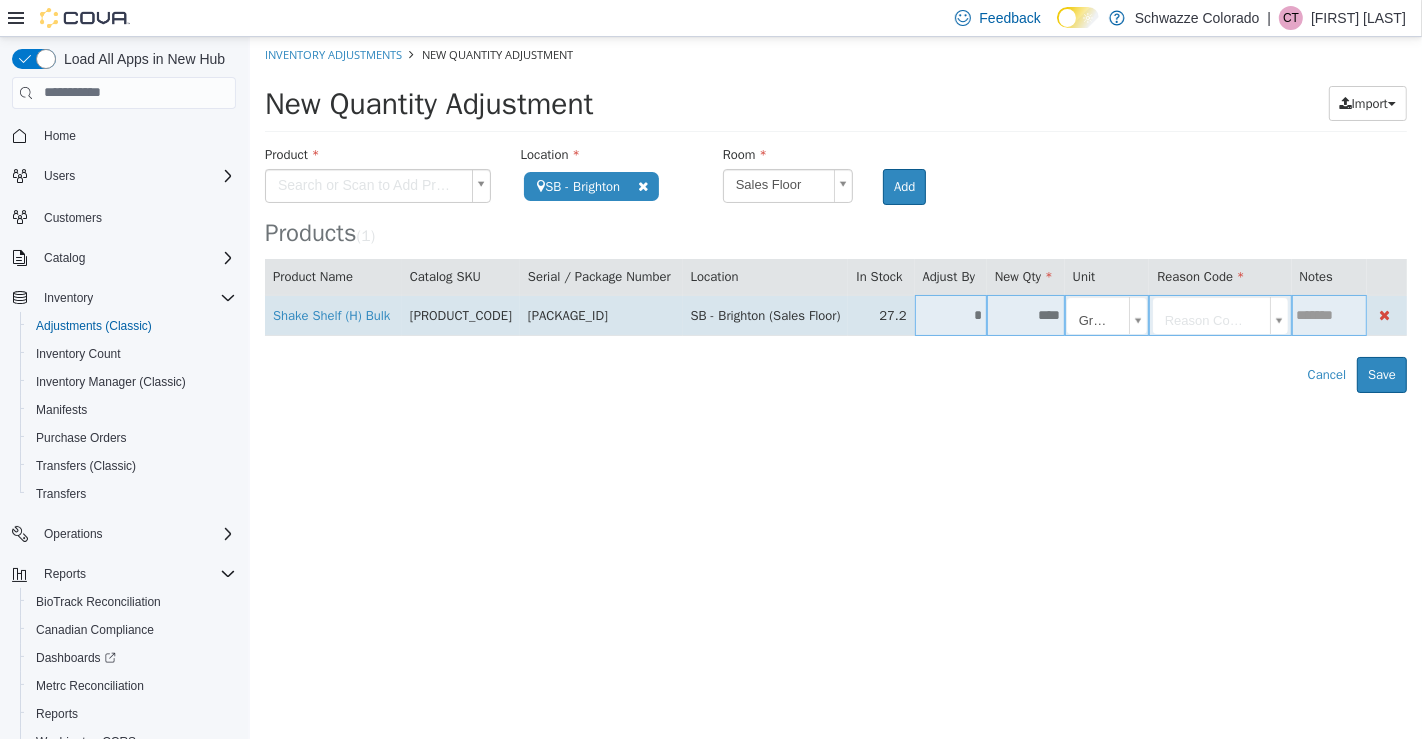 click on "****" at bounding box center (1025, 314) 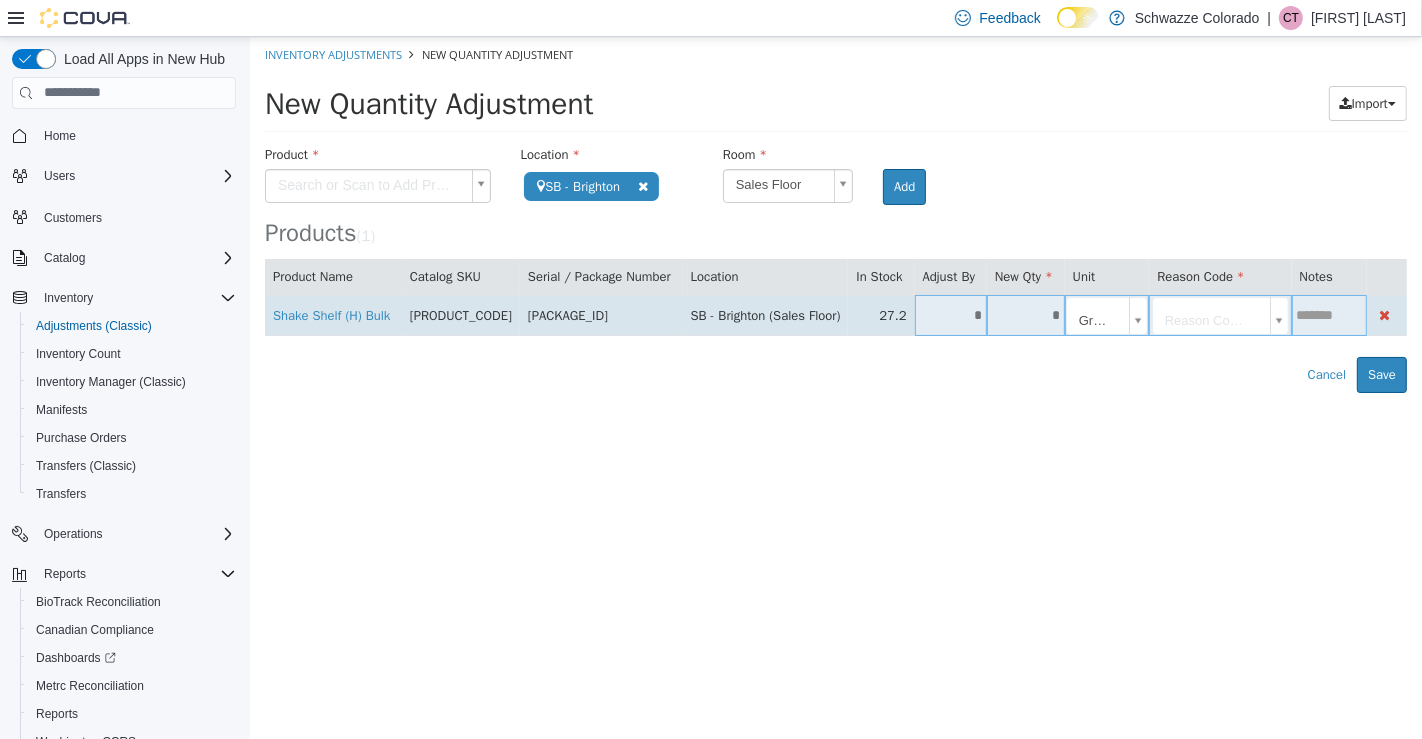 type on "*" 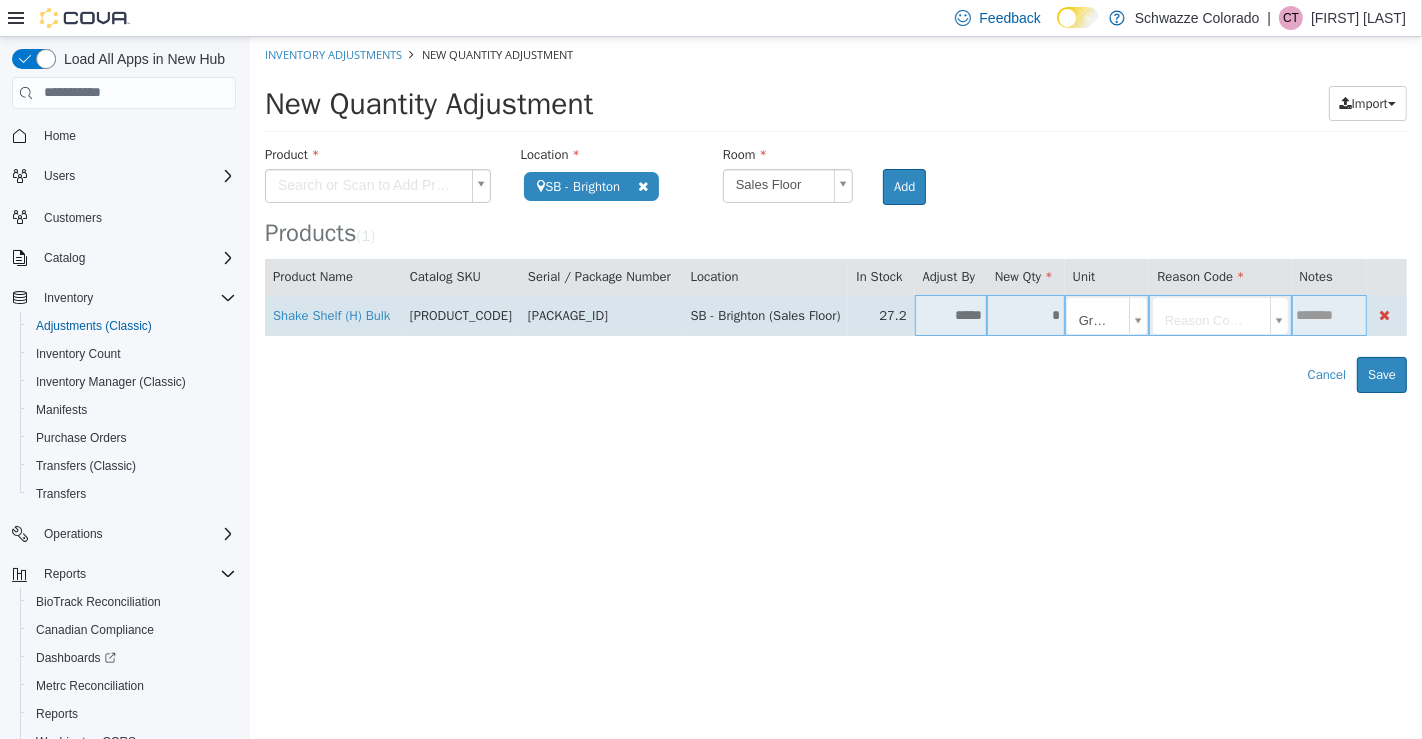 click on "**********" at bounding box center (835, 214) 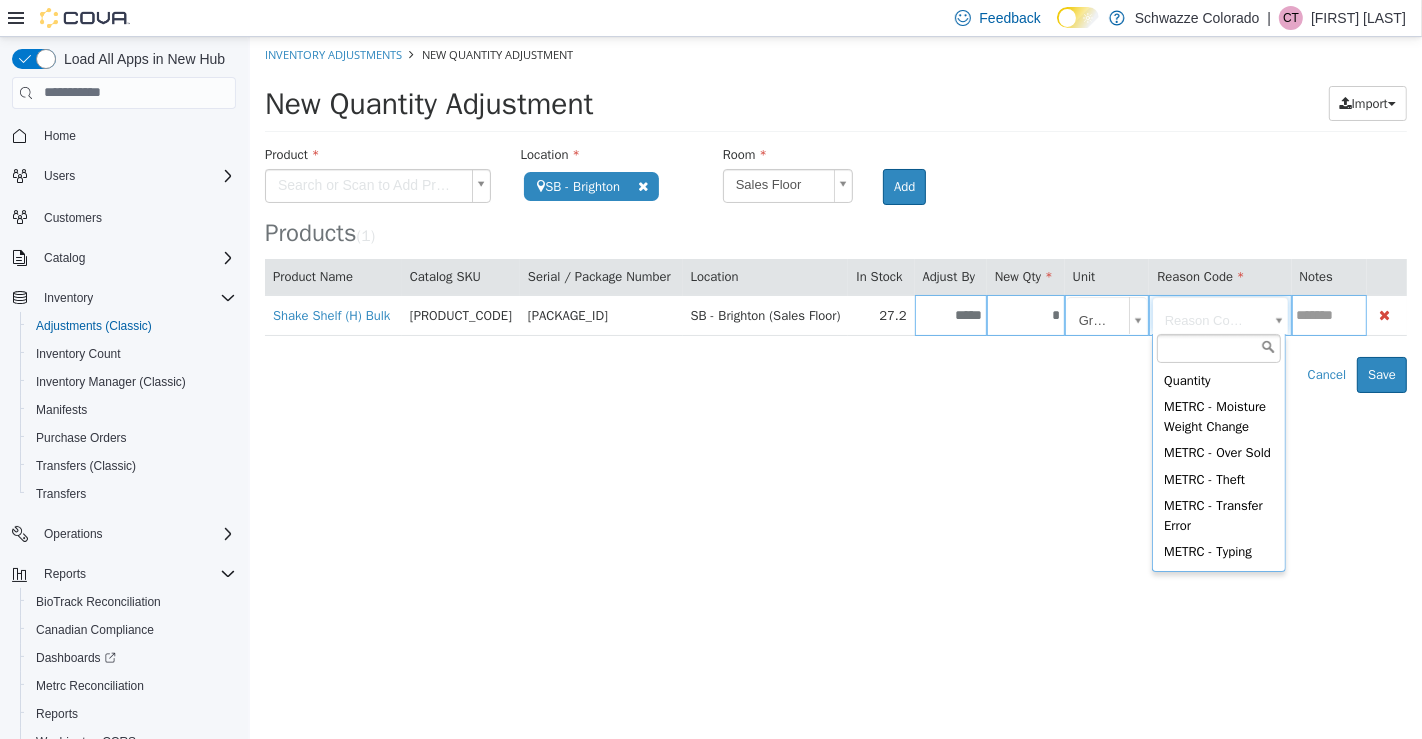 scroll, scrollTop: 152, scrollLeft: 0, axis: vertical 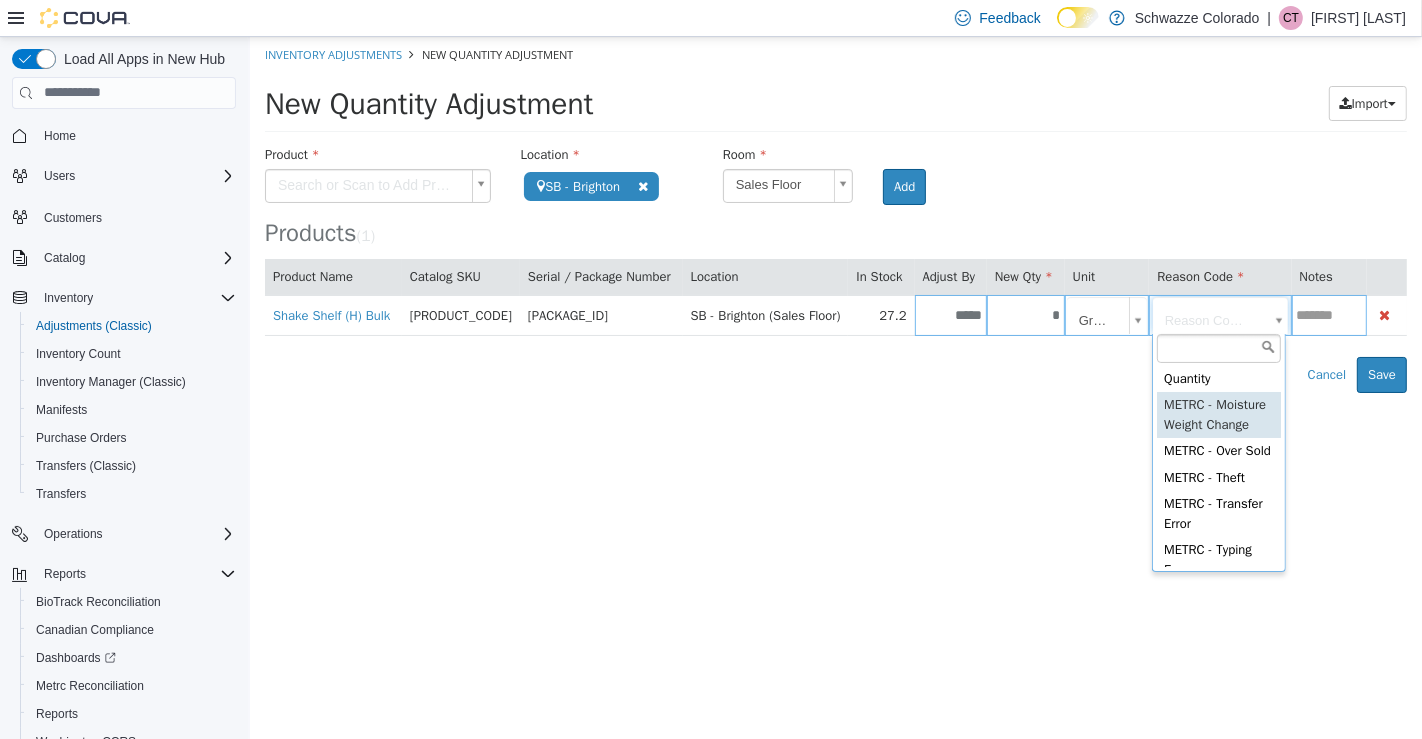 type on "**********" 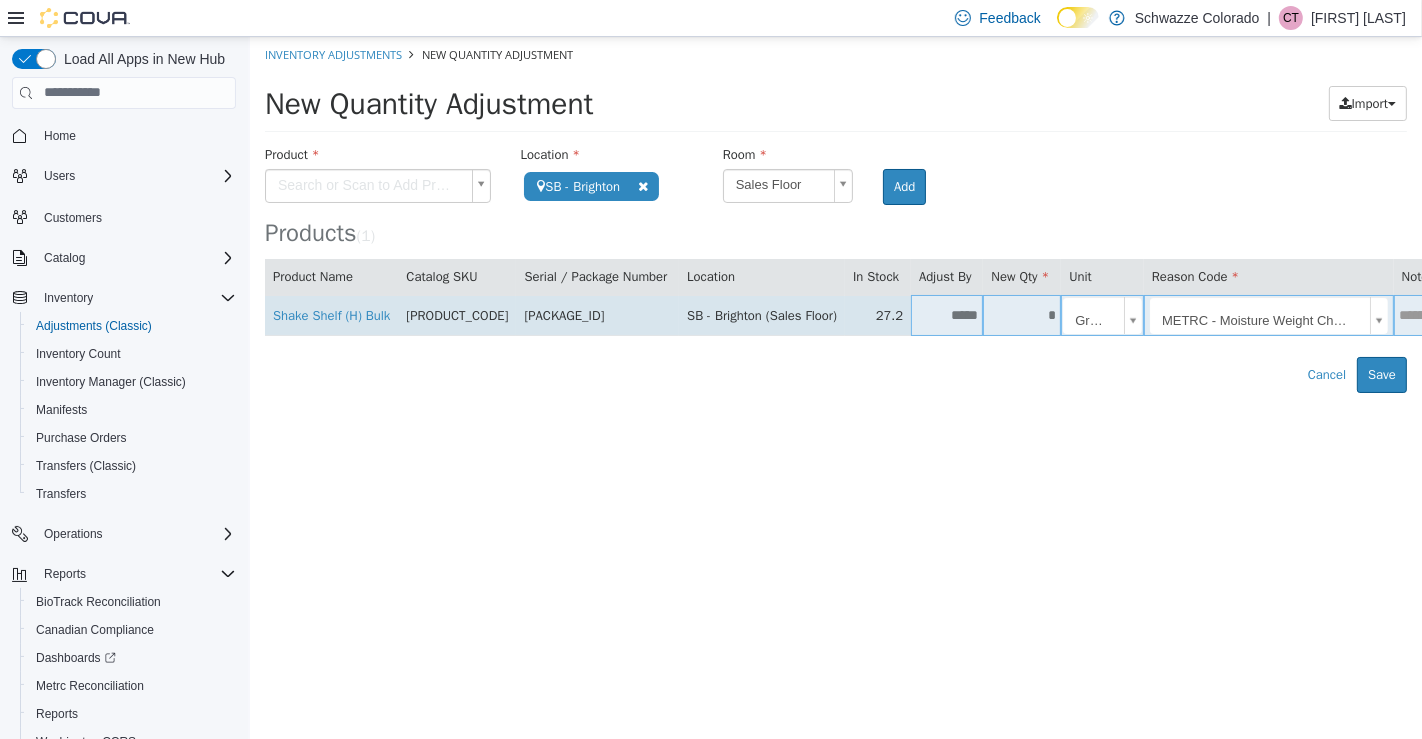 click at bounding box center [1419, 314] 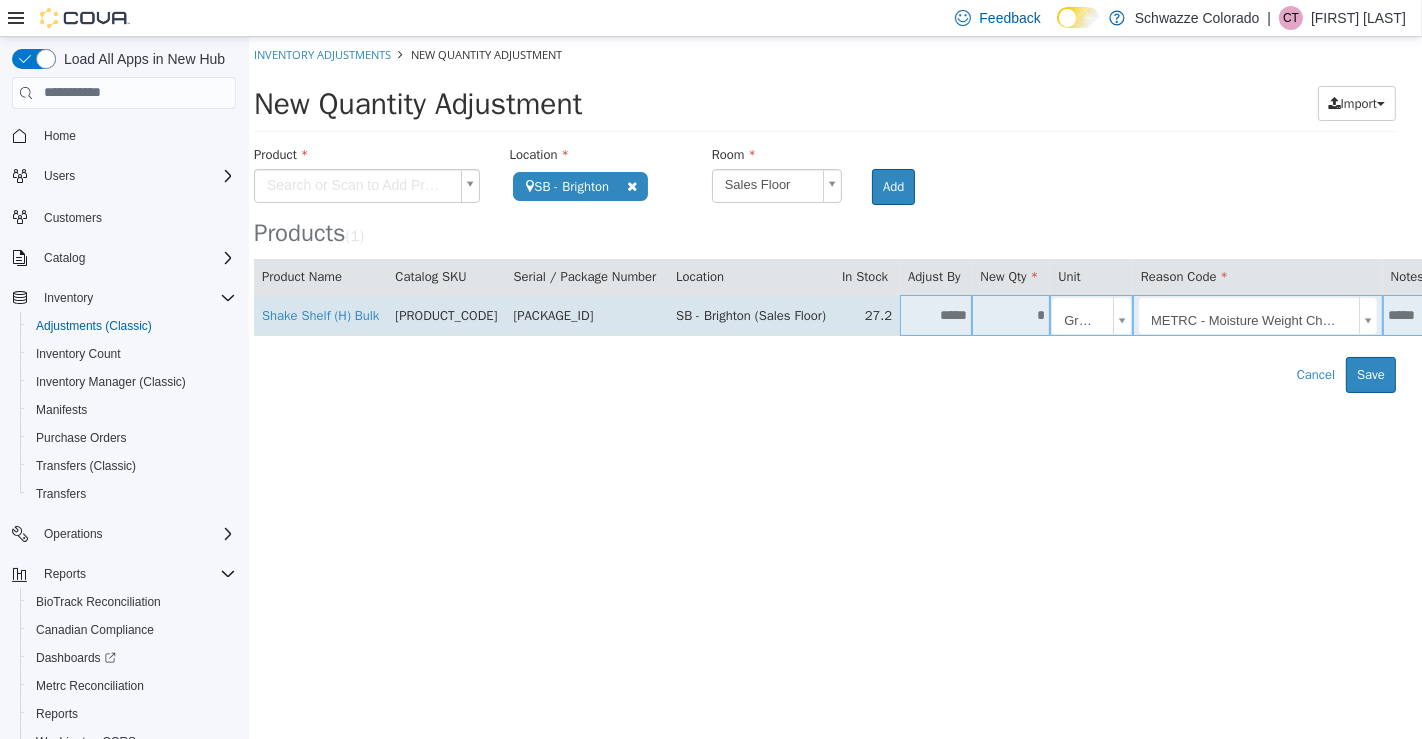 scroll, scrollTop: 0, scrollLeft: 20, axis: horizontal 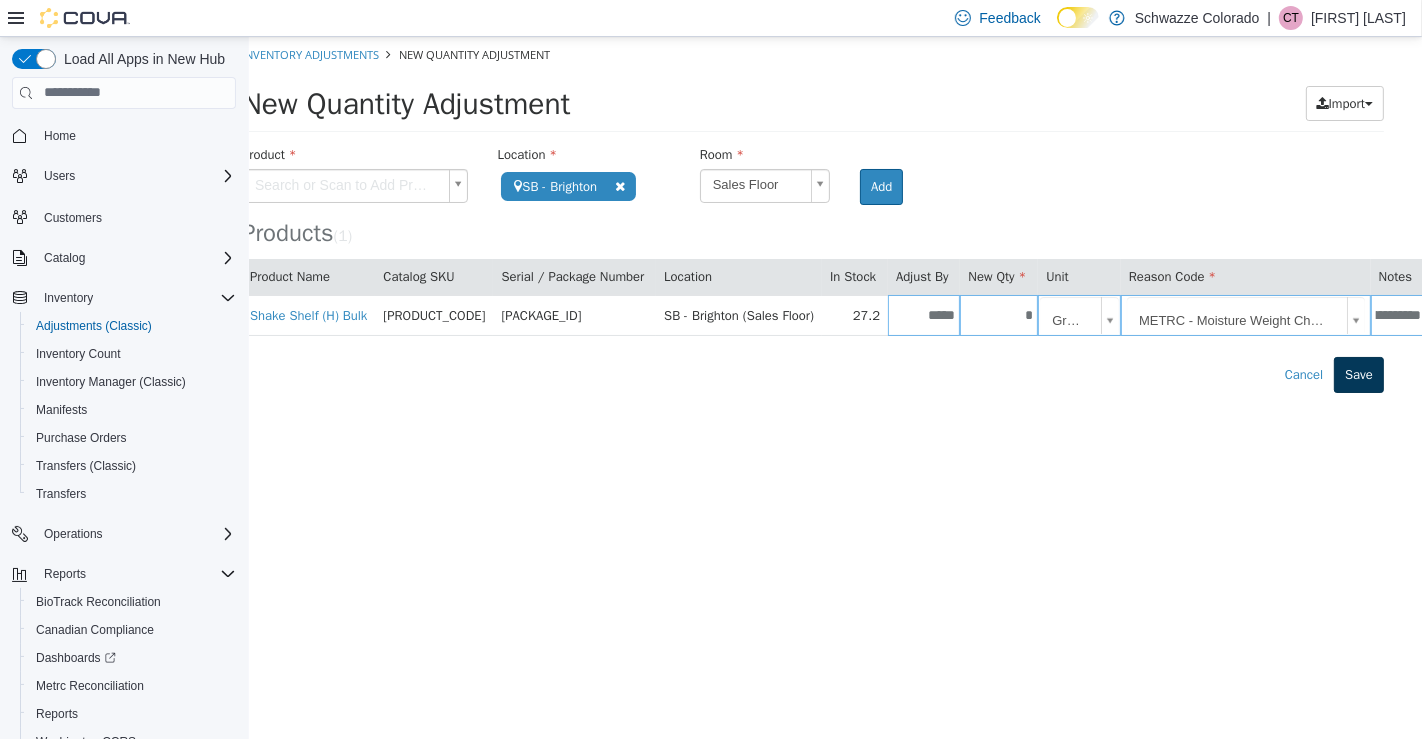 type on "**********" 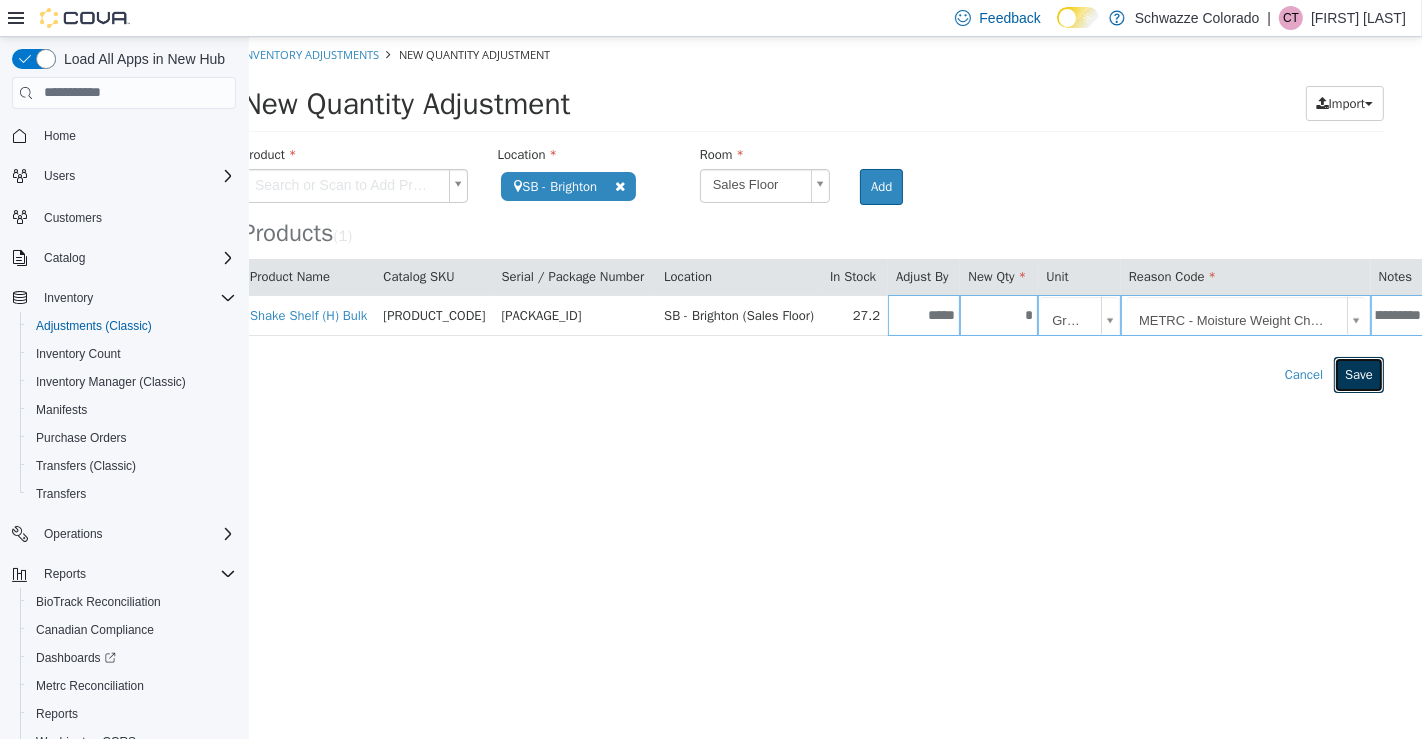 click on "Save" at bounding box center [1358, 374] 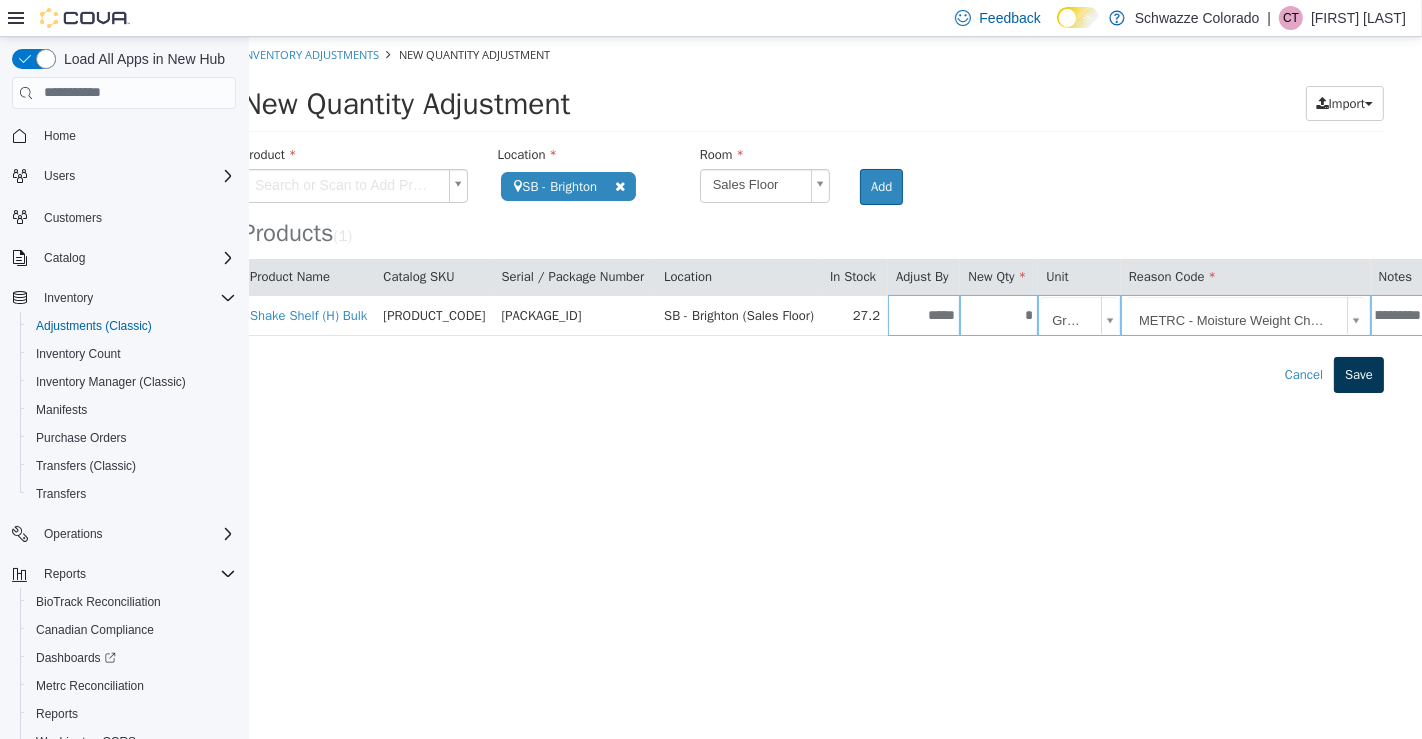 scroll, scrollTop: 0, scrollLeft: 0, axis: both 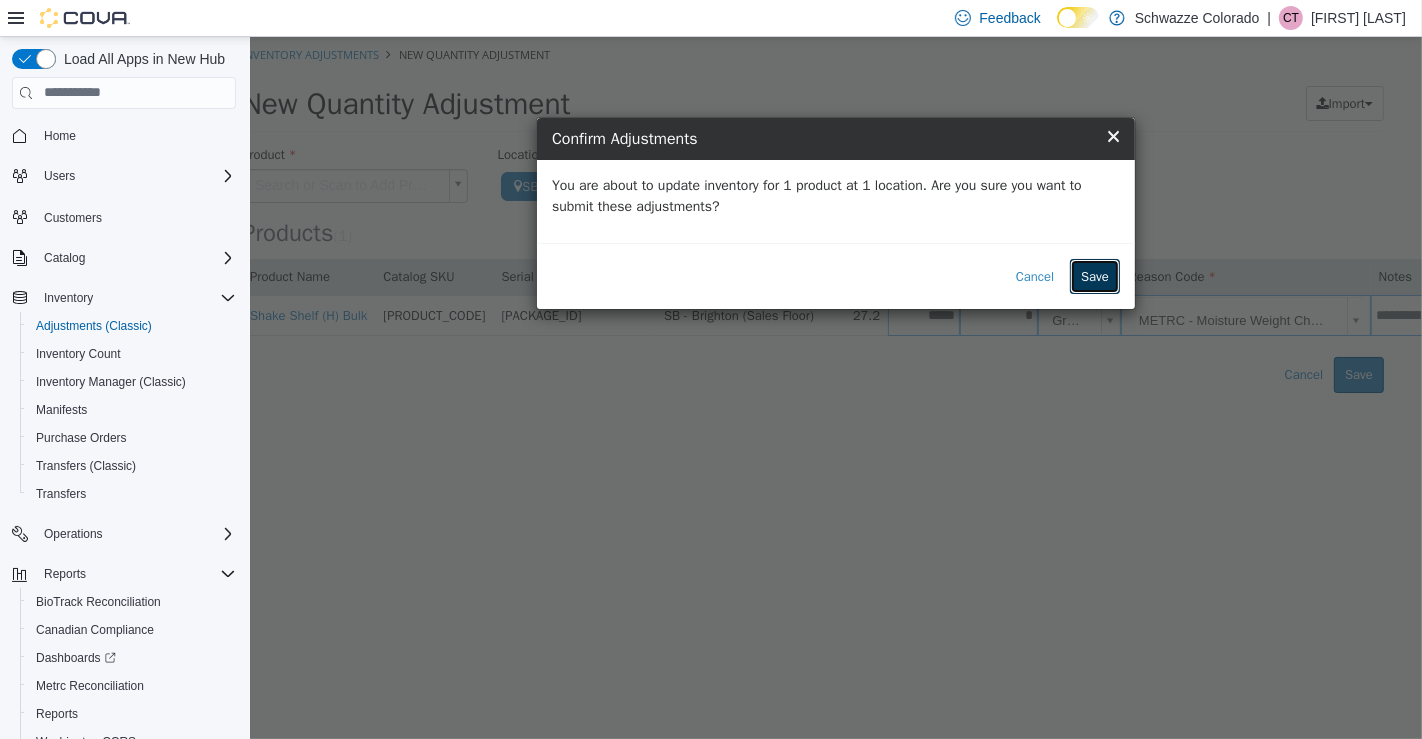 click on "Save" at bounding box center [1094, 276] 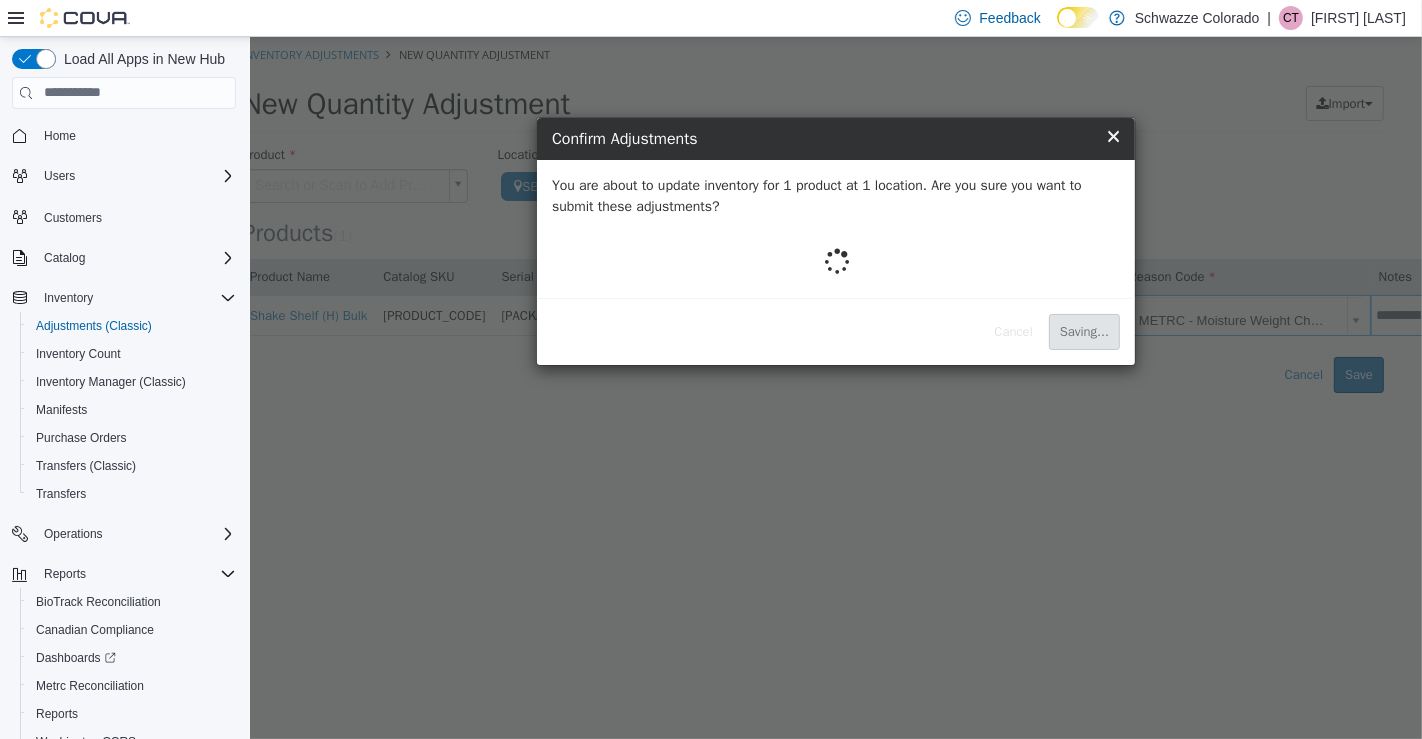 scroll, scrollTop: 0, scrollLeft: 0, axis: both 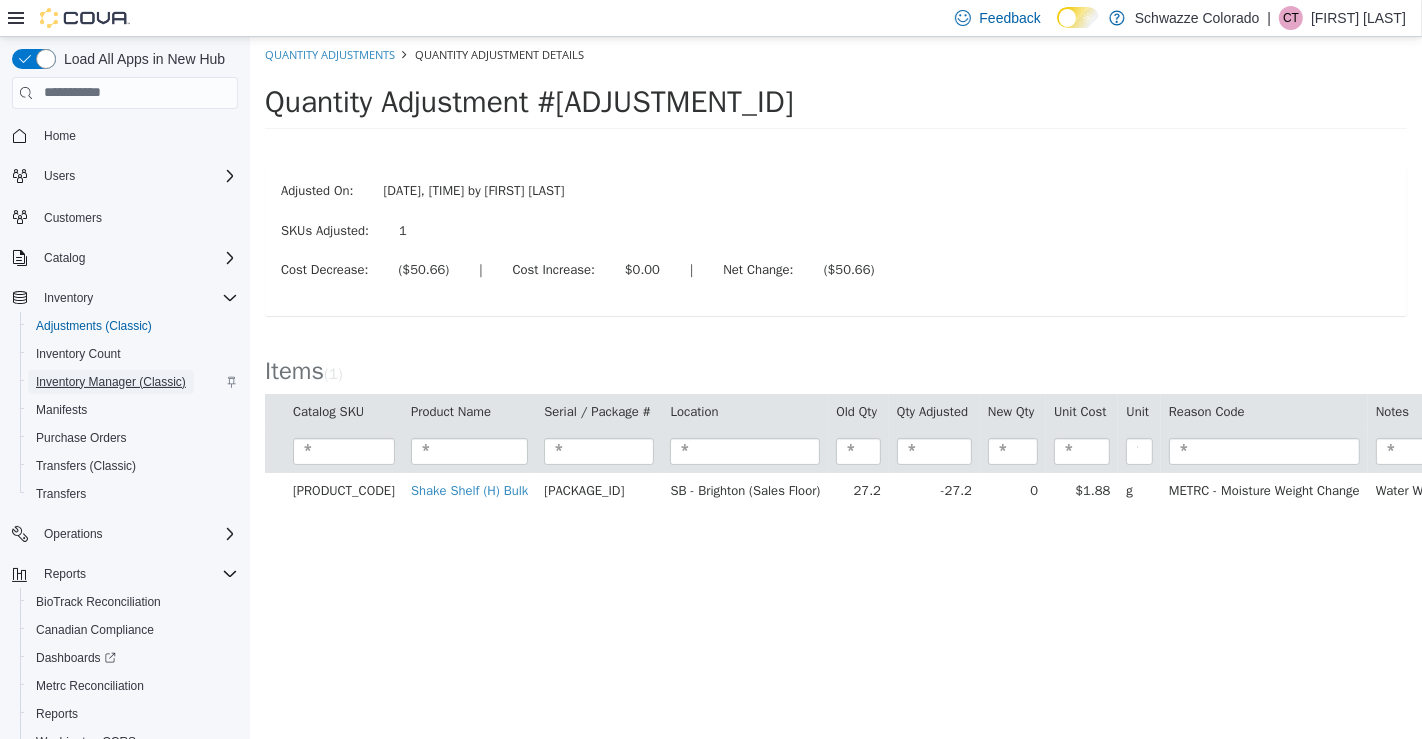 click on "Inventory Manager (Classic)" at bounding box center (111, 382) 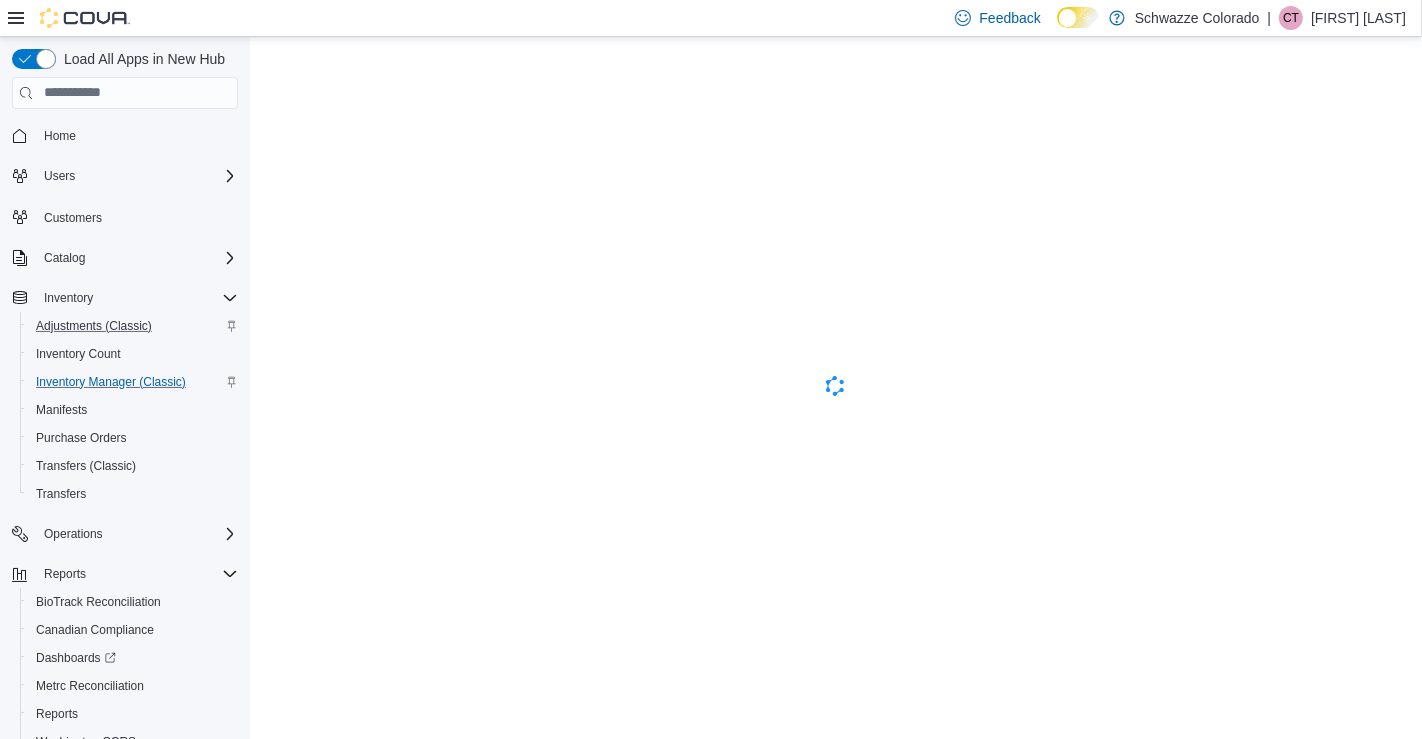 scroll, scrollTop: 0, scrollLeft: 0, axis: both 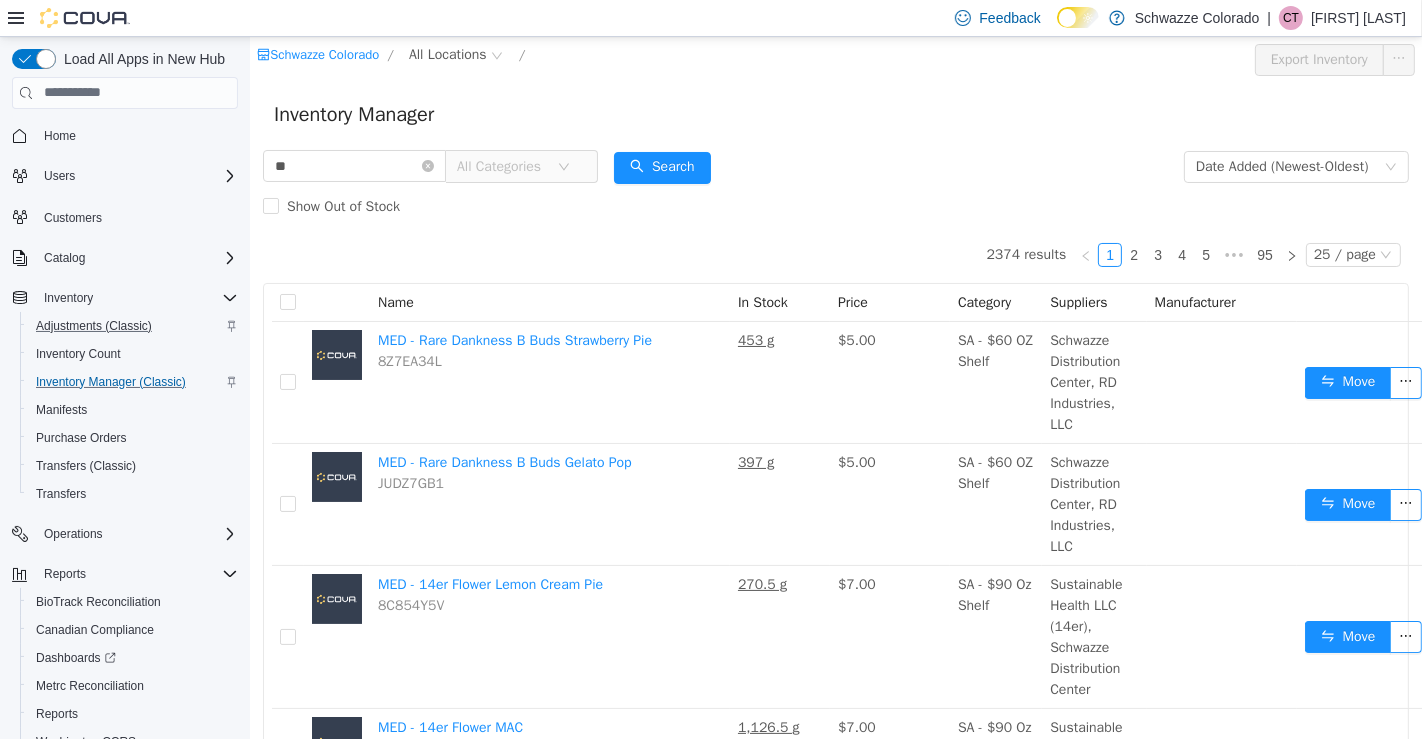 type on "*" 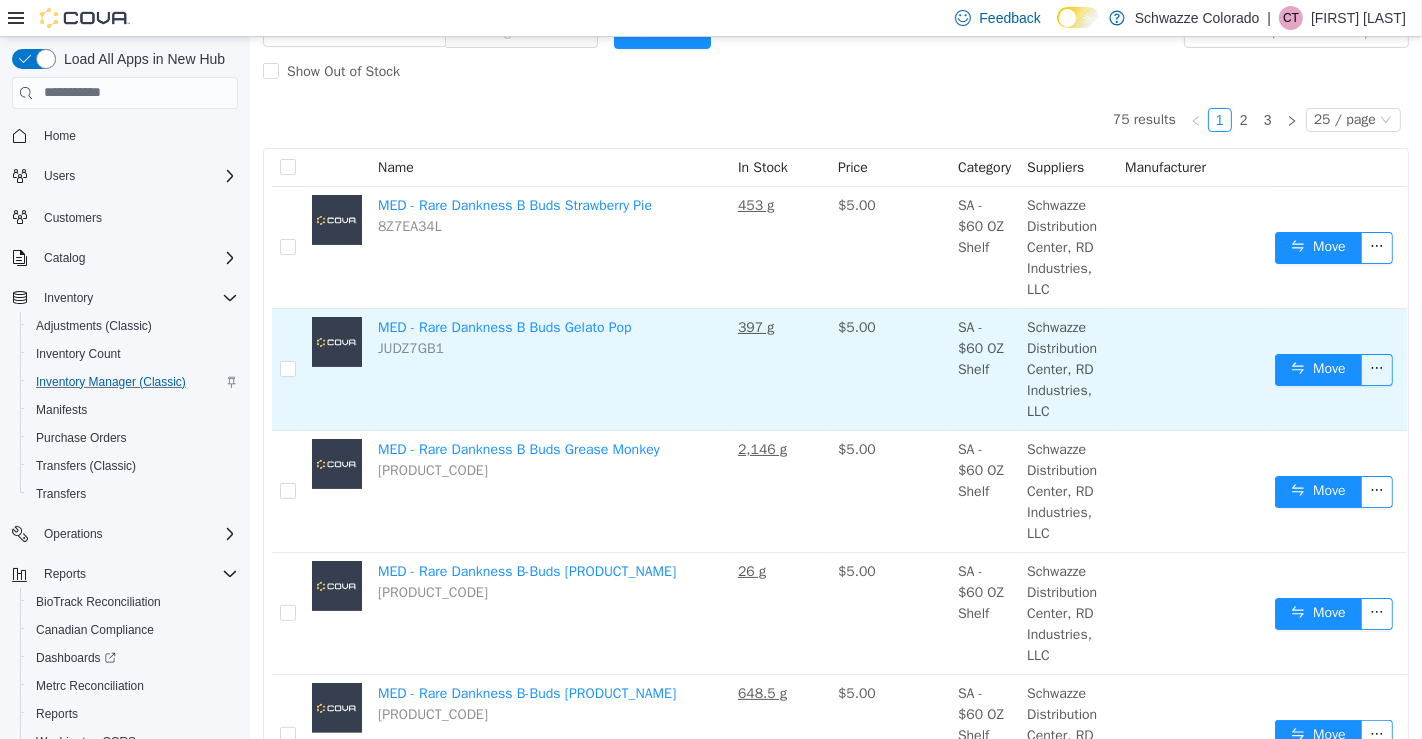 scroll, scrollTop: 0, scrollLeft: 0, axis: both 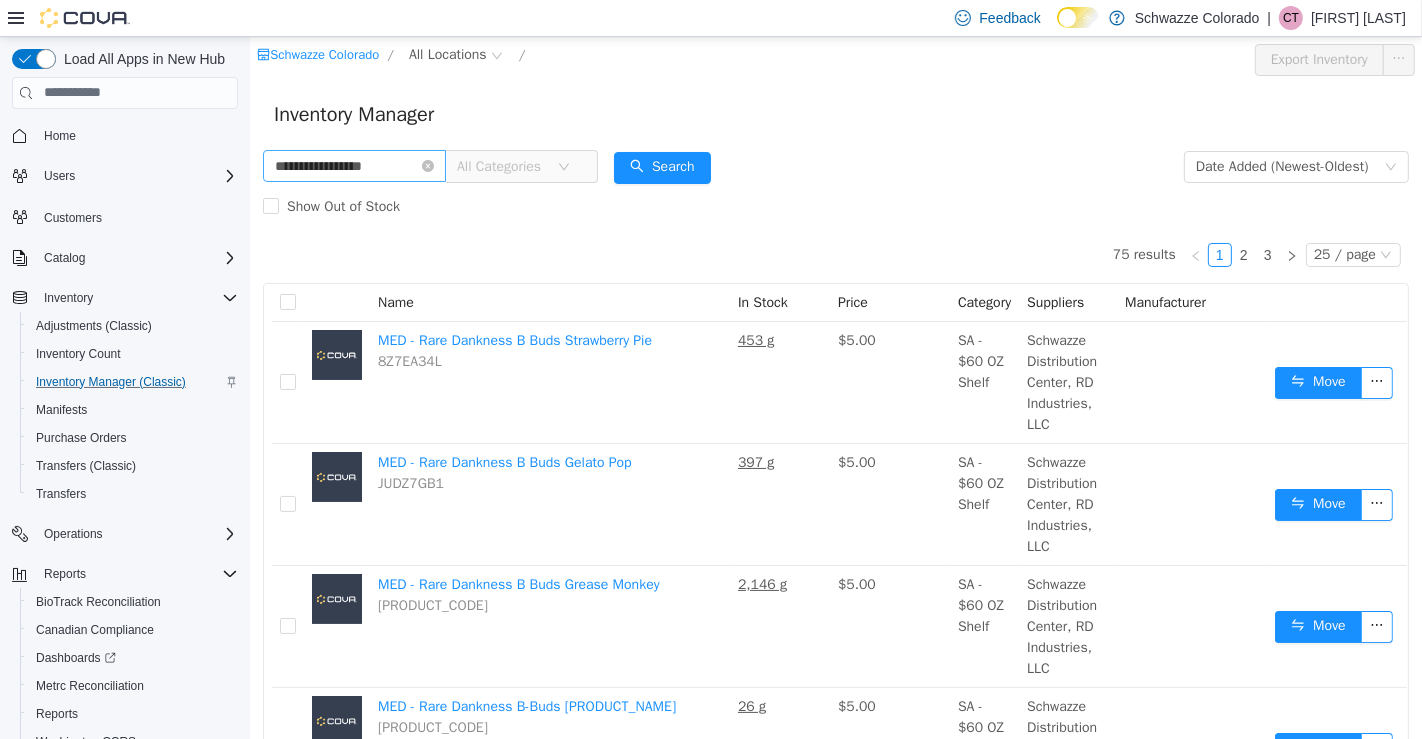 type on "**********" 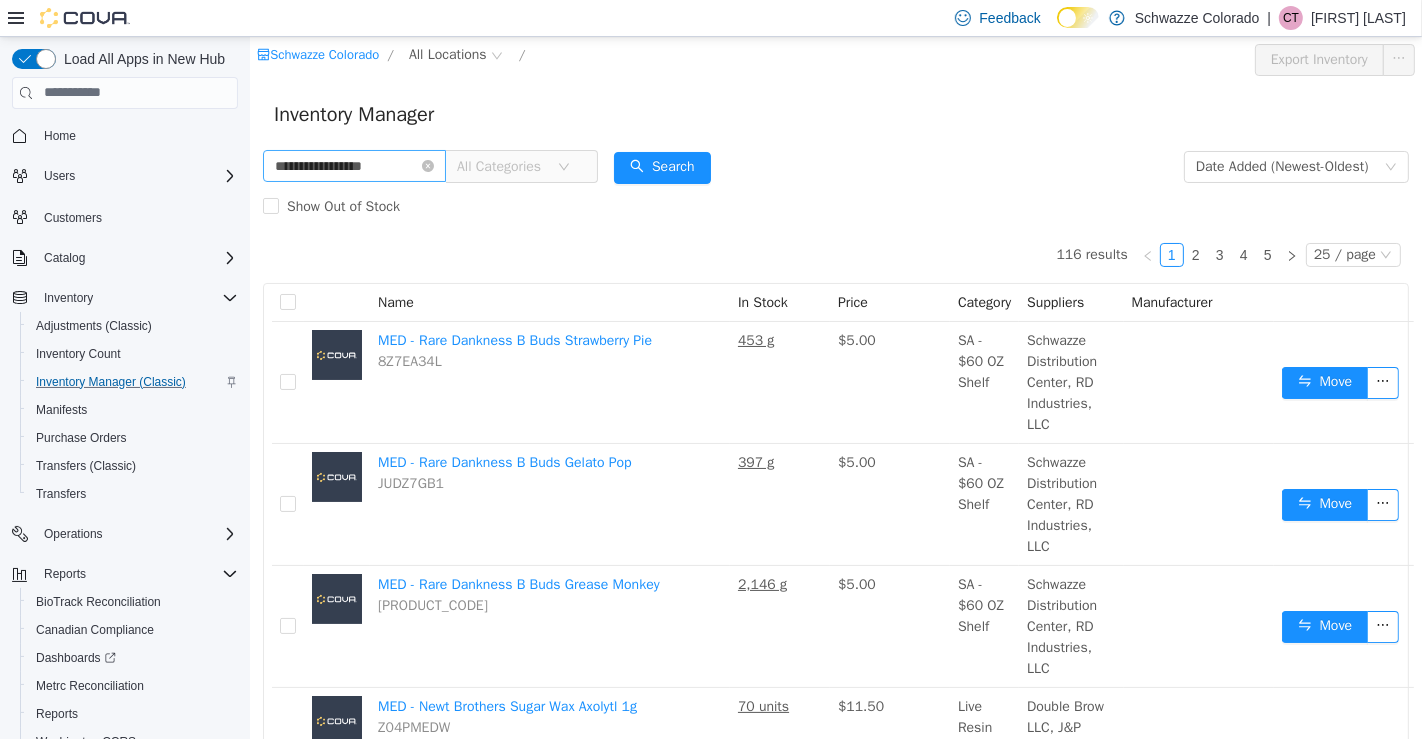 click on "**********" at bounding box center (353, 165) 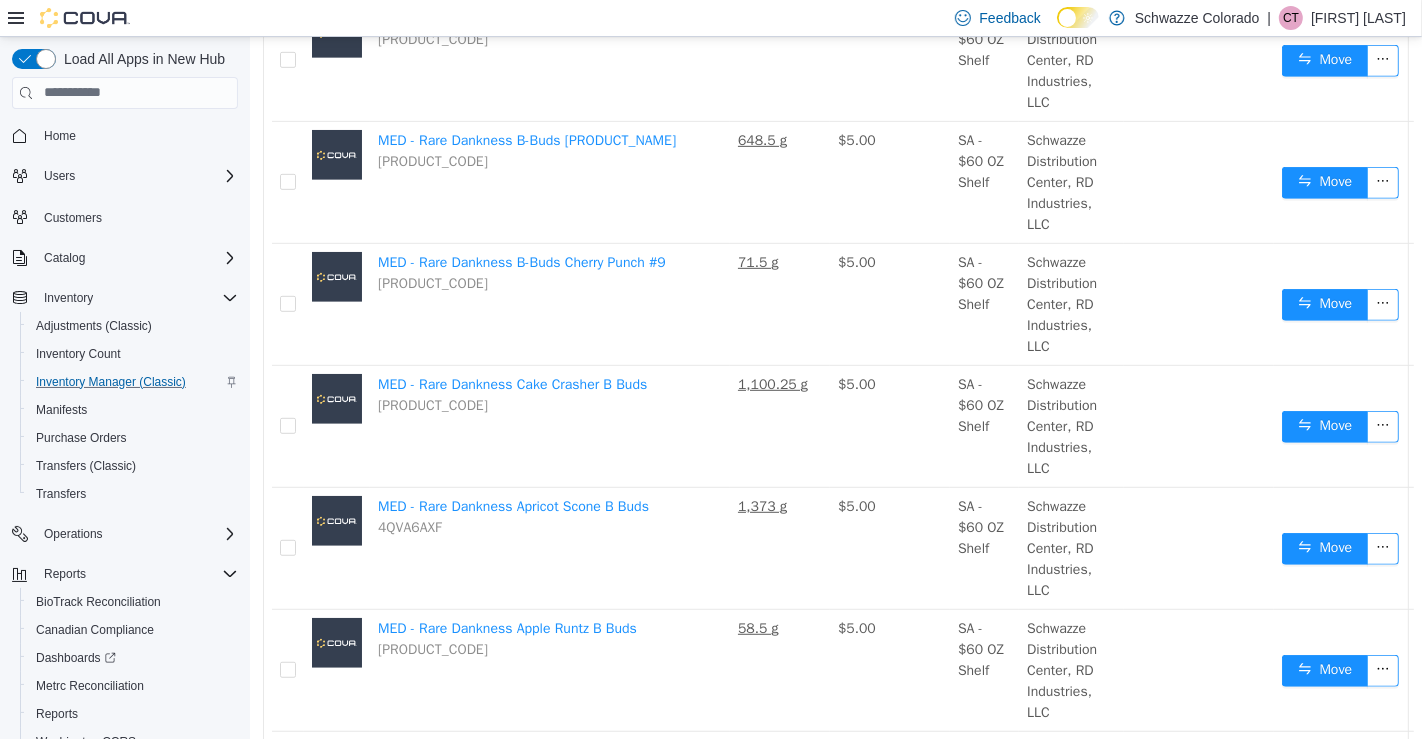 scroll, scrollTop: 905, scrollLeft: 0, axis: vertical 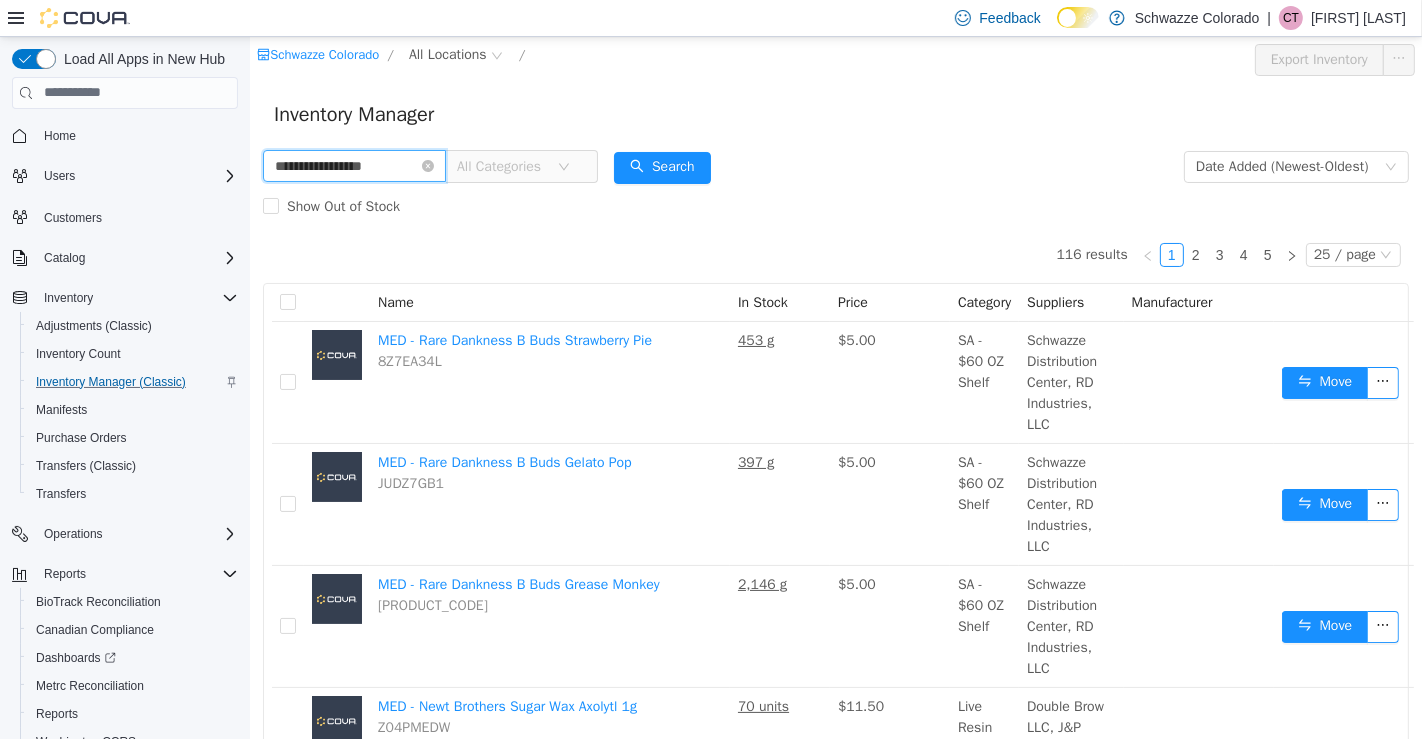 drag, startPoint x: 403, startPoint y: 174, endPoint x: 266, endPoint y: 184, distance: 137.36447 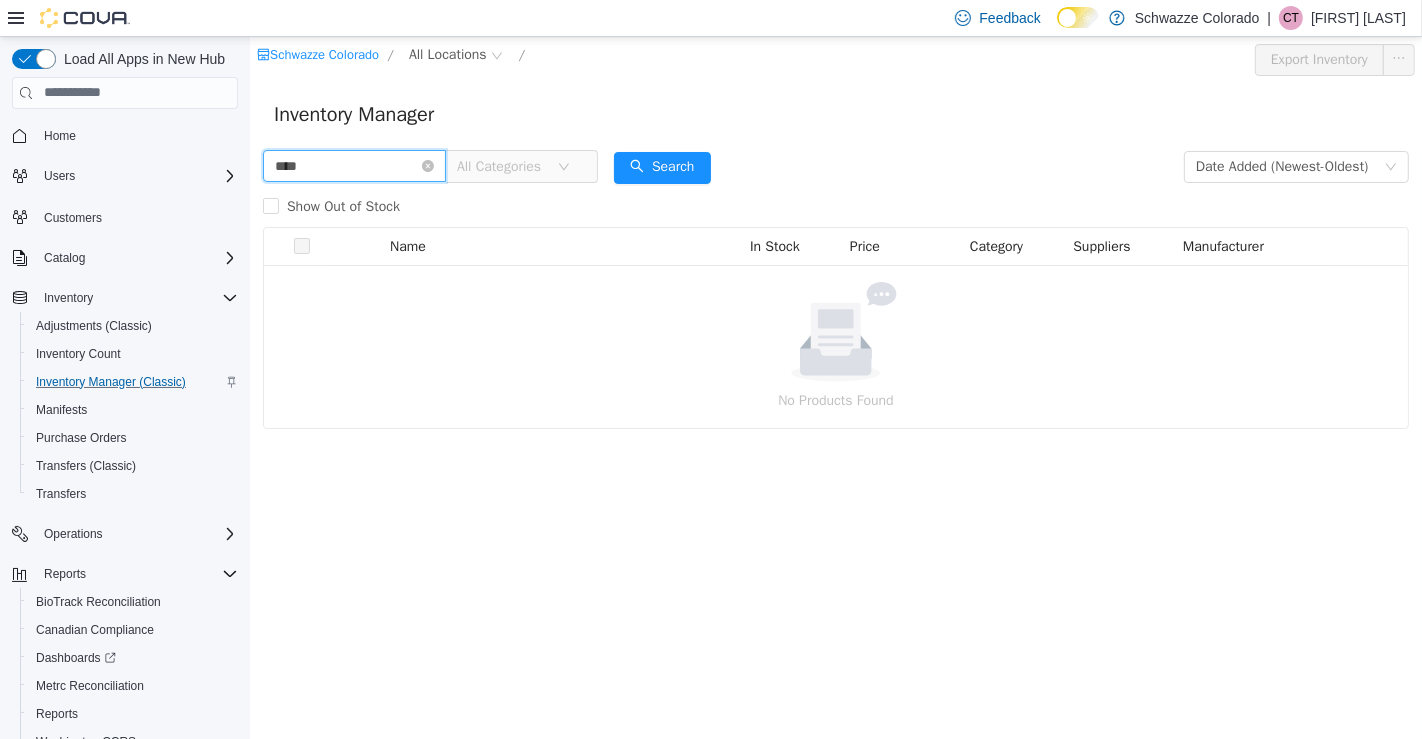 type on "****" 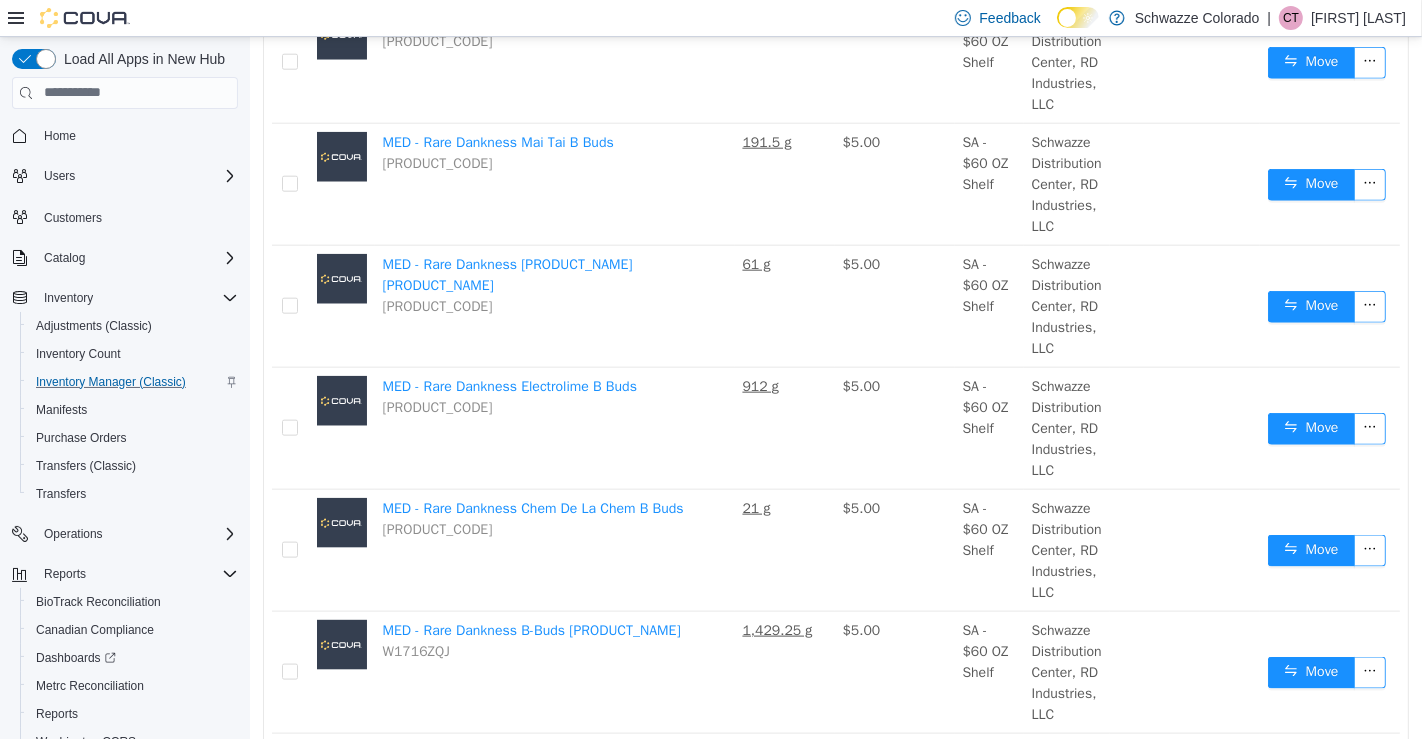 scroll, scrollTop: 2683, scrollLeft: 0, axis: vertical 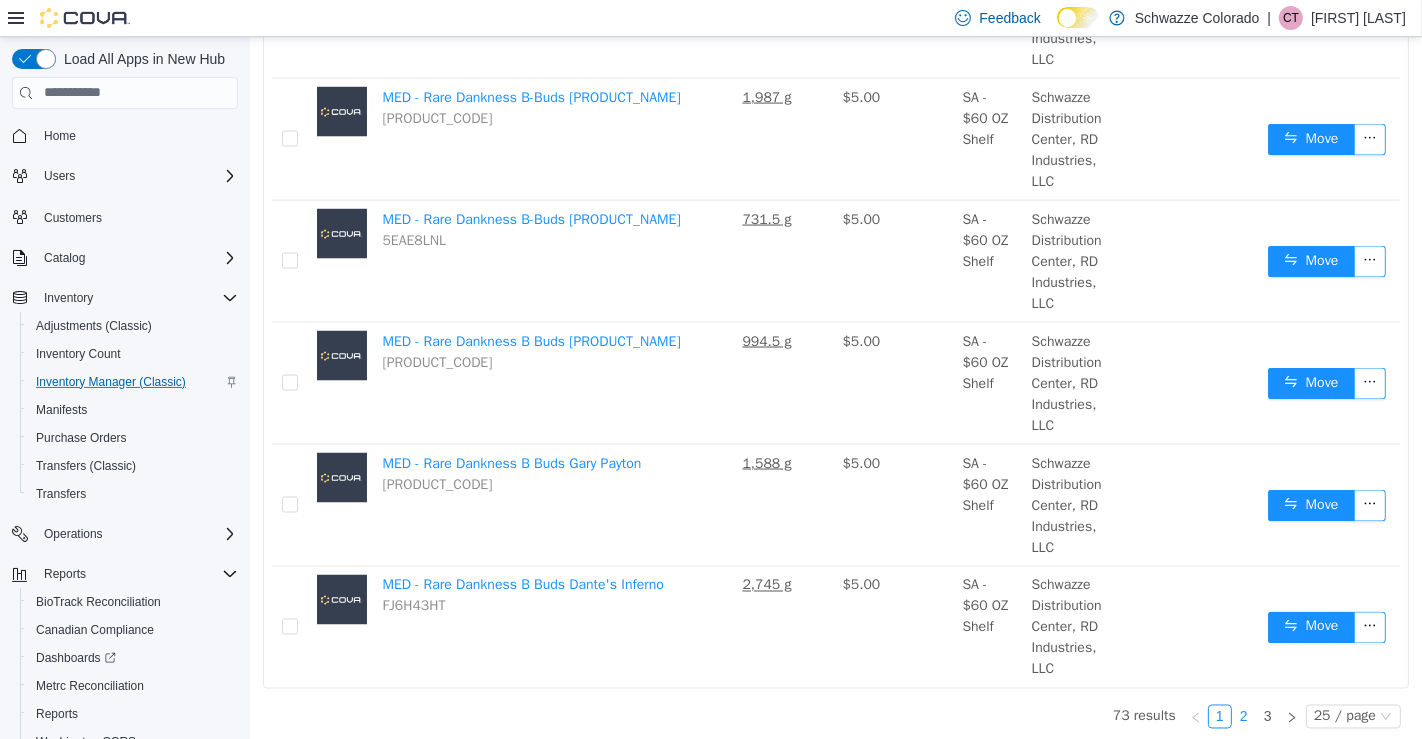 click on "2" at bounding box center [1243, 716] 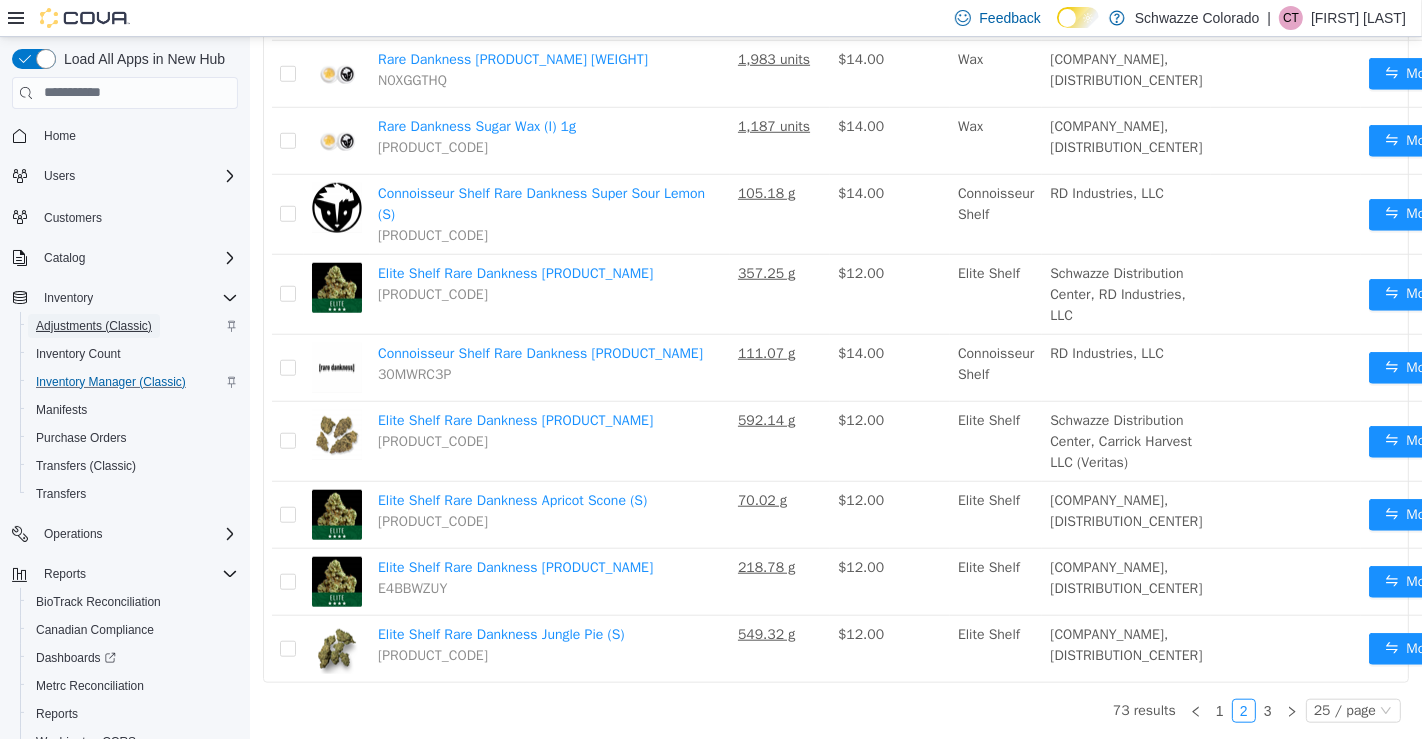 click on "Adjustments (Classic)" at bounding box center (94, 326) 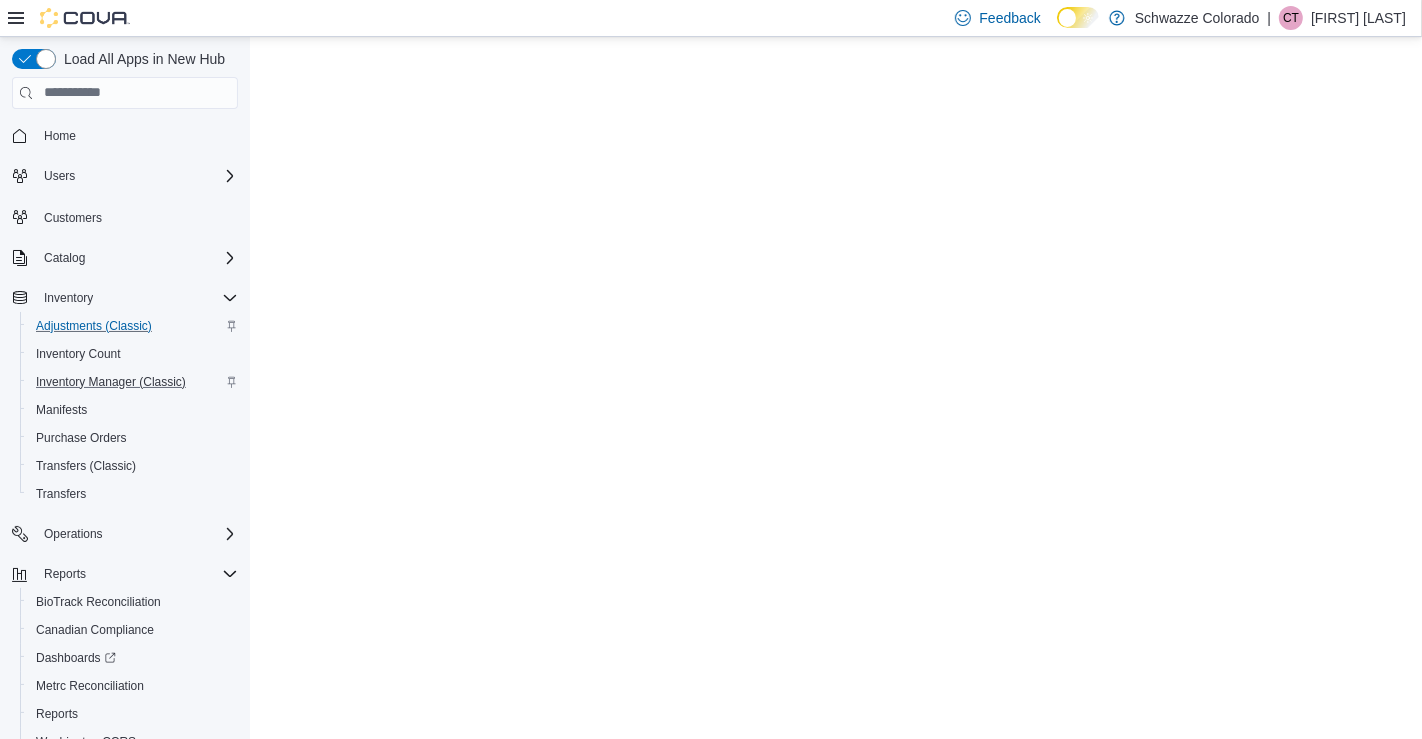scroll, scrollTop: 0, scrollLeft: 0, axis: both 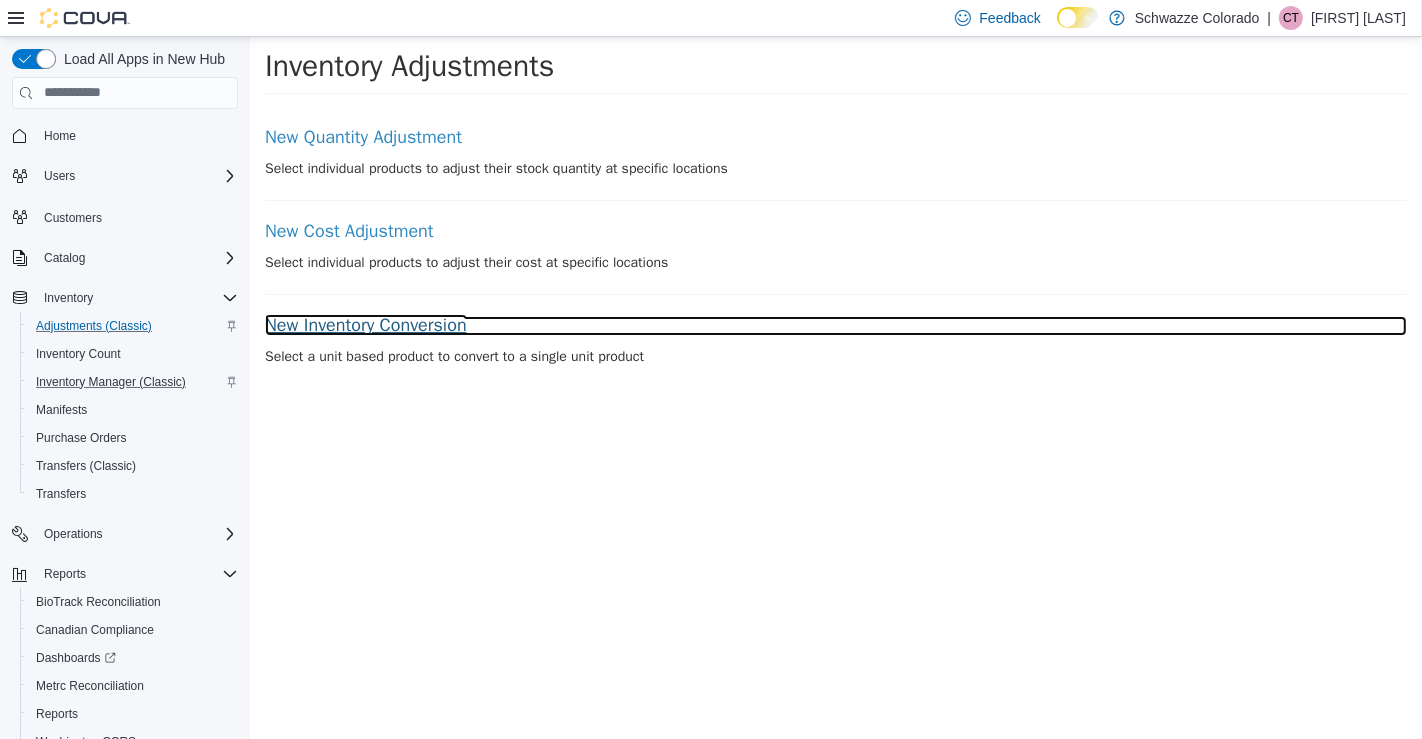 click on "New Inventory Conversion" at bounding box center [835, 325] 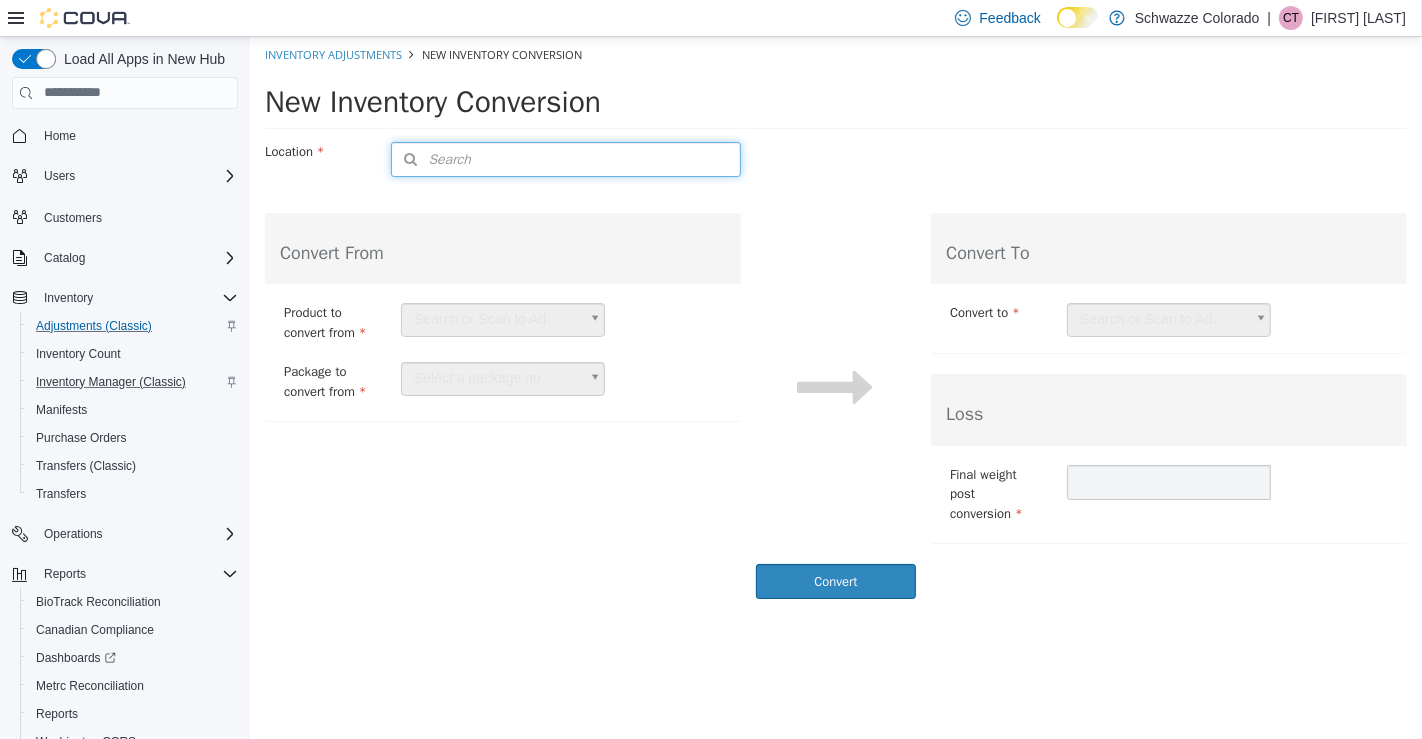 click on "Search" at bounding box center [564, 158] 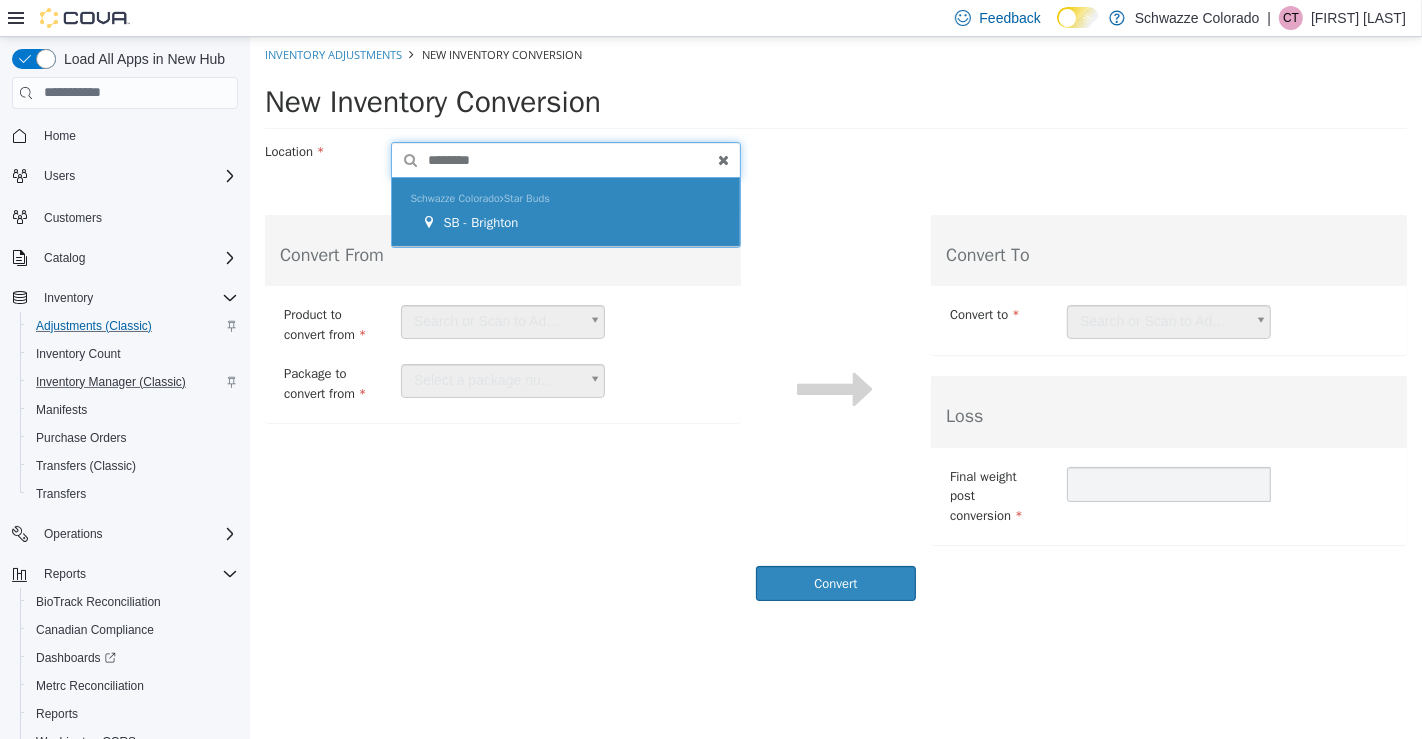 type on "********" 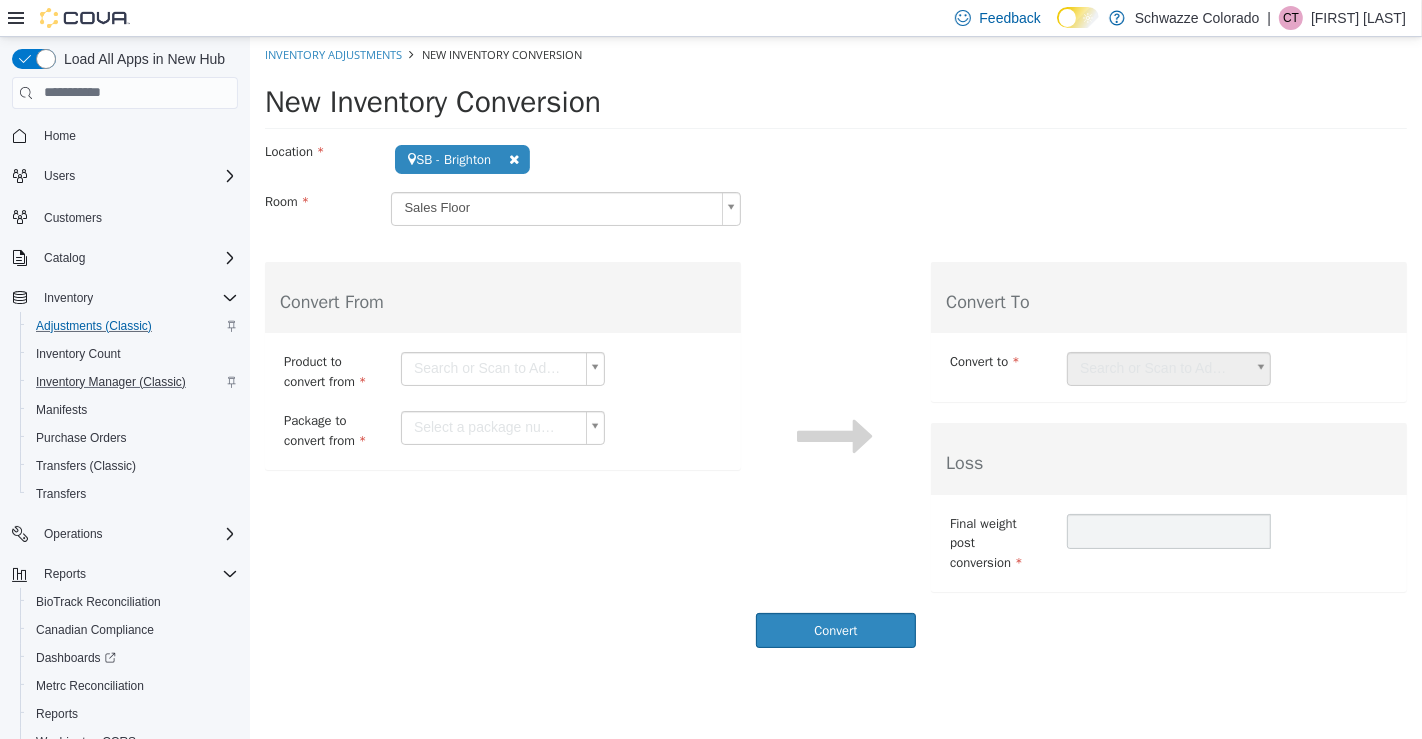 click on "**********" at bounding box center (835, 347) 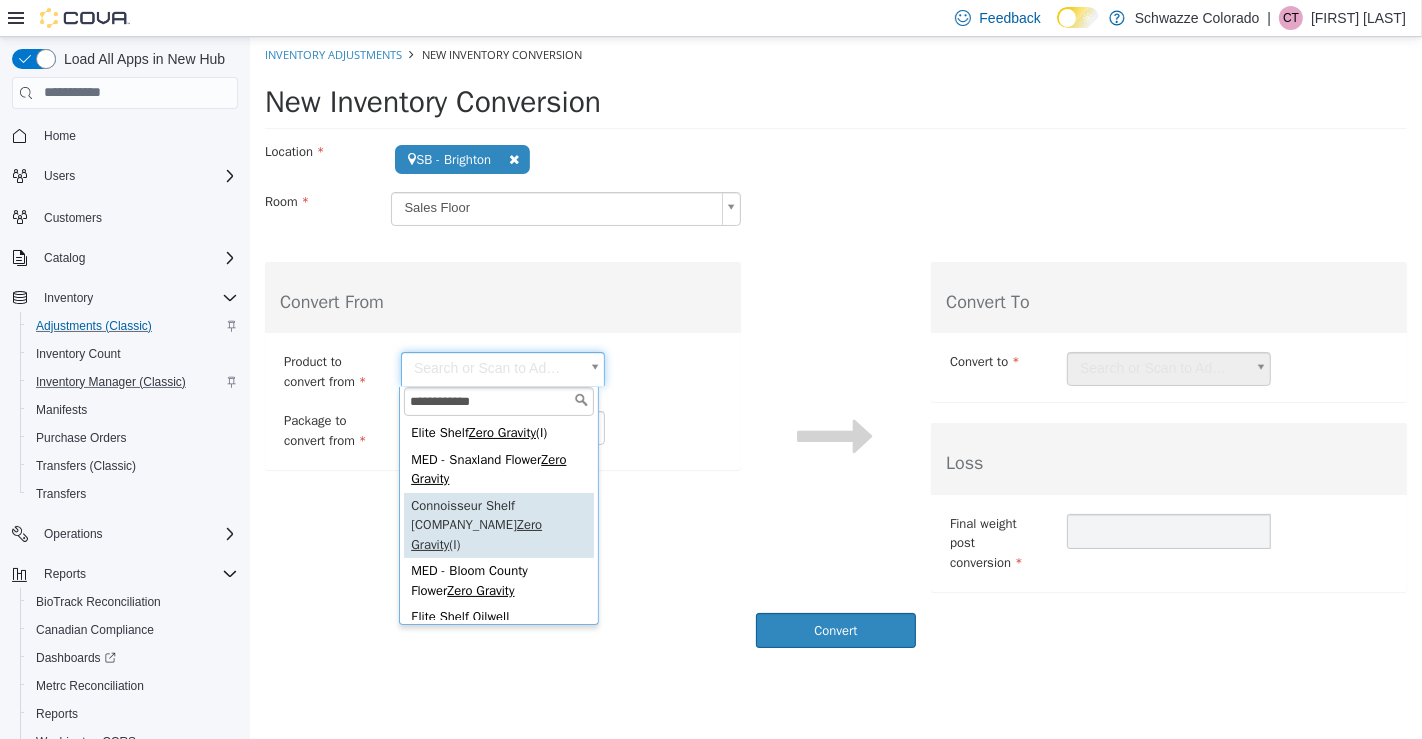type on "**********" 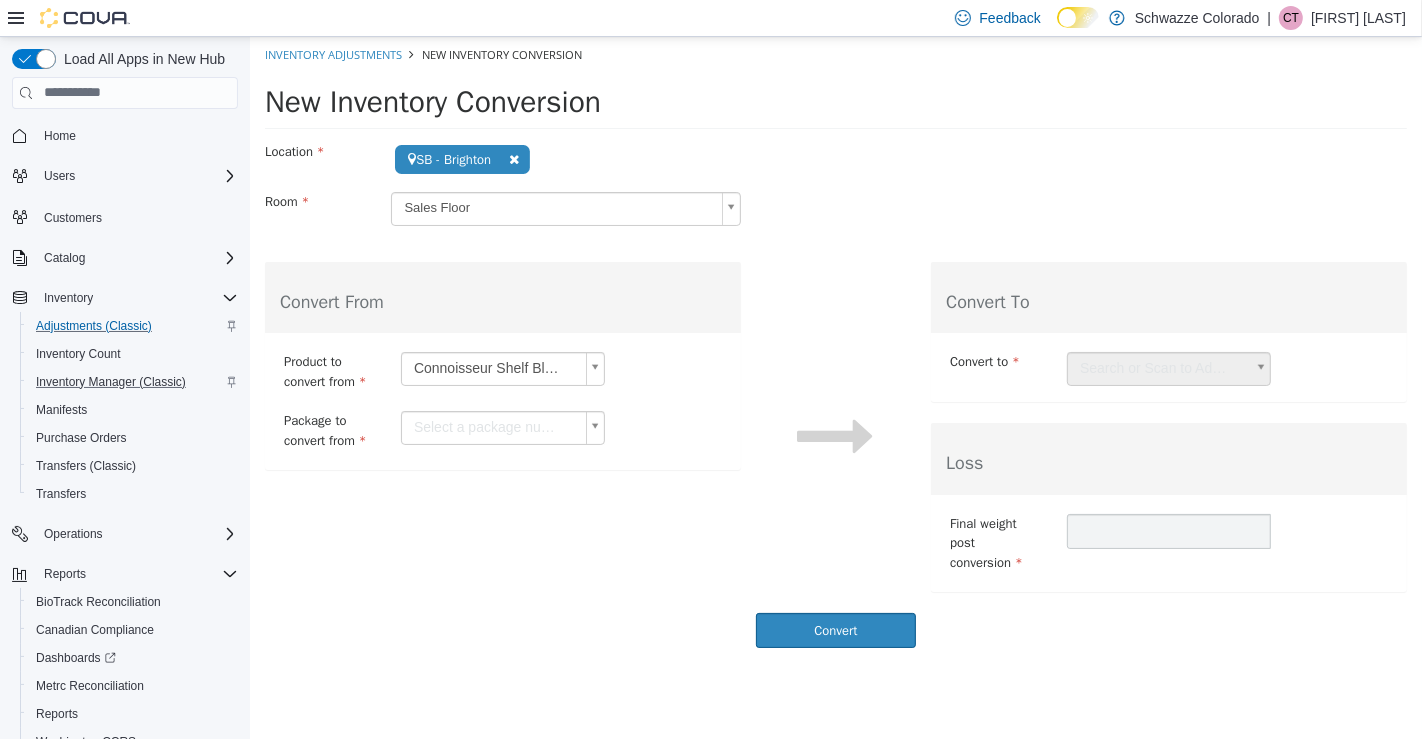 click on "**********" at bounding box center (835, 347) 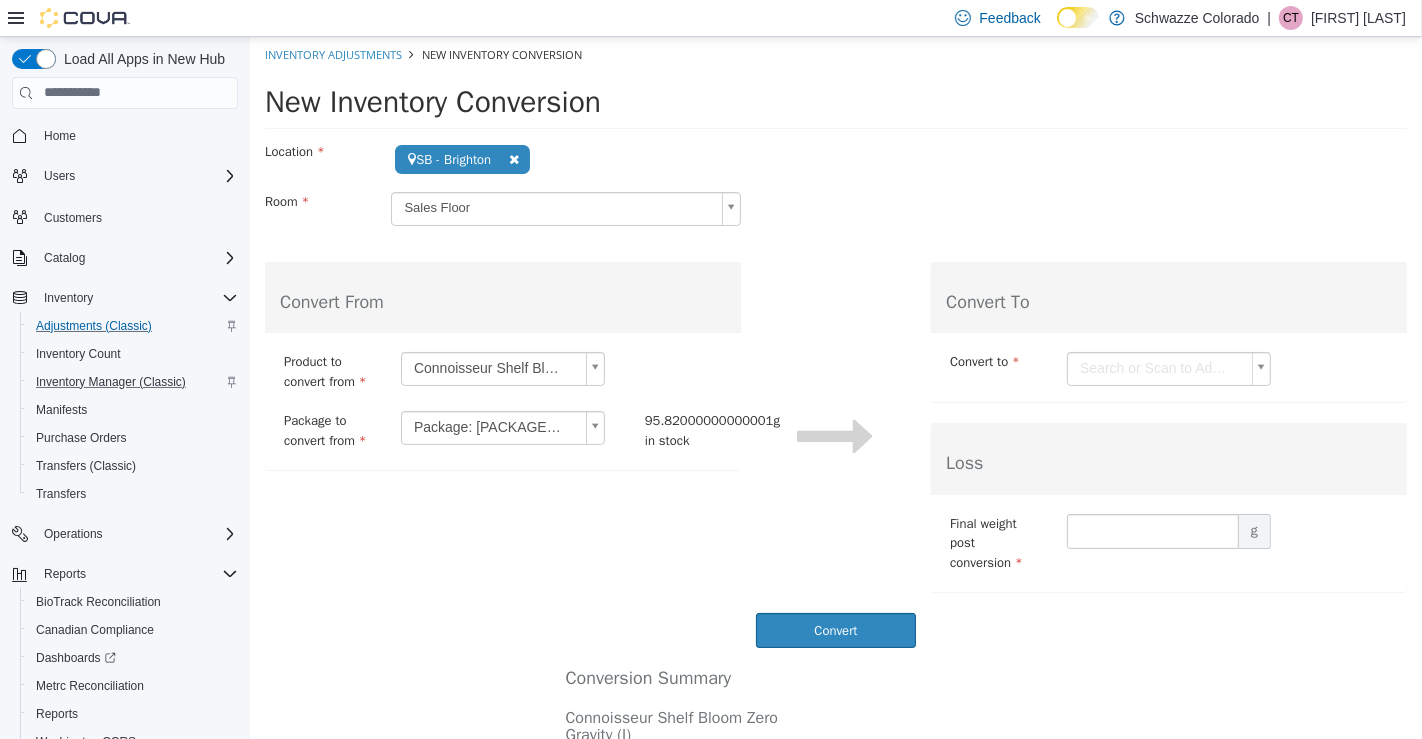 click on "**********" at bounding box center [835, 471] 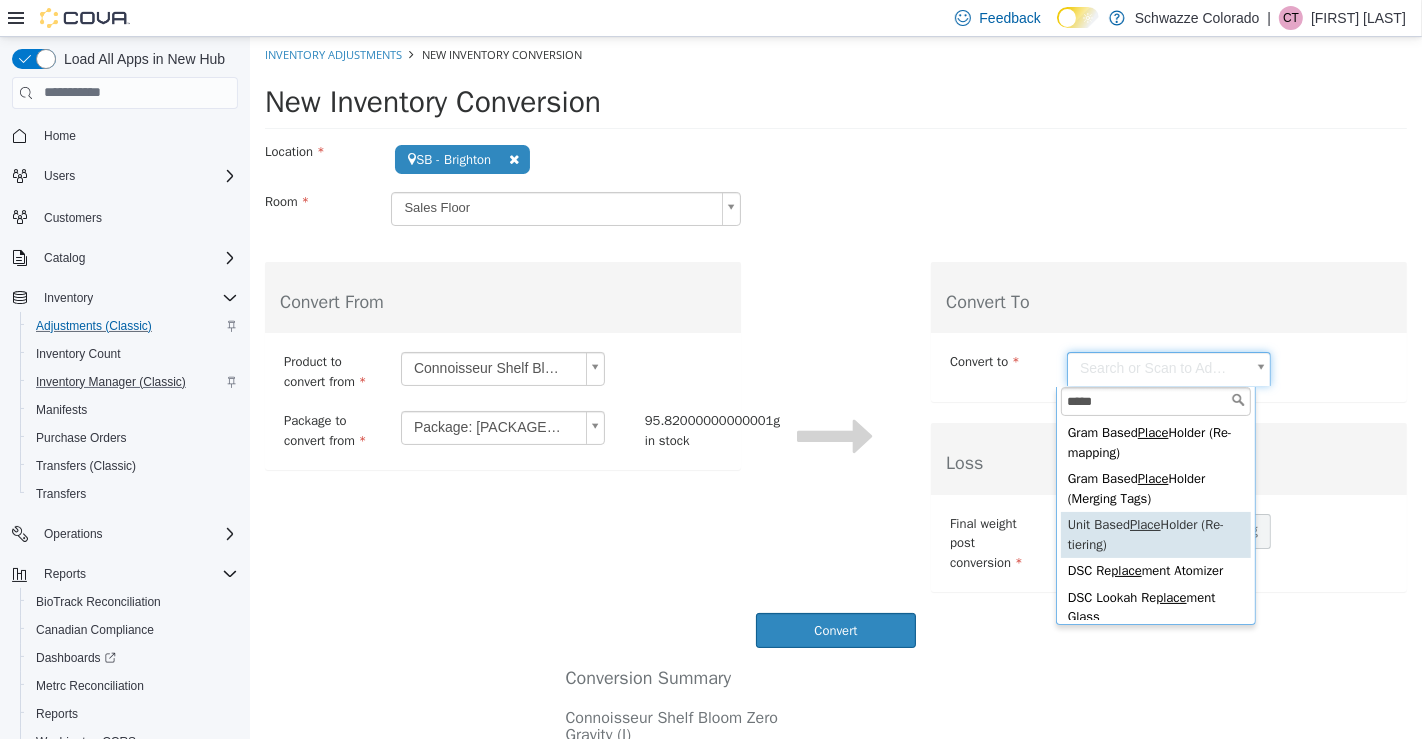 type on "*****" 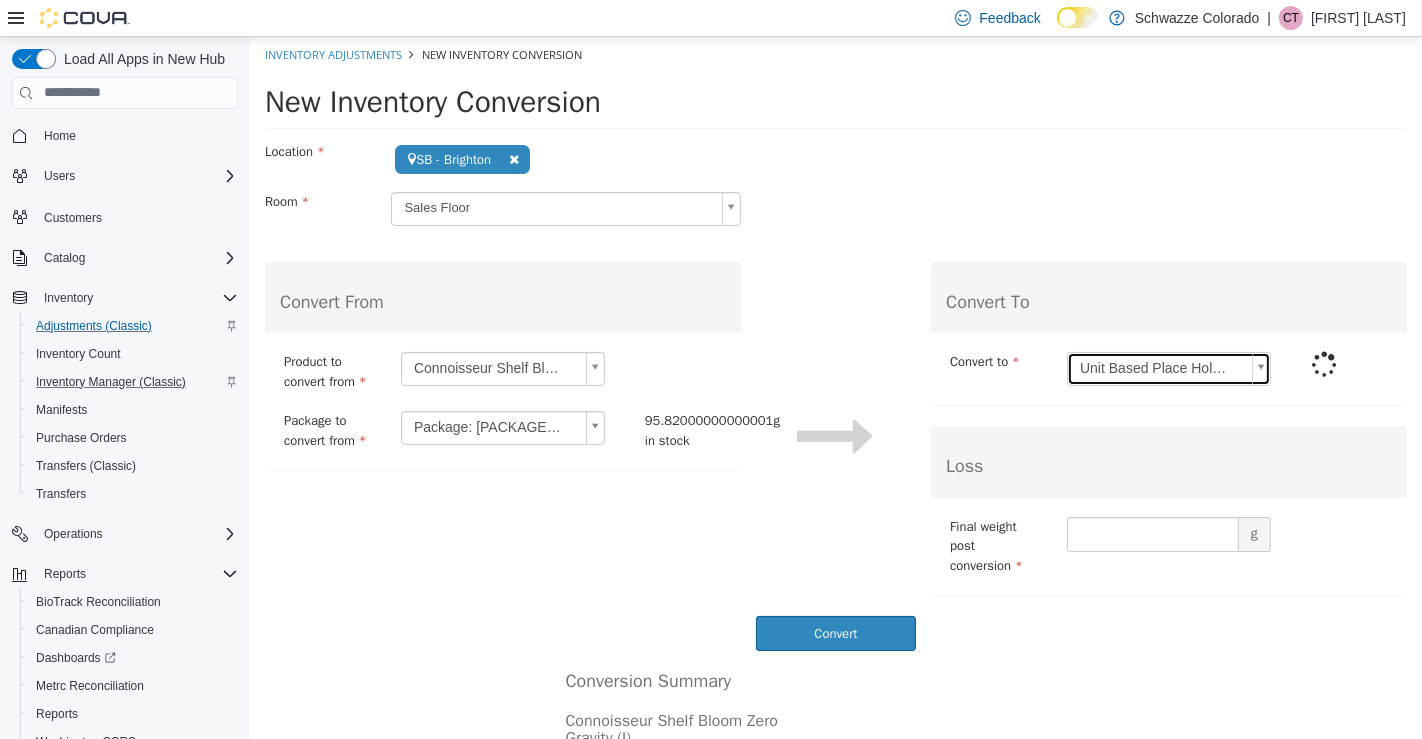 type on "****" 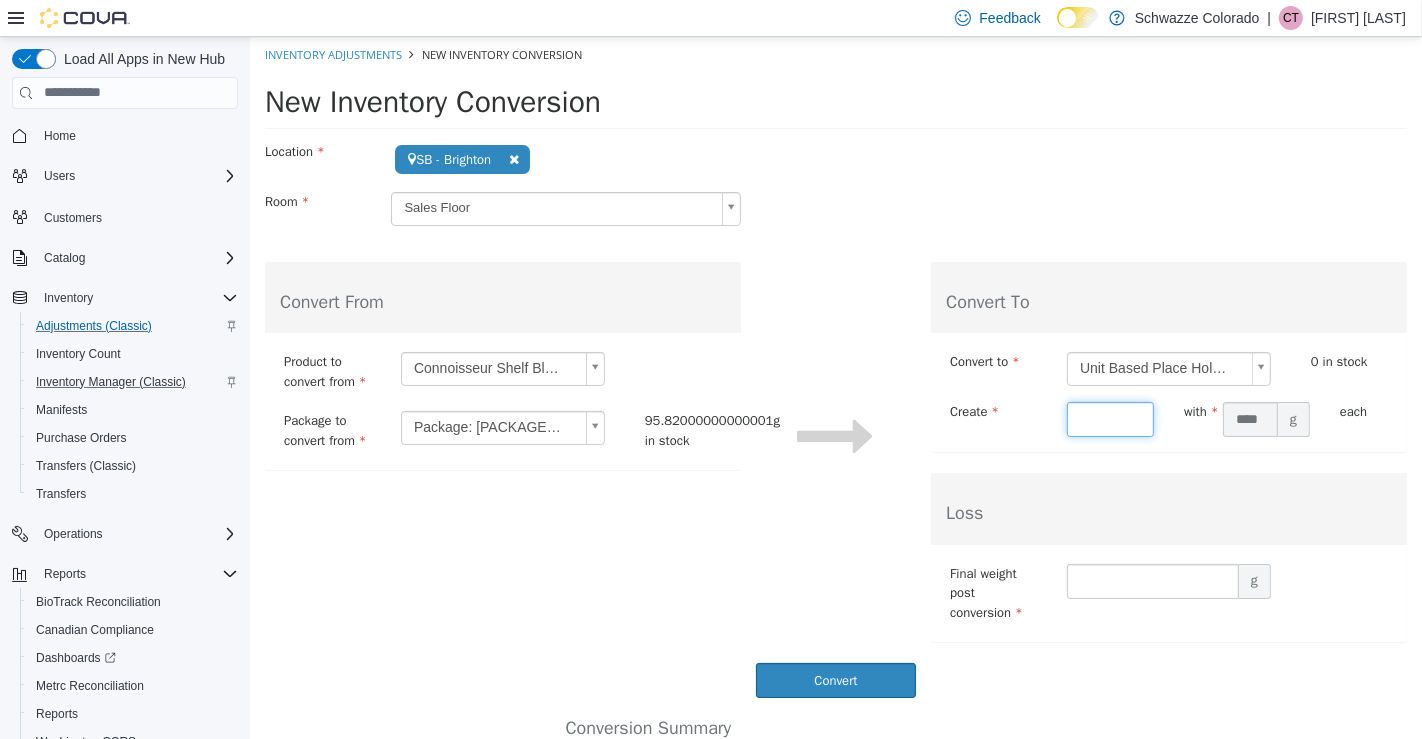 click at bounding box center (1109, 418) 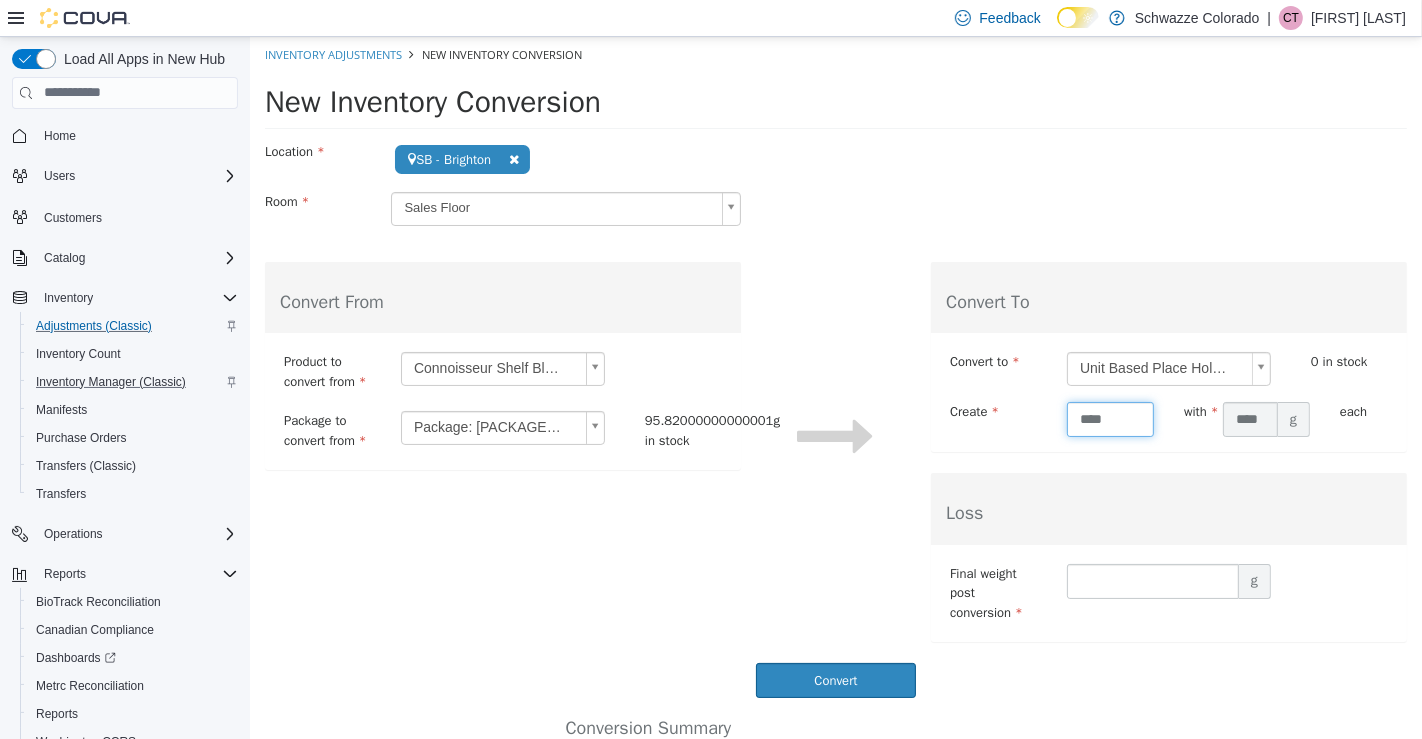 type on "****" 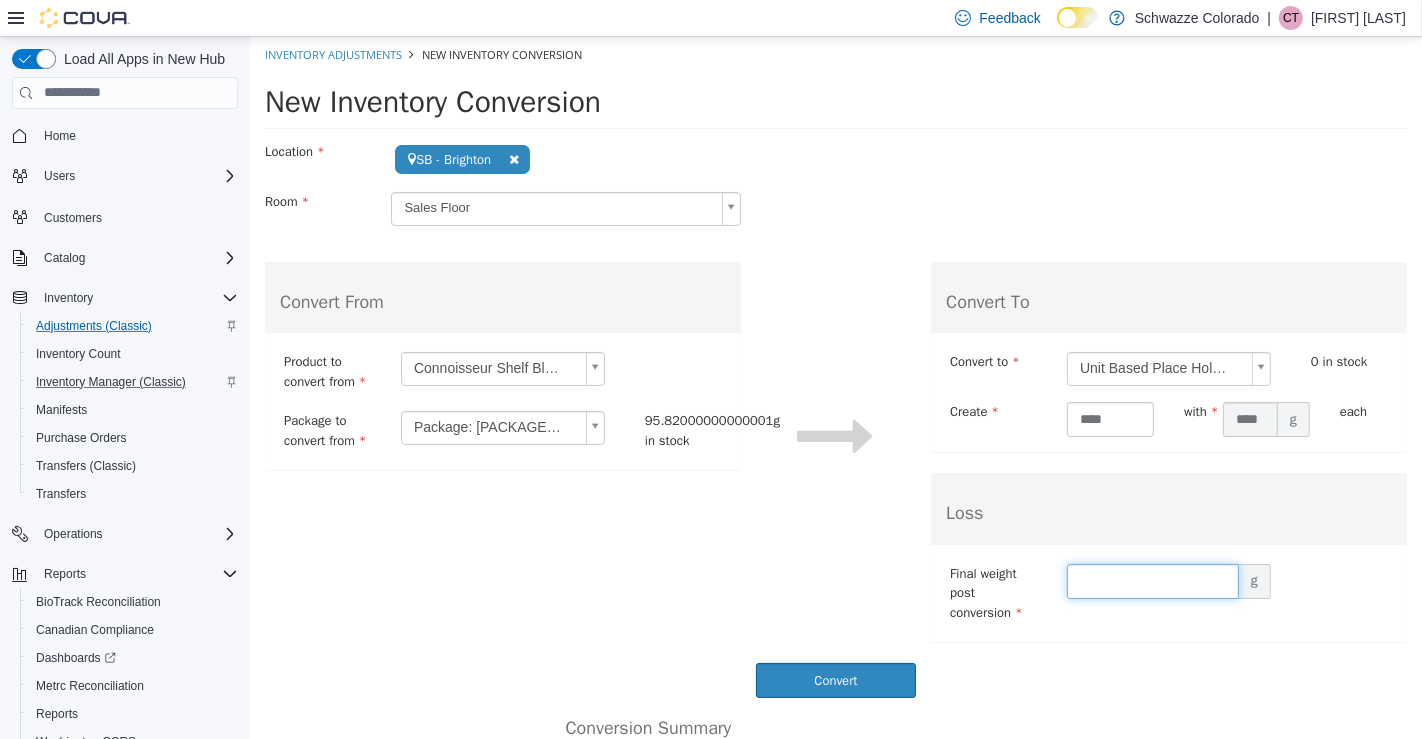 click at bounding box center (1152, 580) 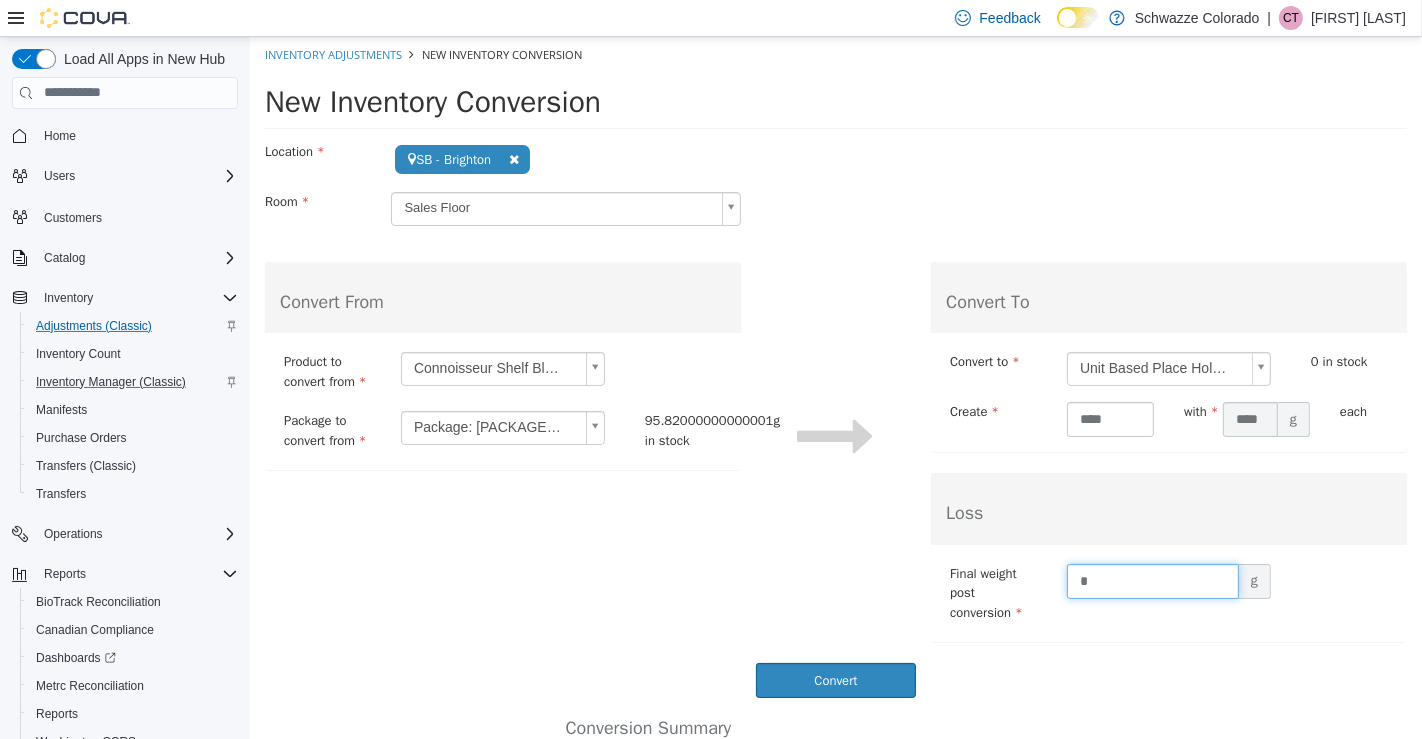 type on "*" 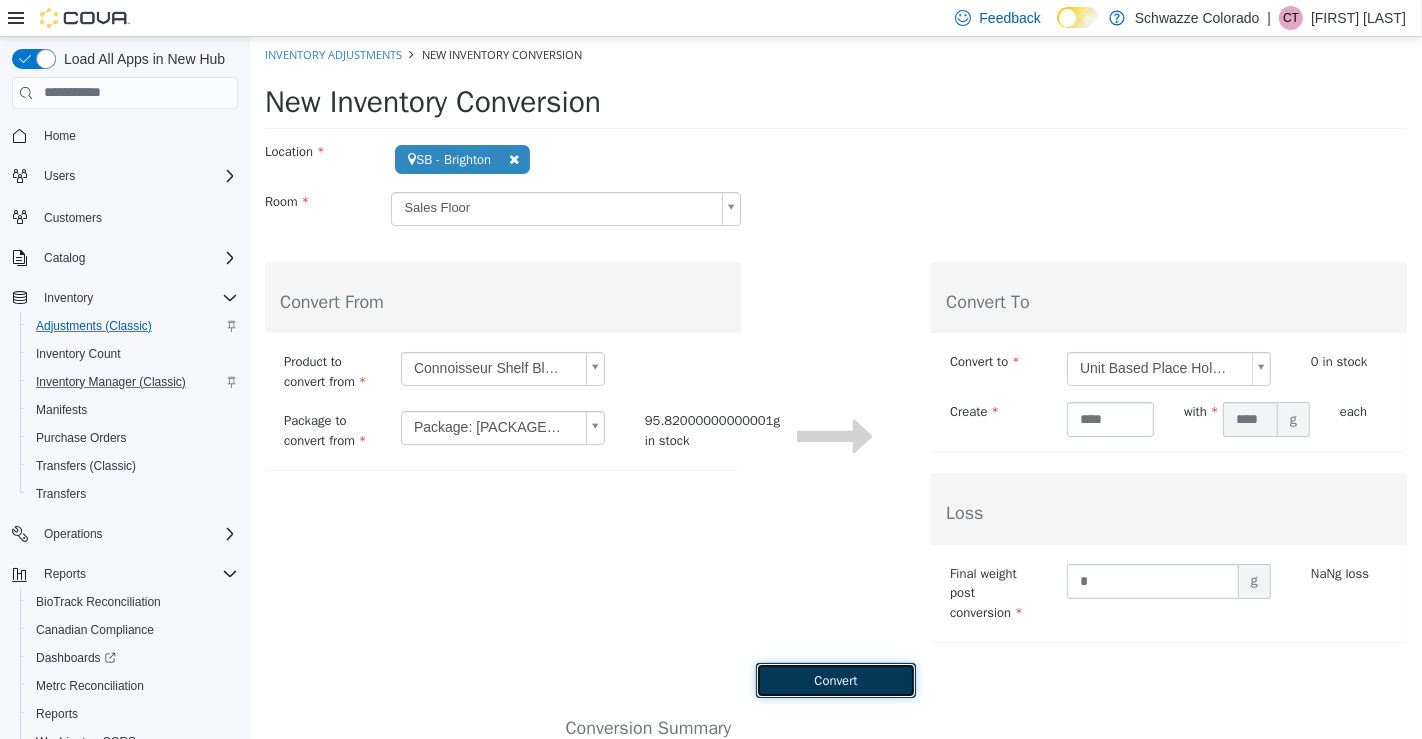 click on "Convert" at bounding box center [835, 679] 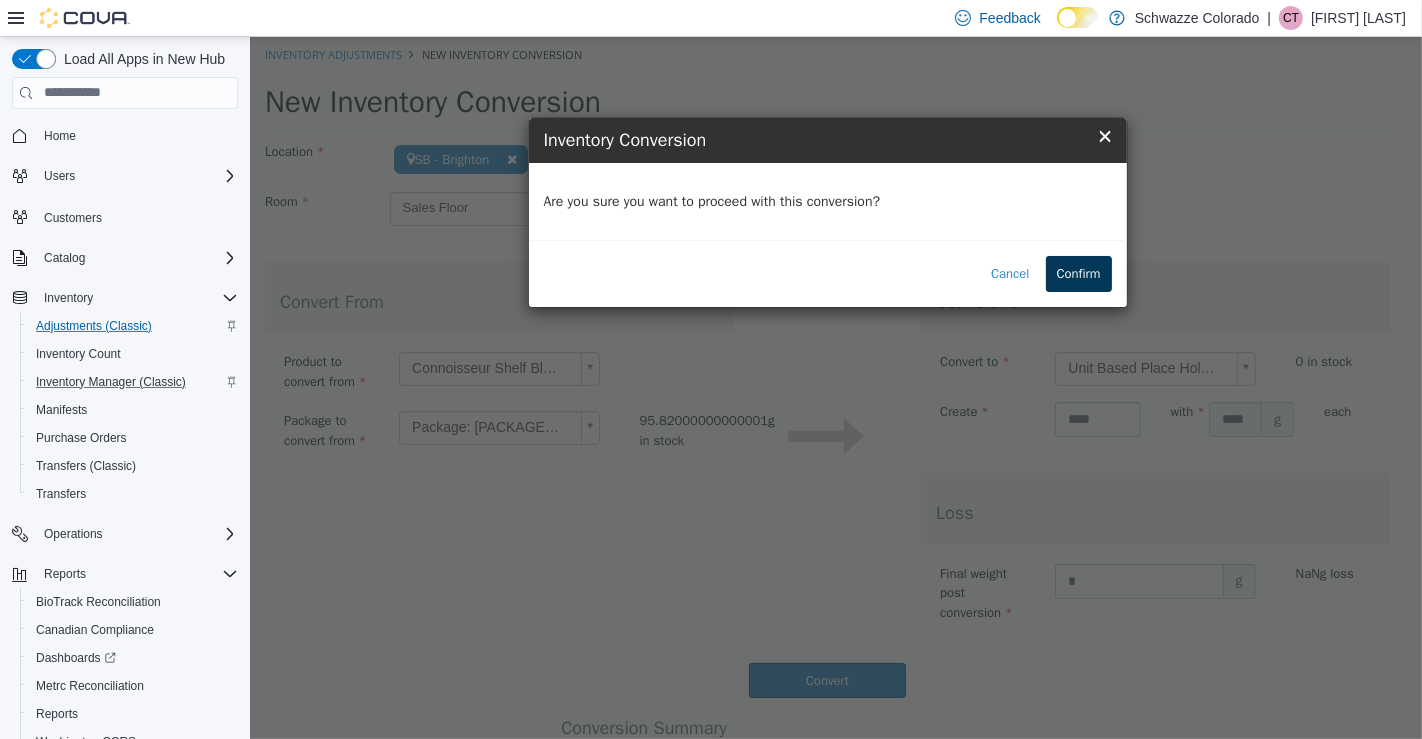 click on "Confirm" at bounding box center (1078, 273) 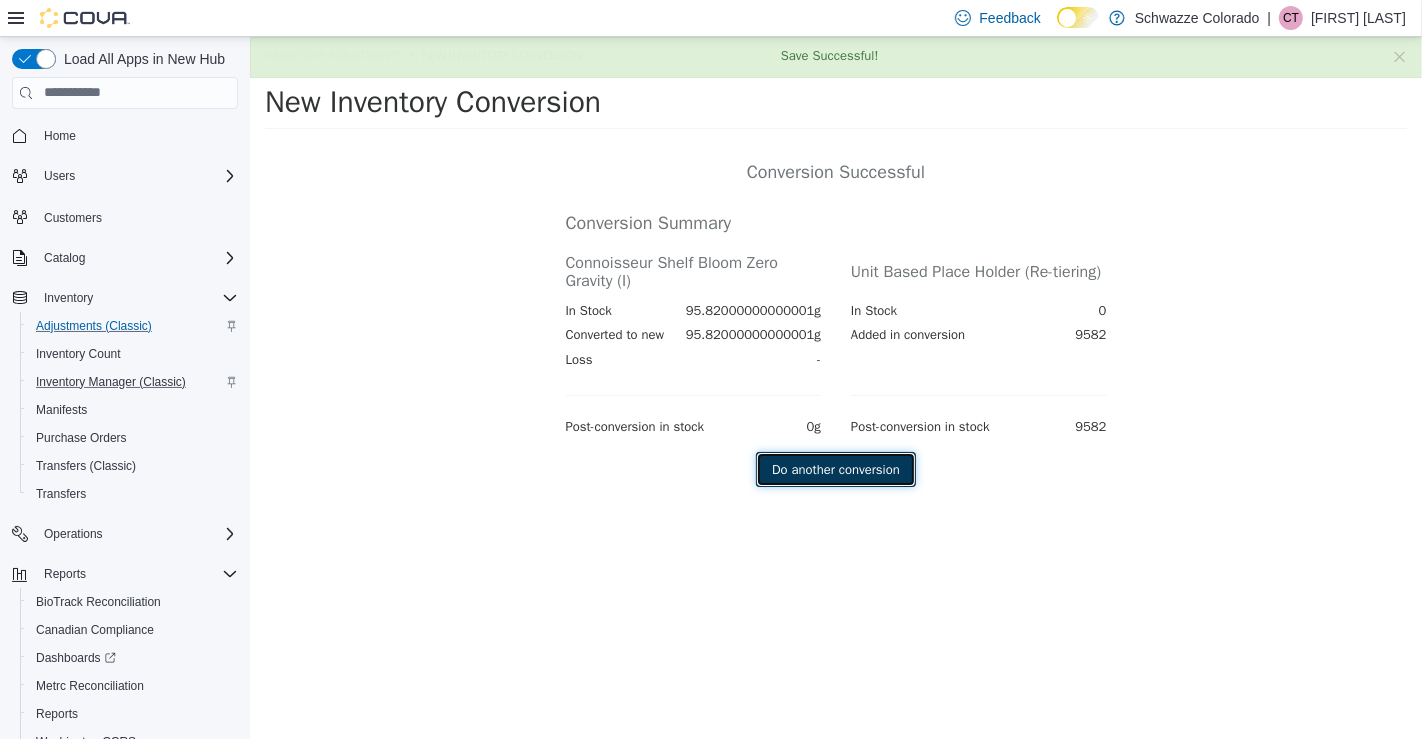click on "Do another conversion" at bounding box center (835, 469) 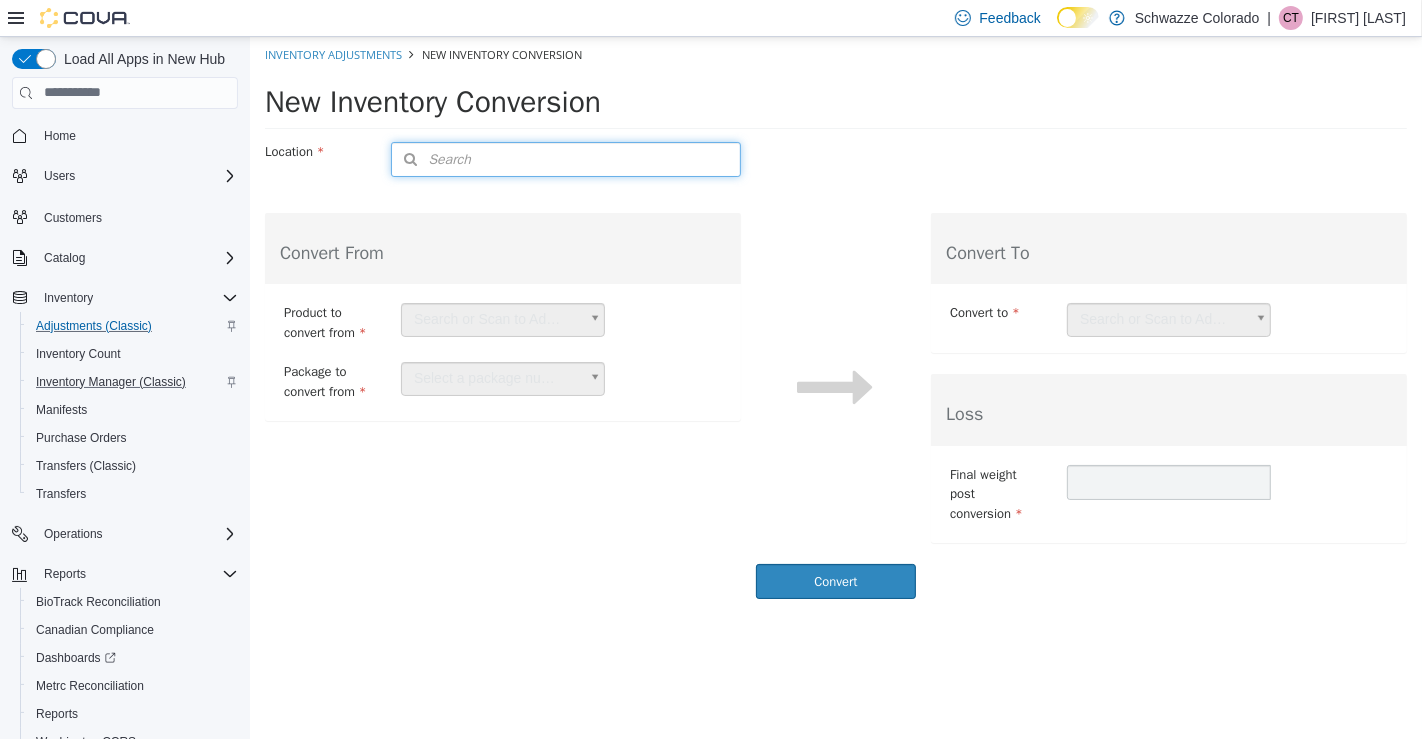 click on "Search" at bounding box center (564, 158) 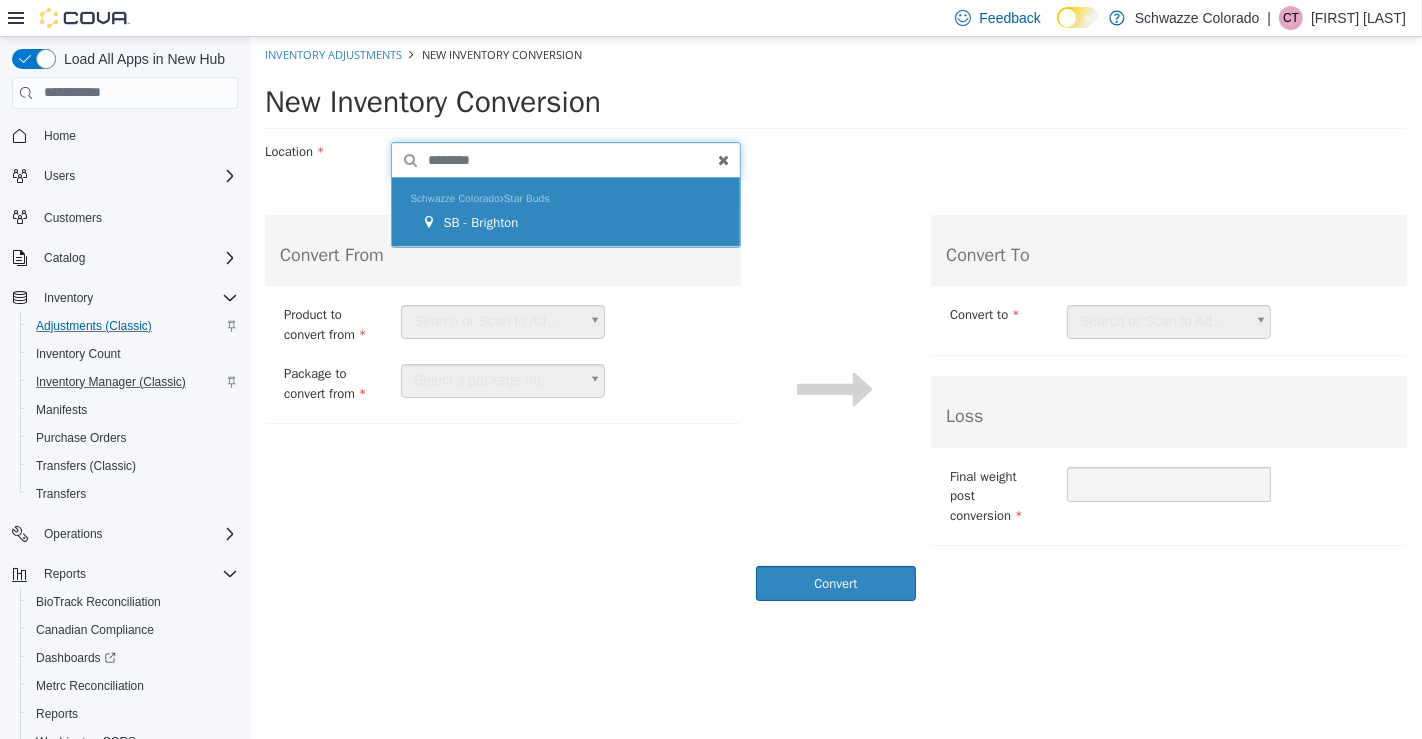 type on "********" 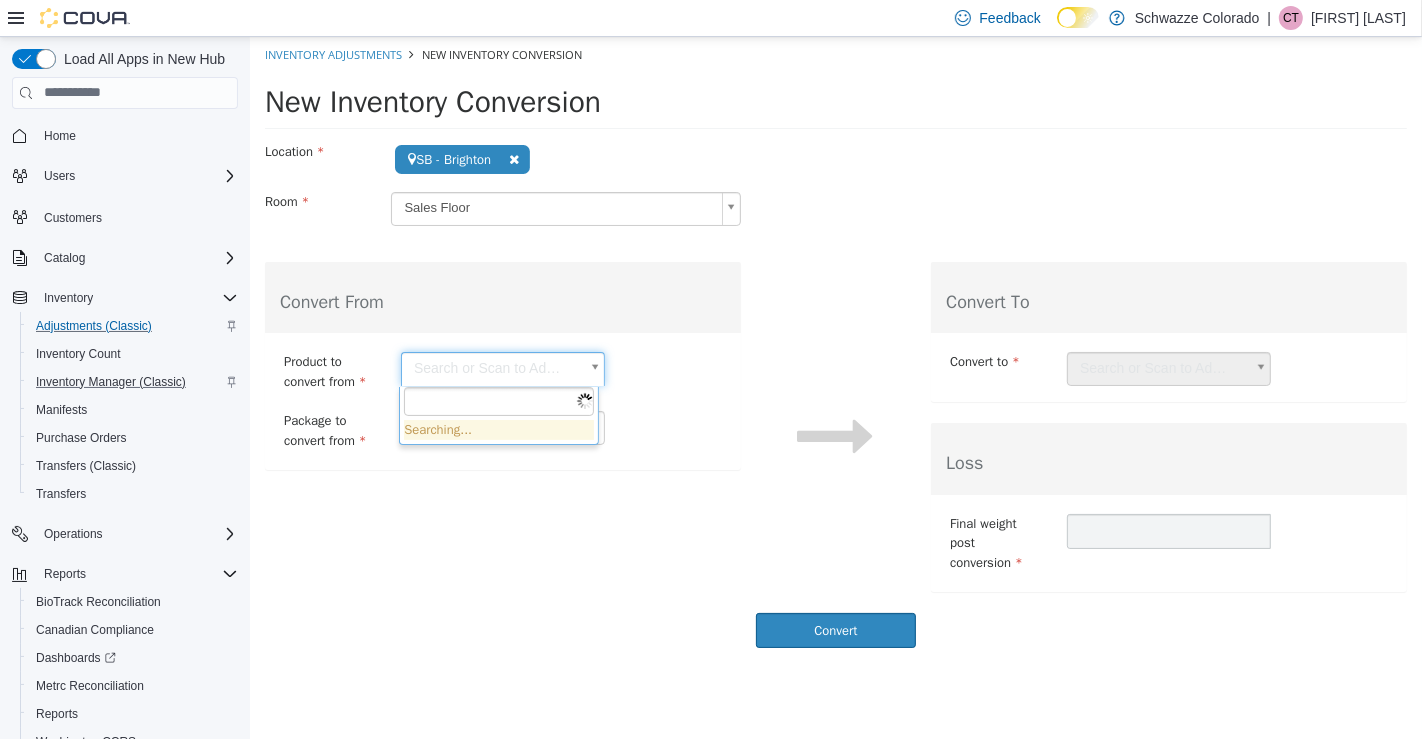 click on "**********" at bounding box center (835, 347) 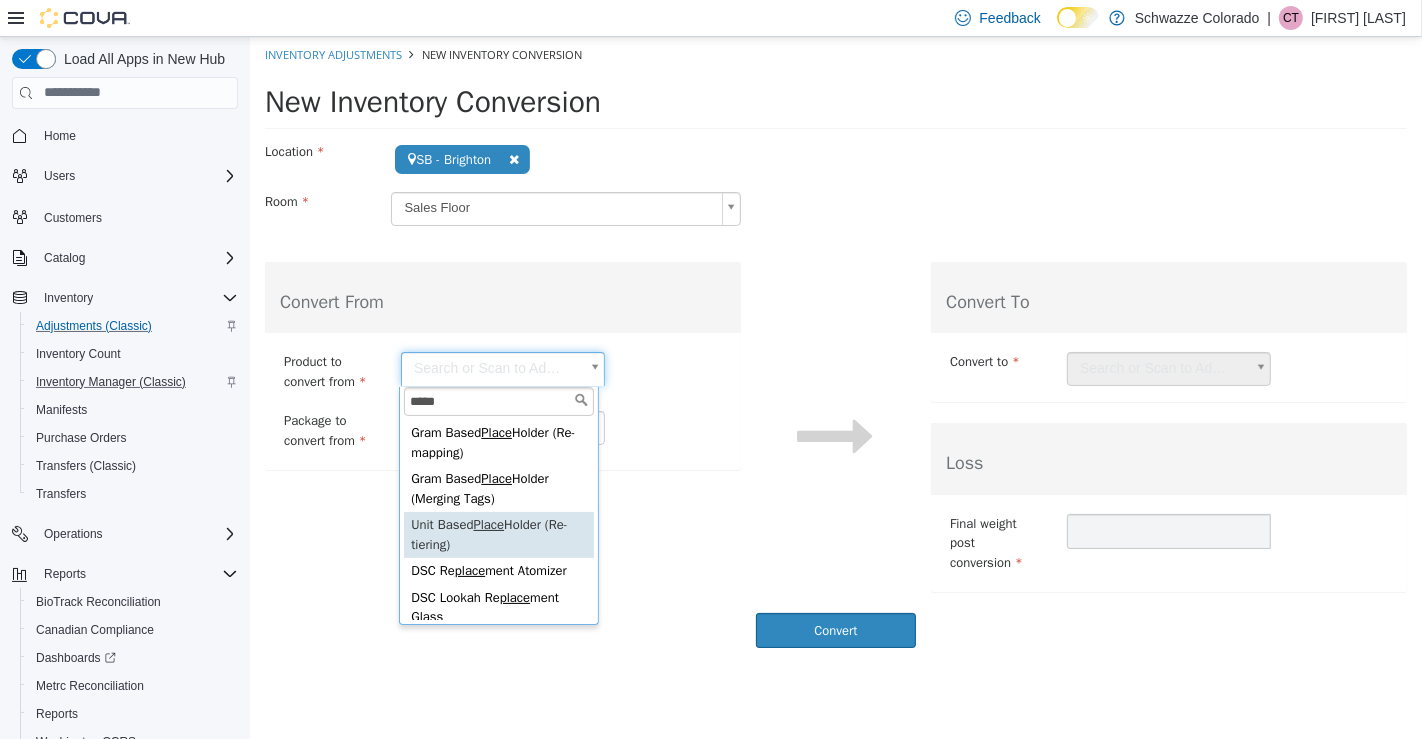 type on "*****" 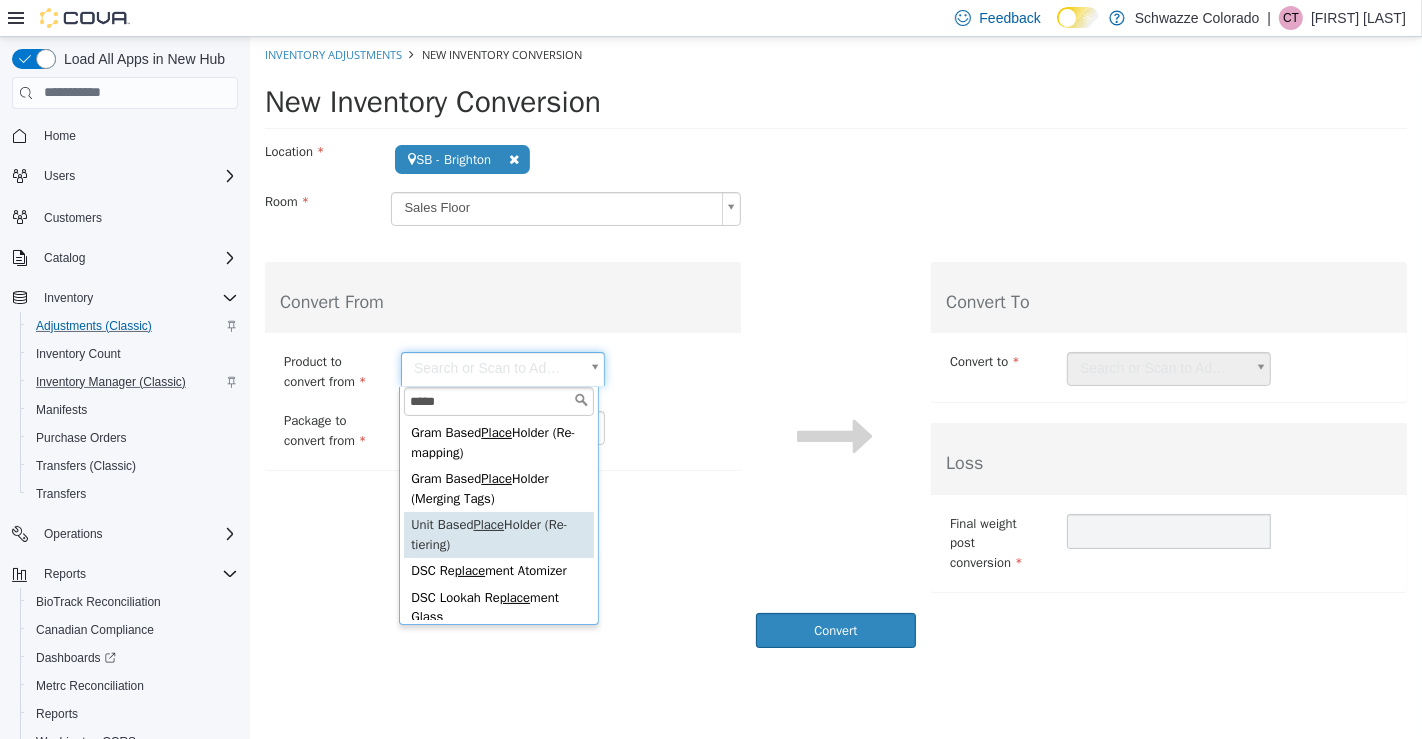 type on "**********" 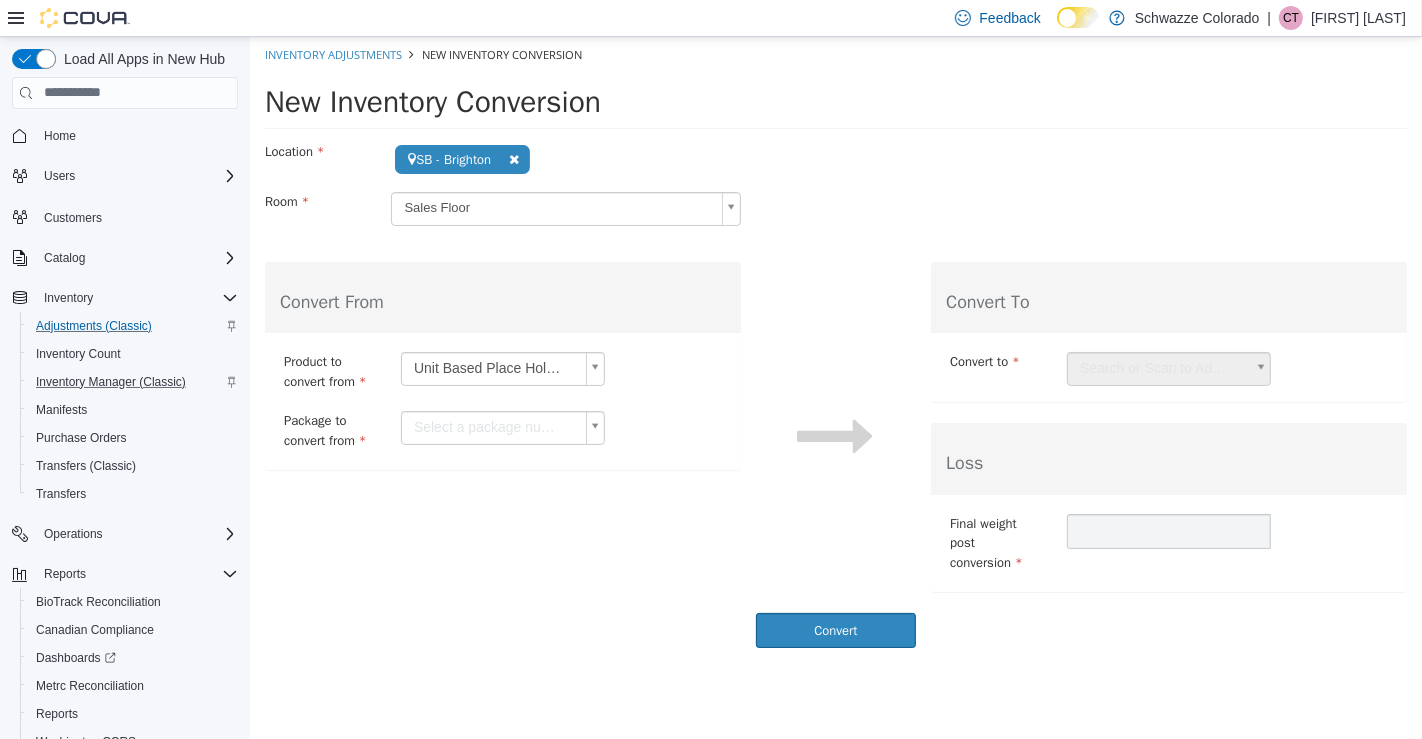 click on "**********" at bounding box center (835, 347) 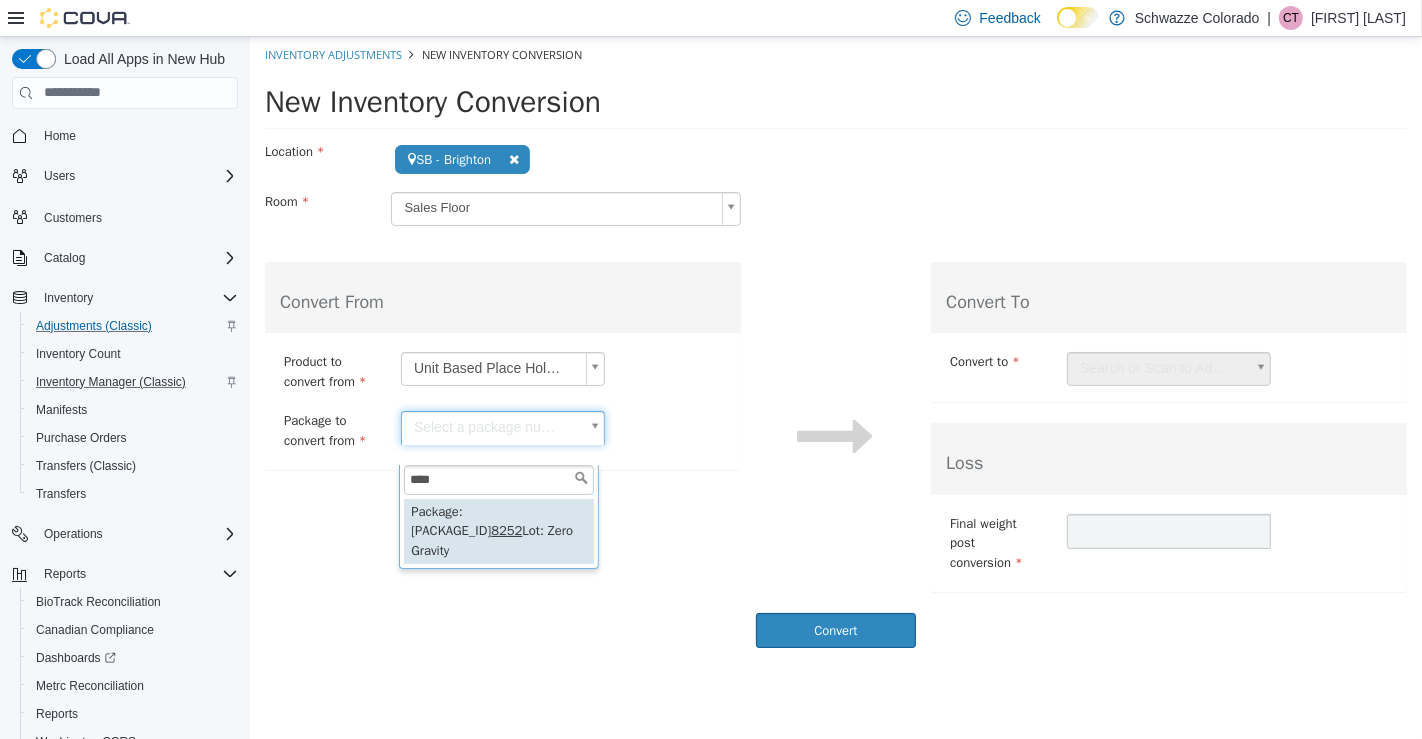 type on "****" 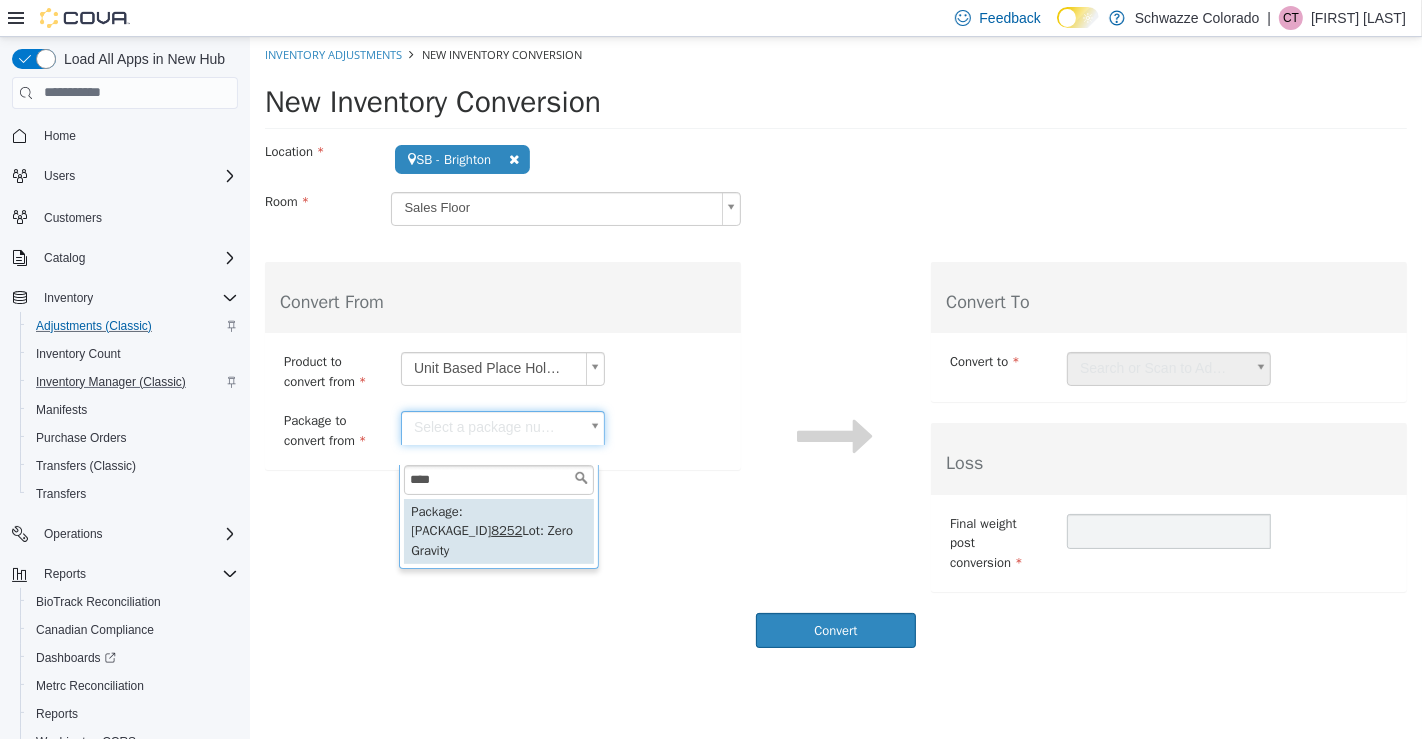 type on "****" 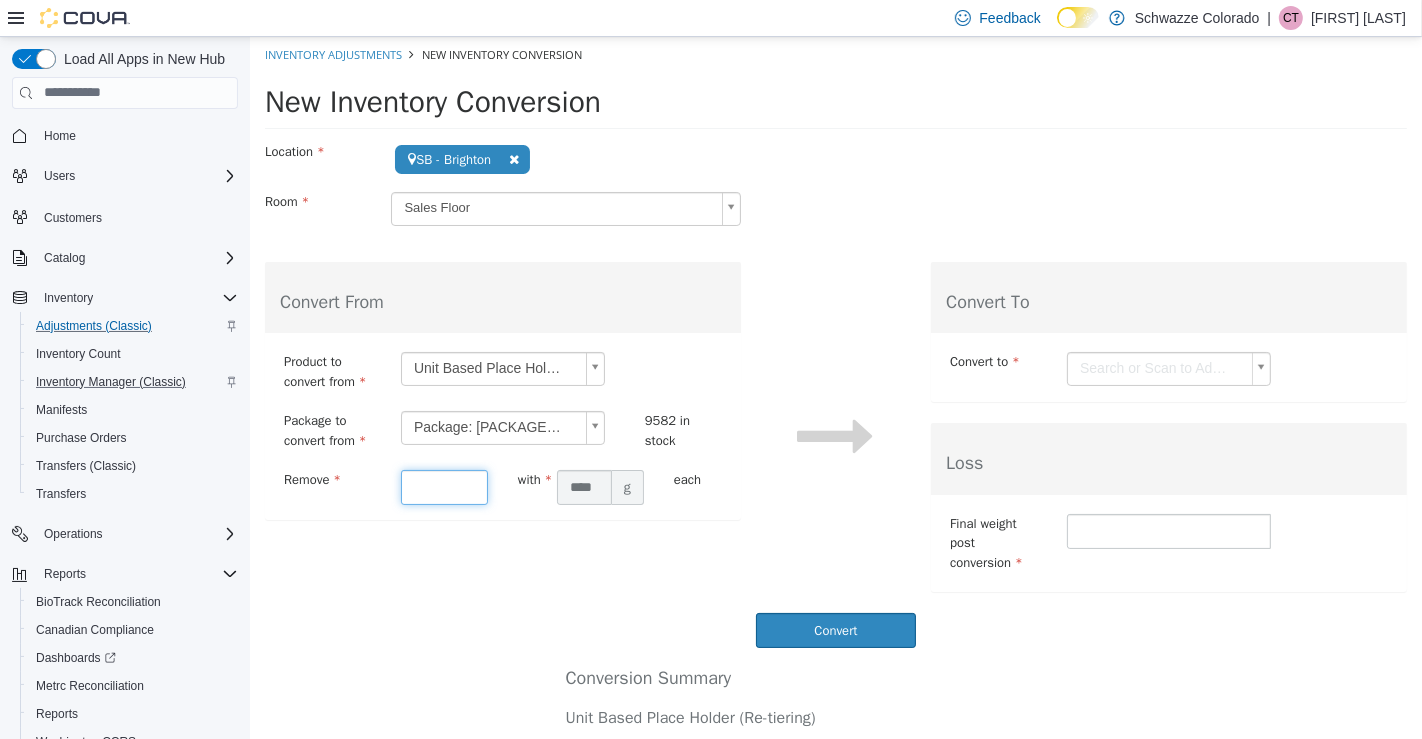 click at bounding box center [443, 486] 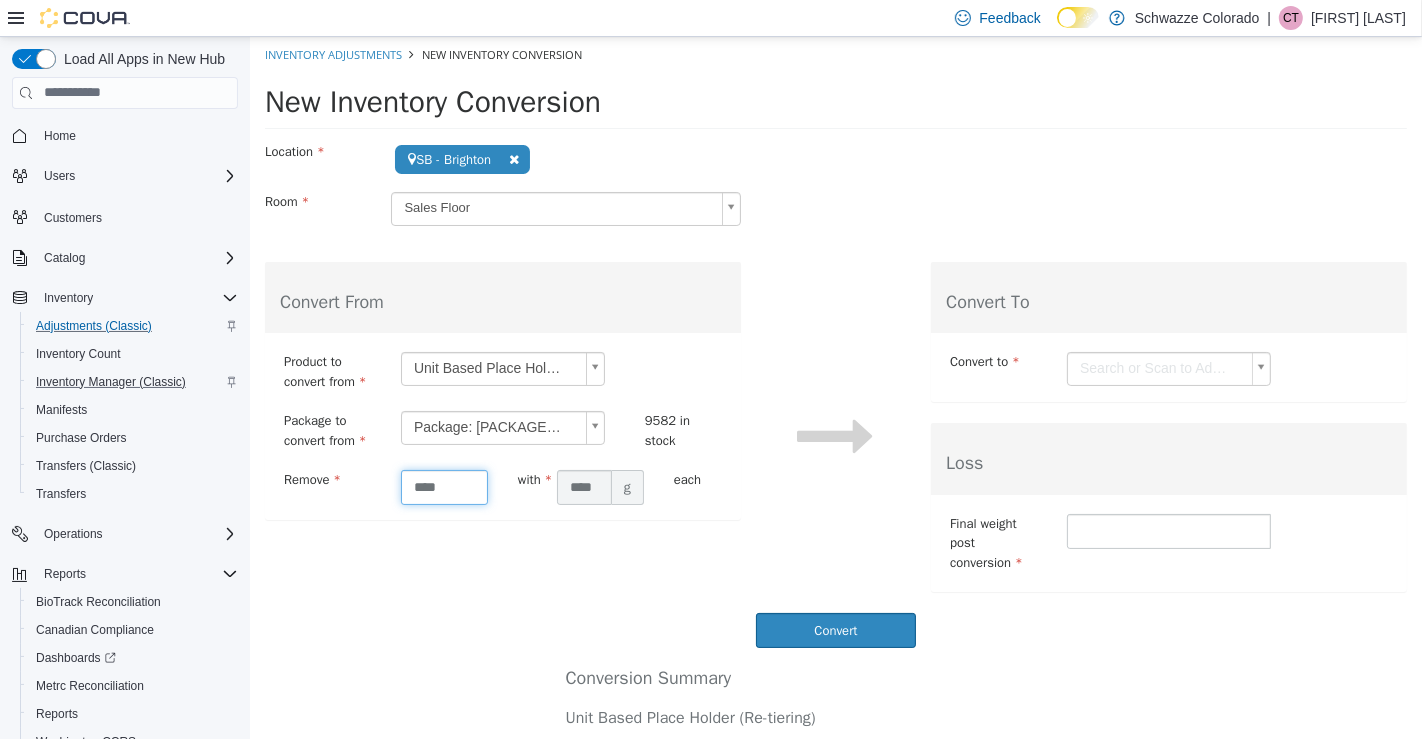 type on "****" 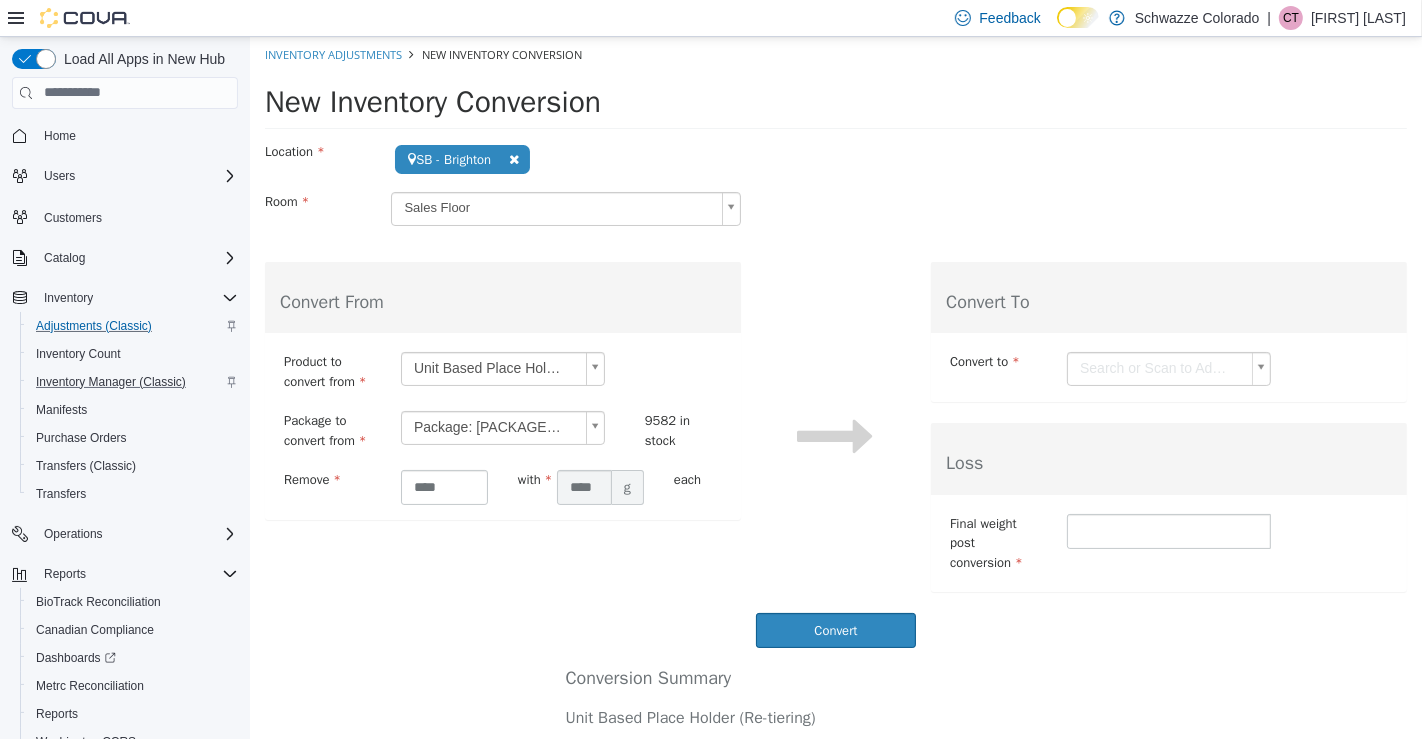 click on "**********" at bounding box center (835, 462) 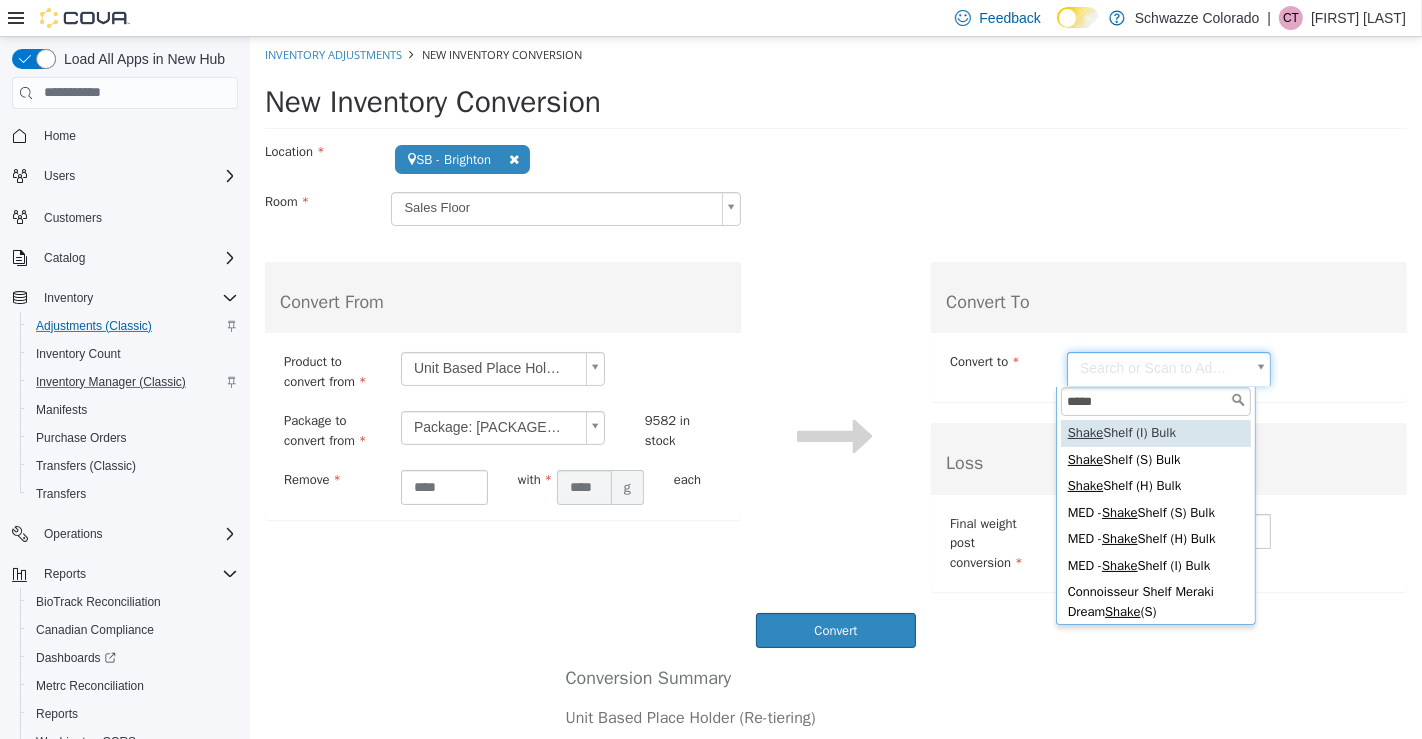 type on "*****" 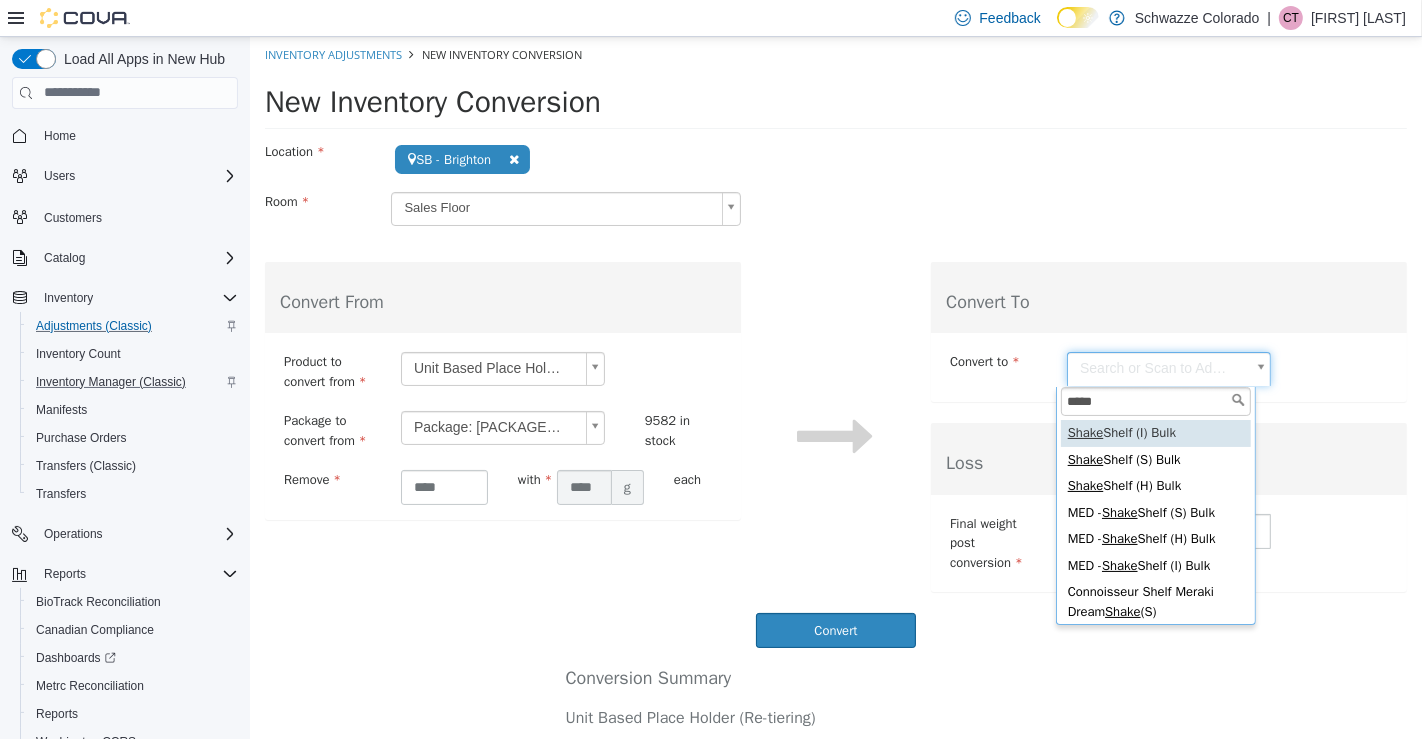 type on "**********" 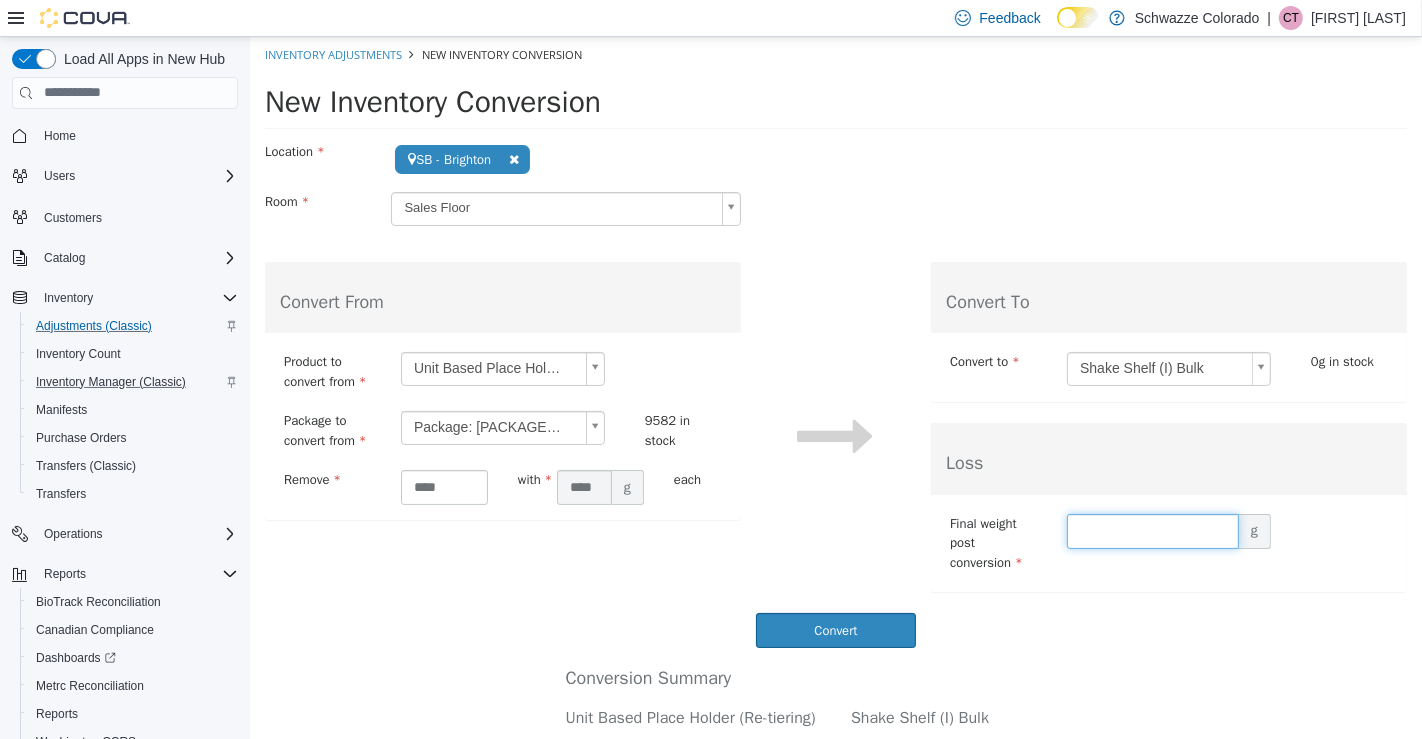 click at bounding box center [1152, 530] 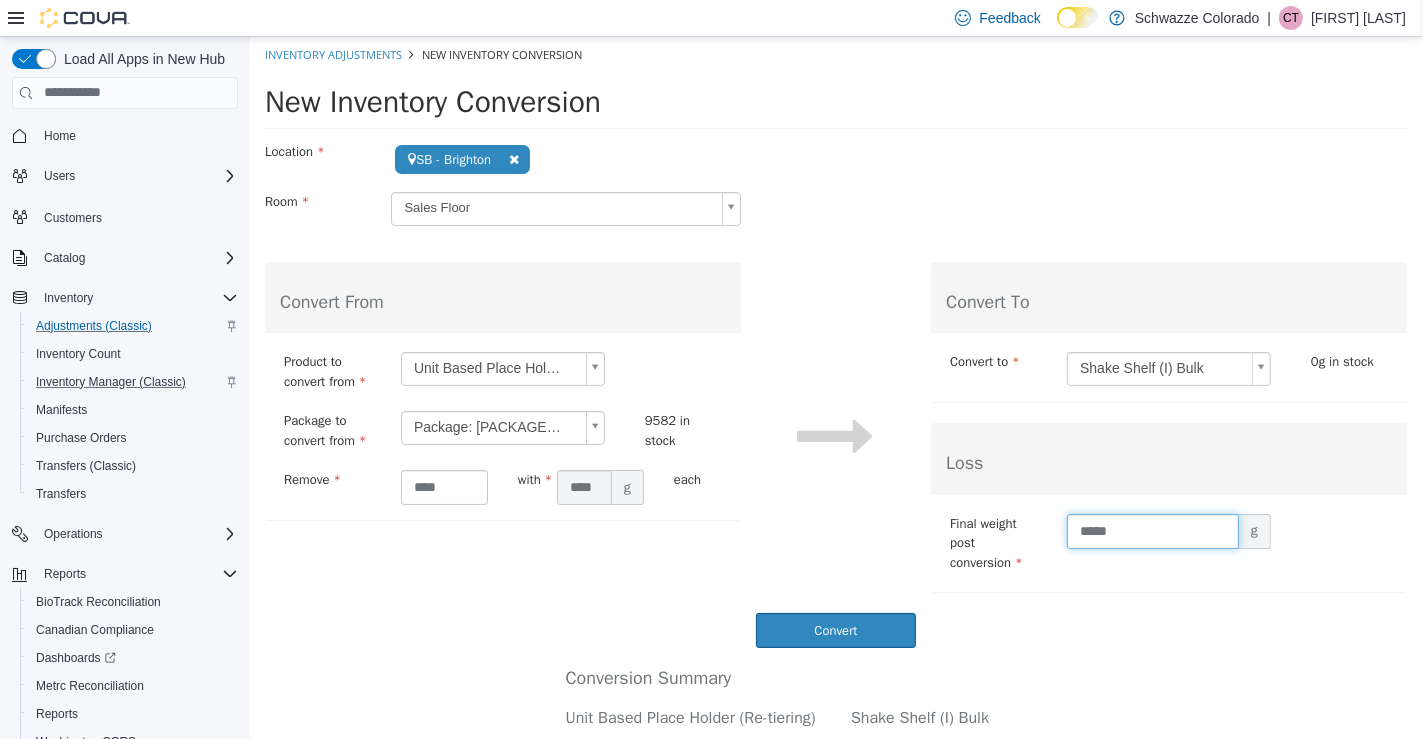 type on "*****" 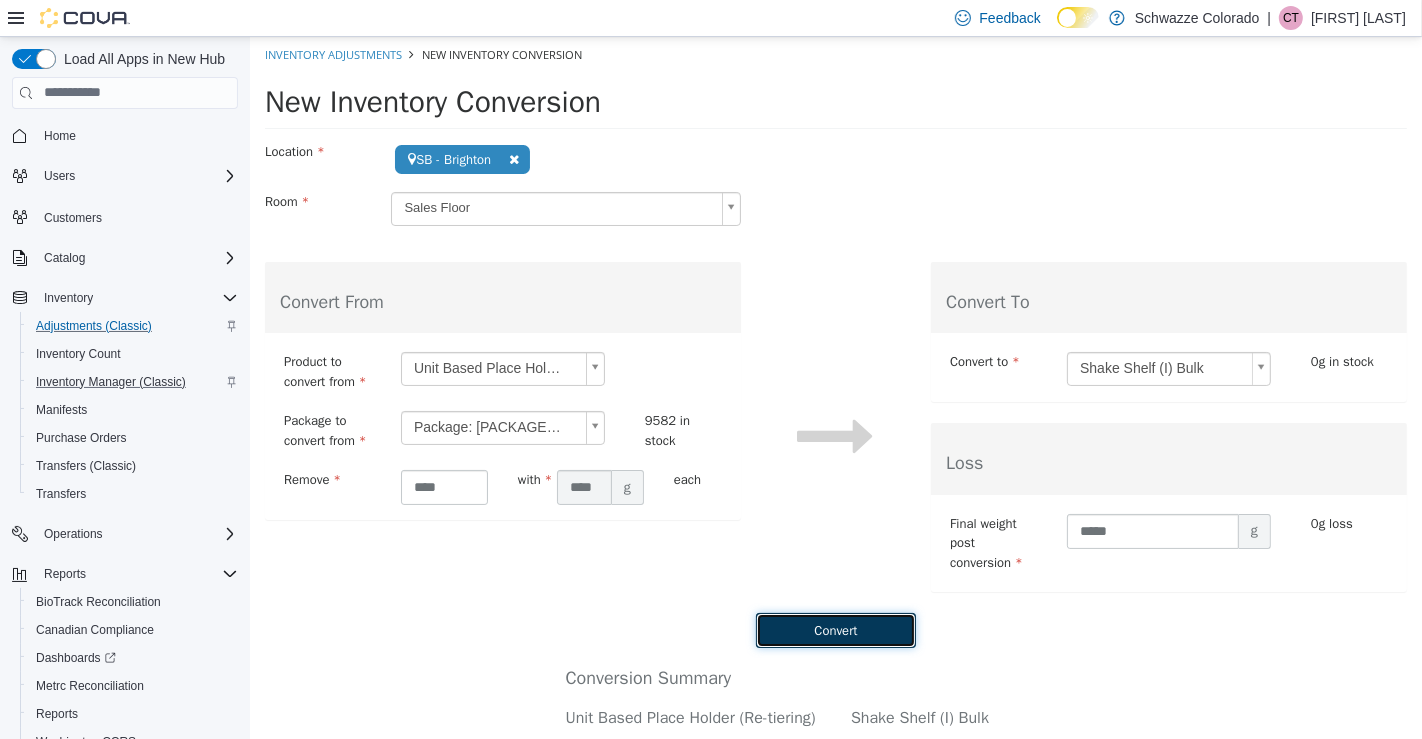 click on "Convert" at bounding box center (835, 629) 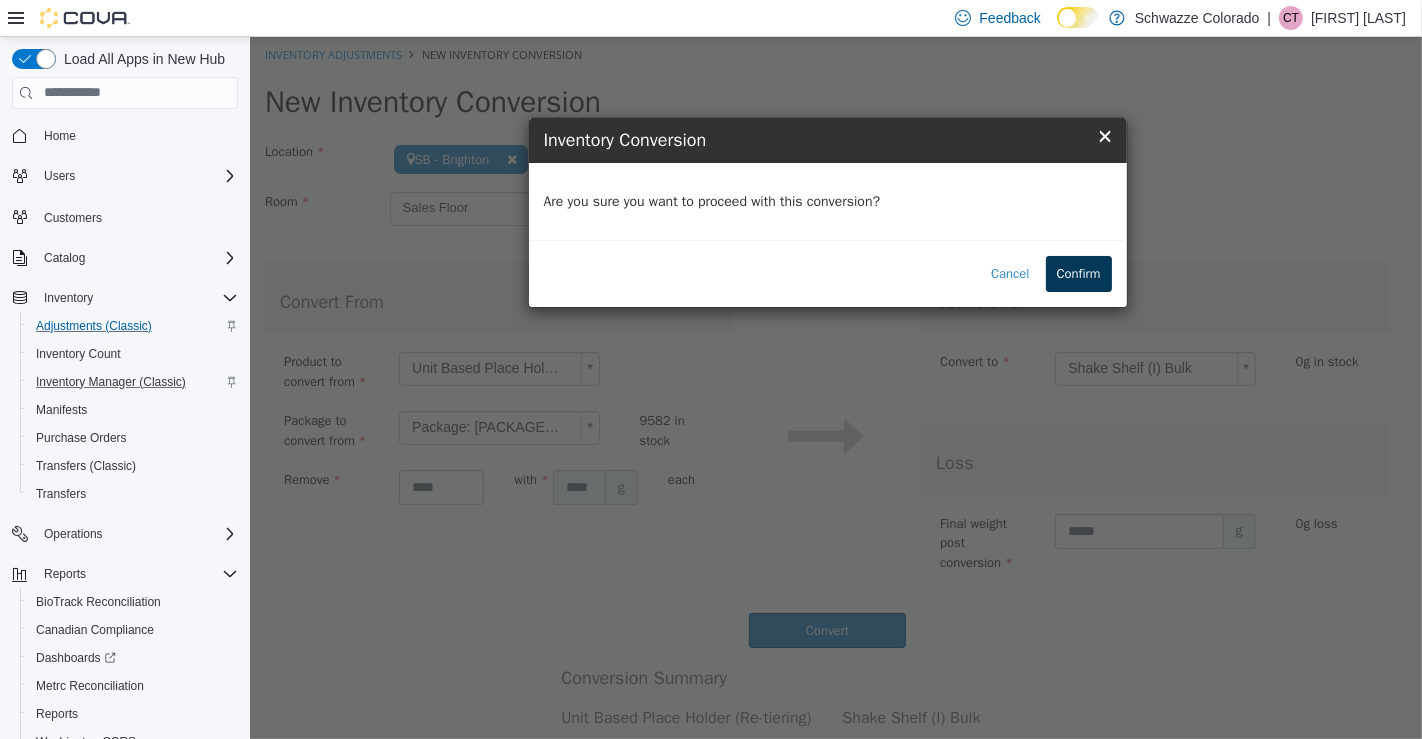 click on "Confirm" at bounding box center (1078, 273) 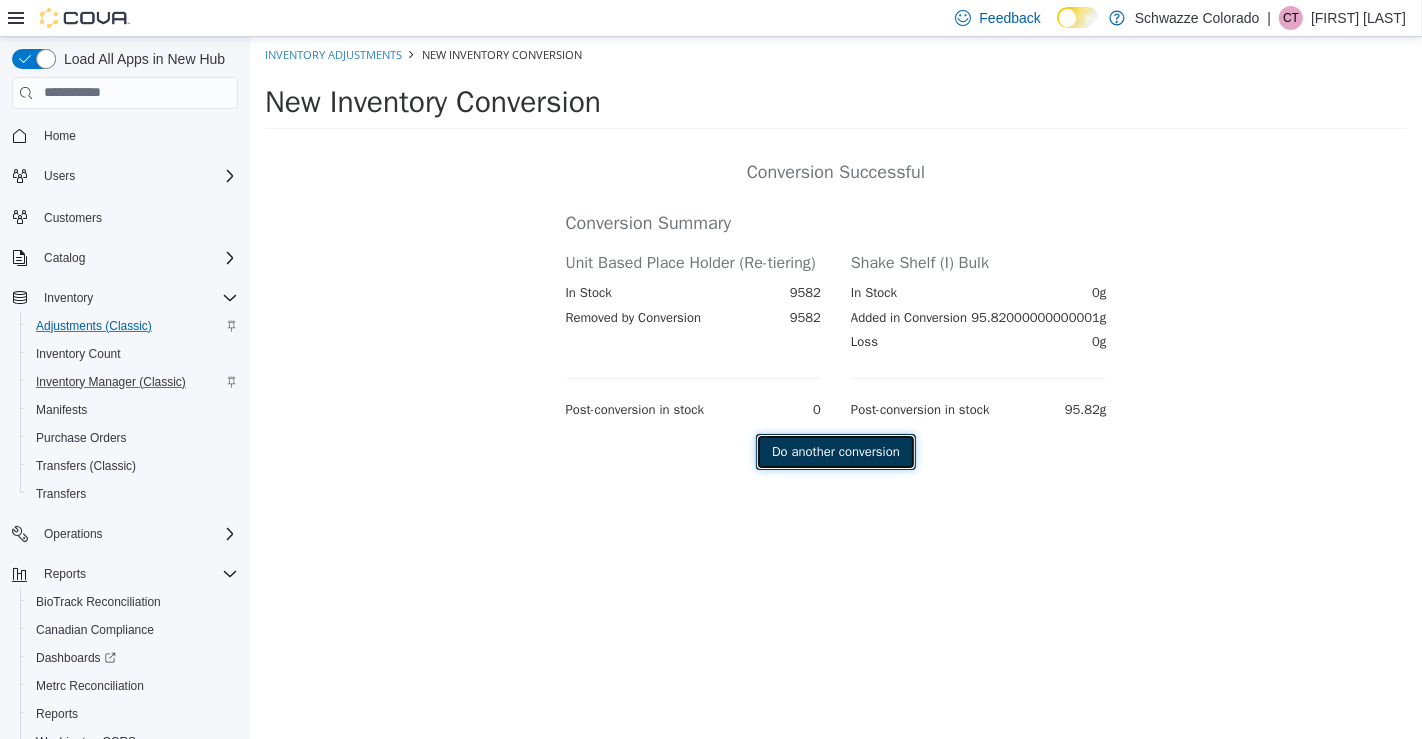 click on "Do another conversion" at bounding box center (835, 451) 